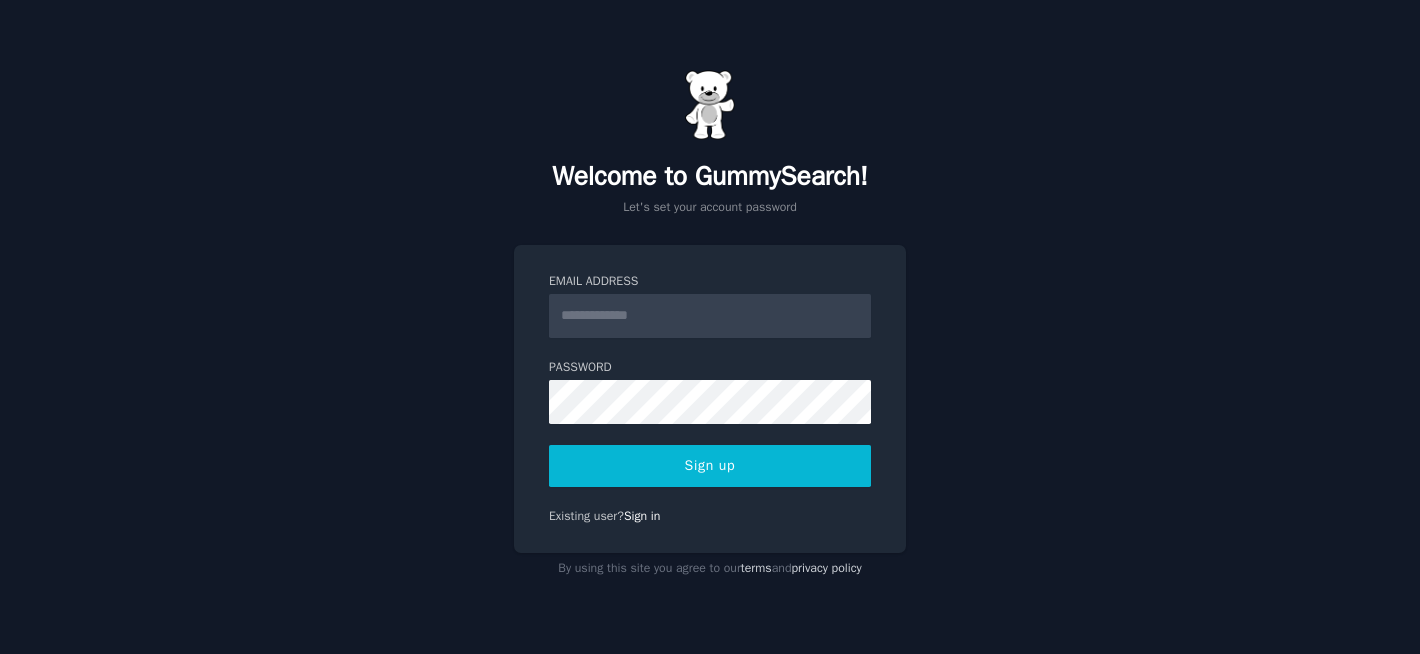 scroll, scrollTop: 0, scrollLeft: 0, axis: both 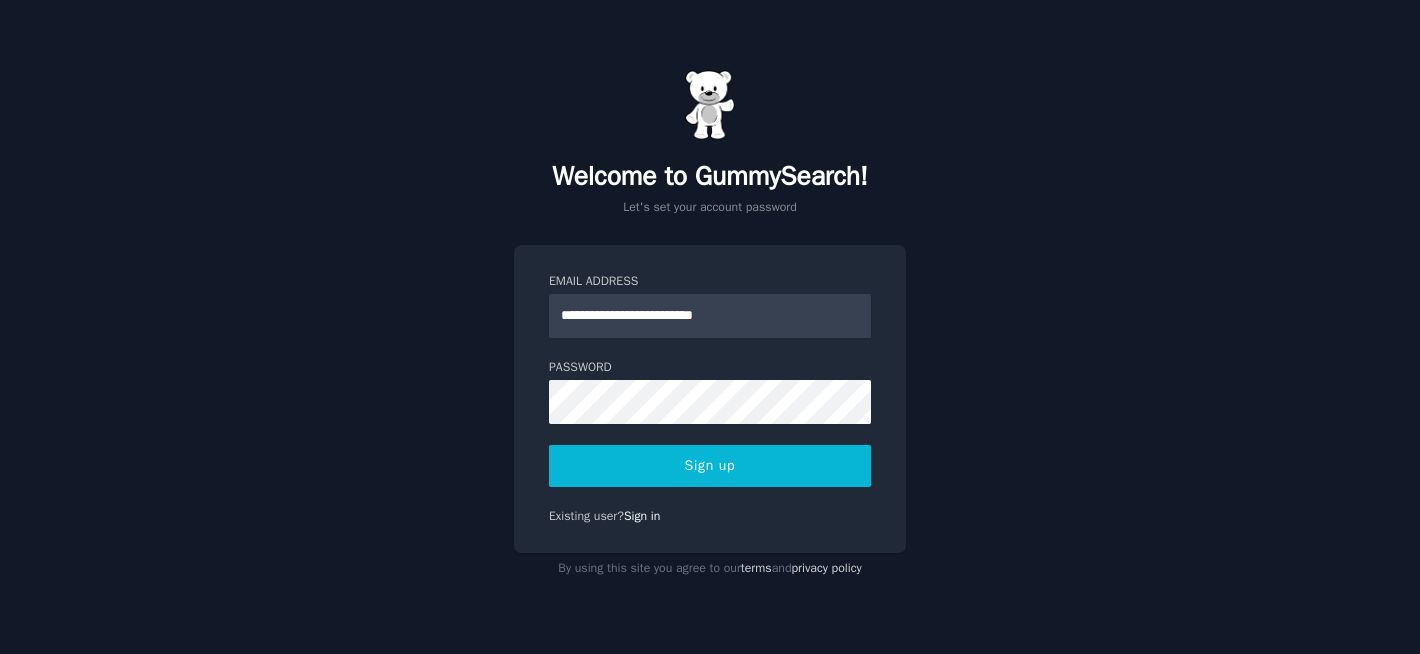 type on "**********" 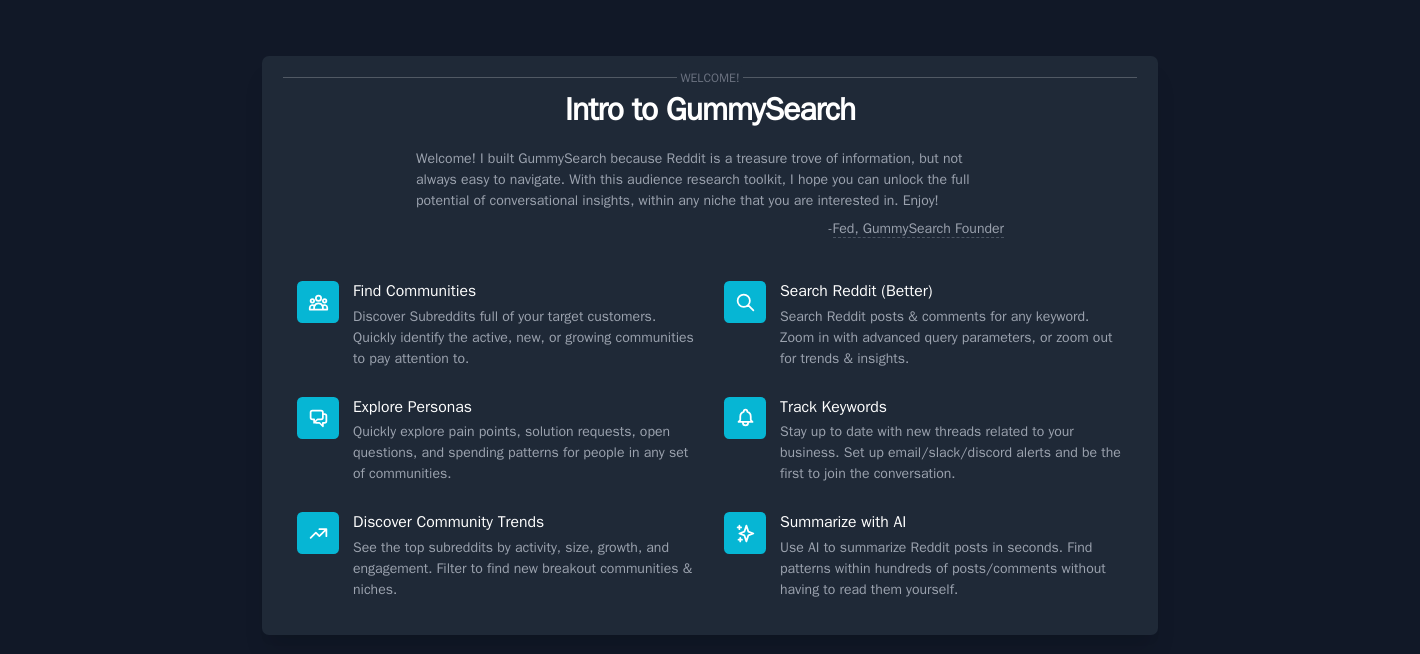 scroll, scrollTop: 0, scrollLeft: 0, axis: both 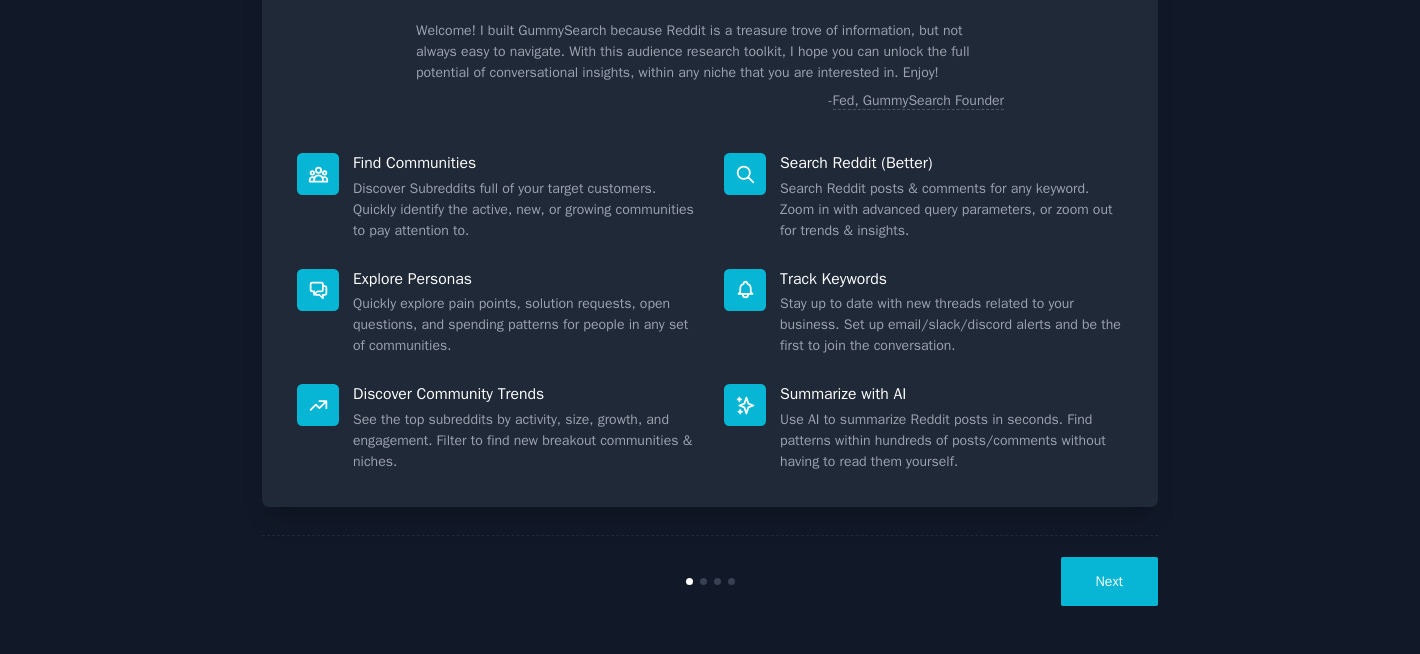 click on "Next" at bounding box center [1109, 581] 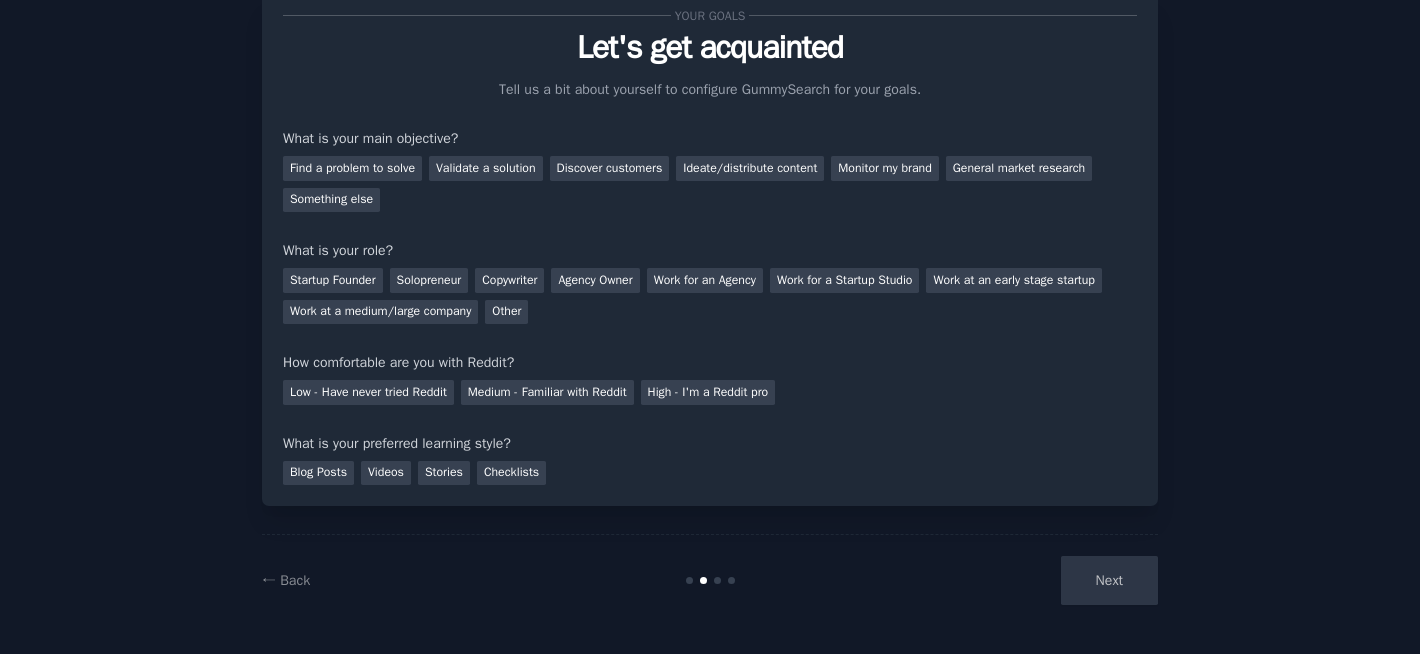 scroll, scrollTop: 0, scrollLeft: 0, axis: both 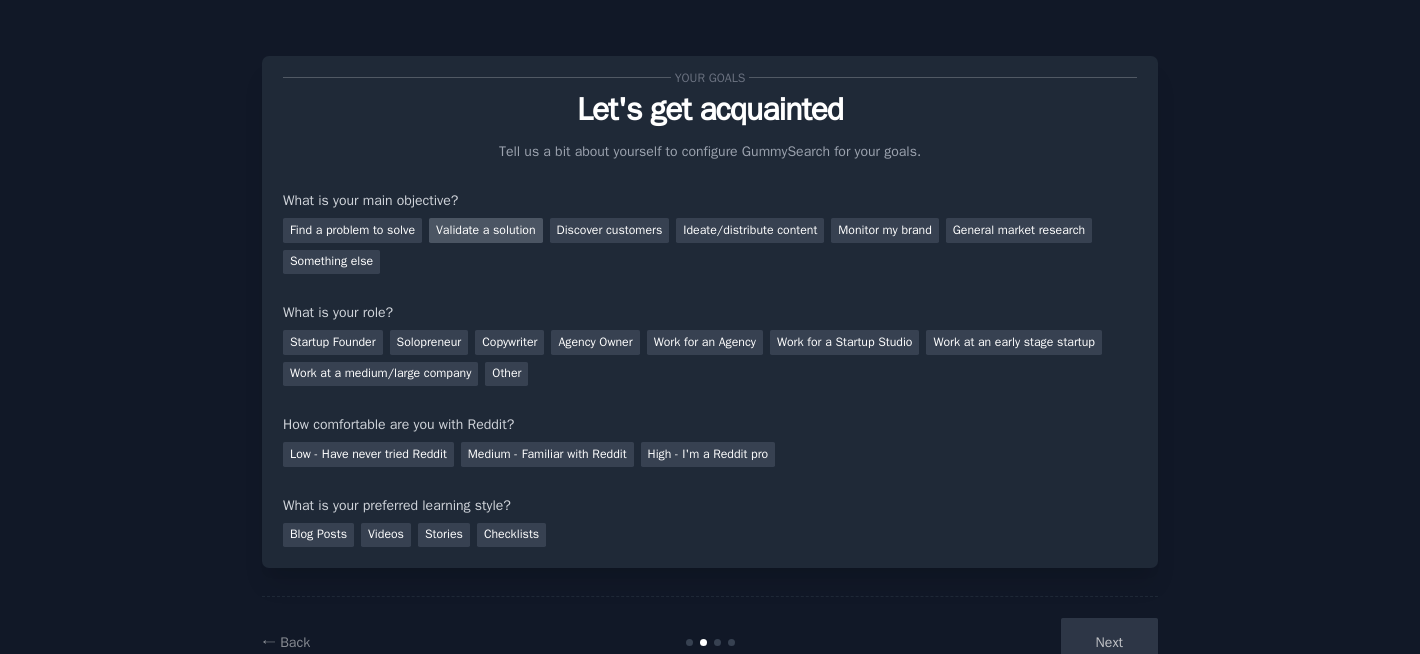 click on "Validate a solution" at bounding box center [486, 230] 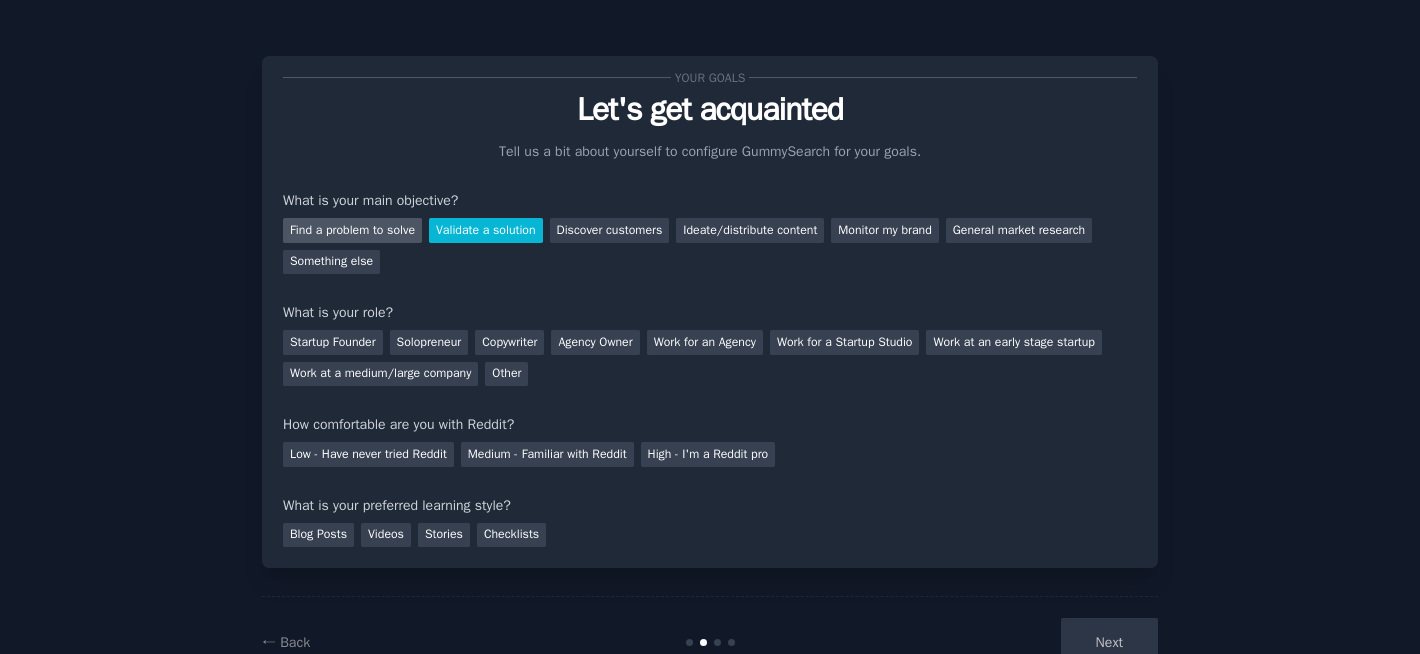 click on "Find a problem to solve" at bounding box center [352, 230] 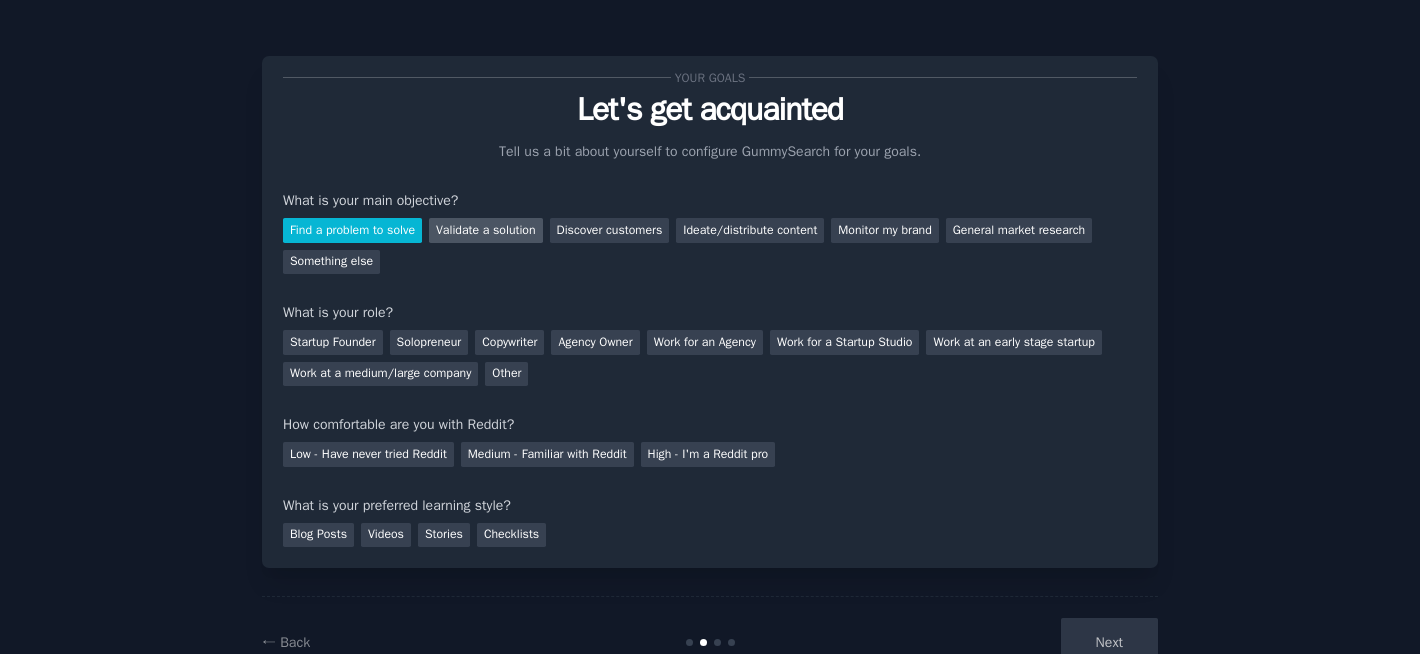 click on "Validate a solution" at bounding box center (486, 230) 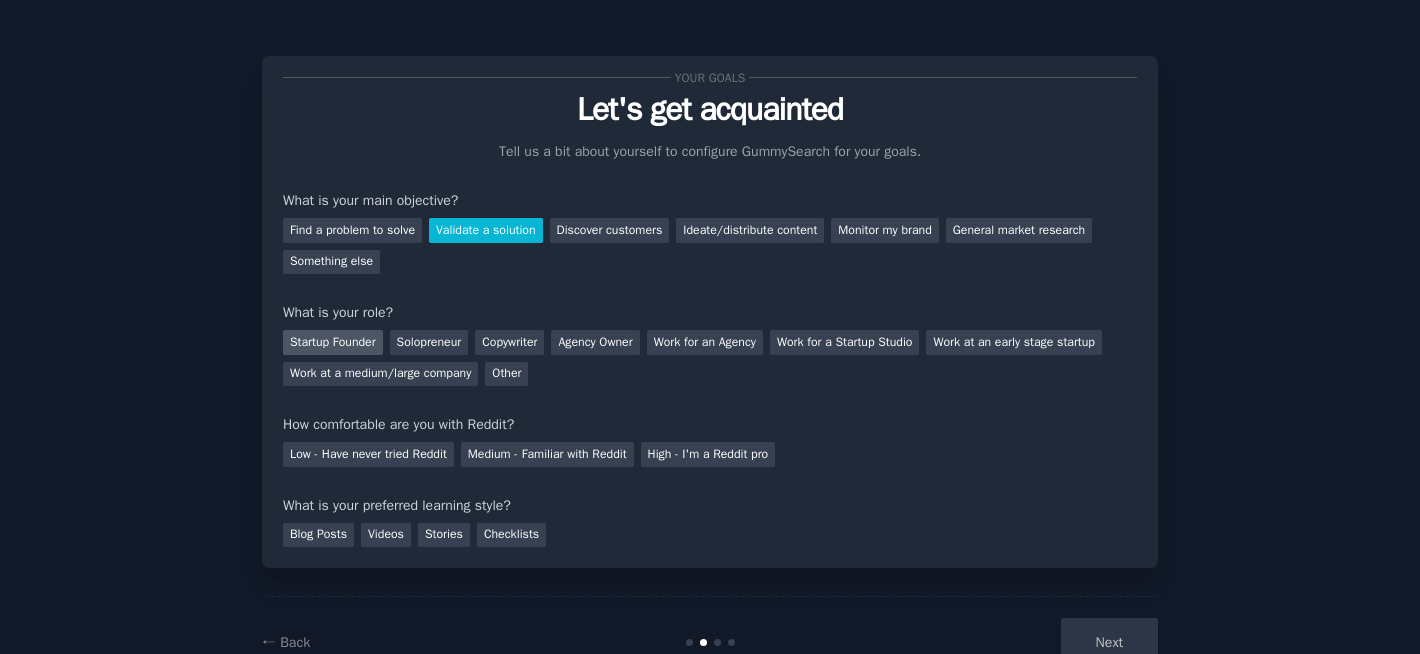 click on "Startup Founder" at bounding box center [333, 342] 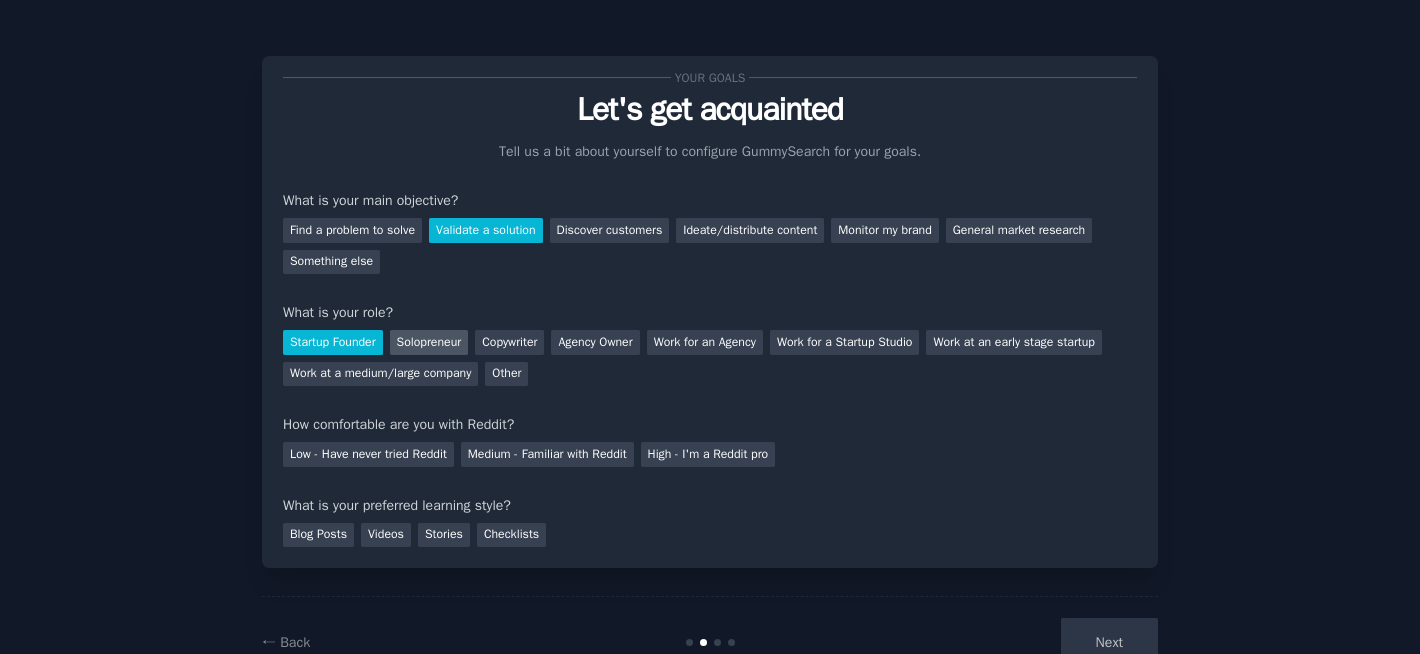 click on "Solopreneur" at bounding box center (429, 342) 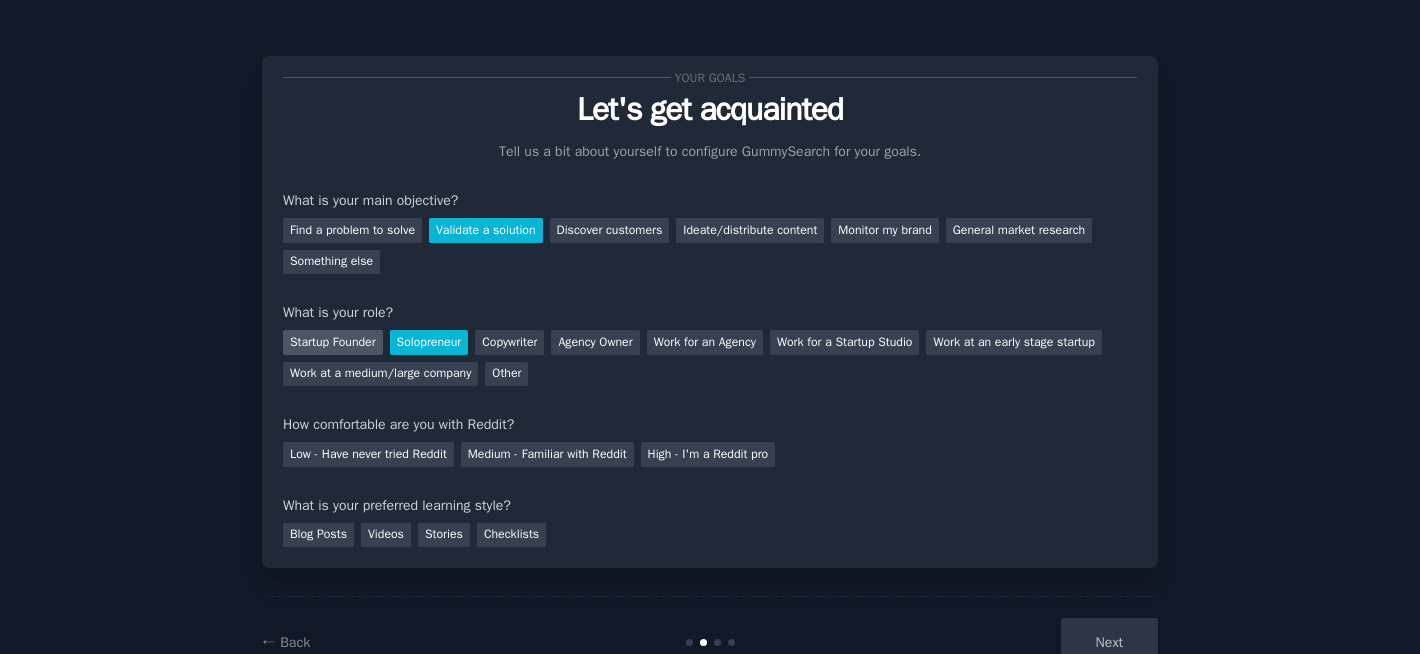 click on "Startup Founder" at bounding box center (333, 342) 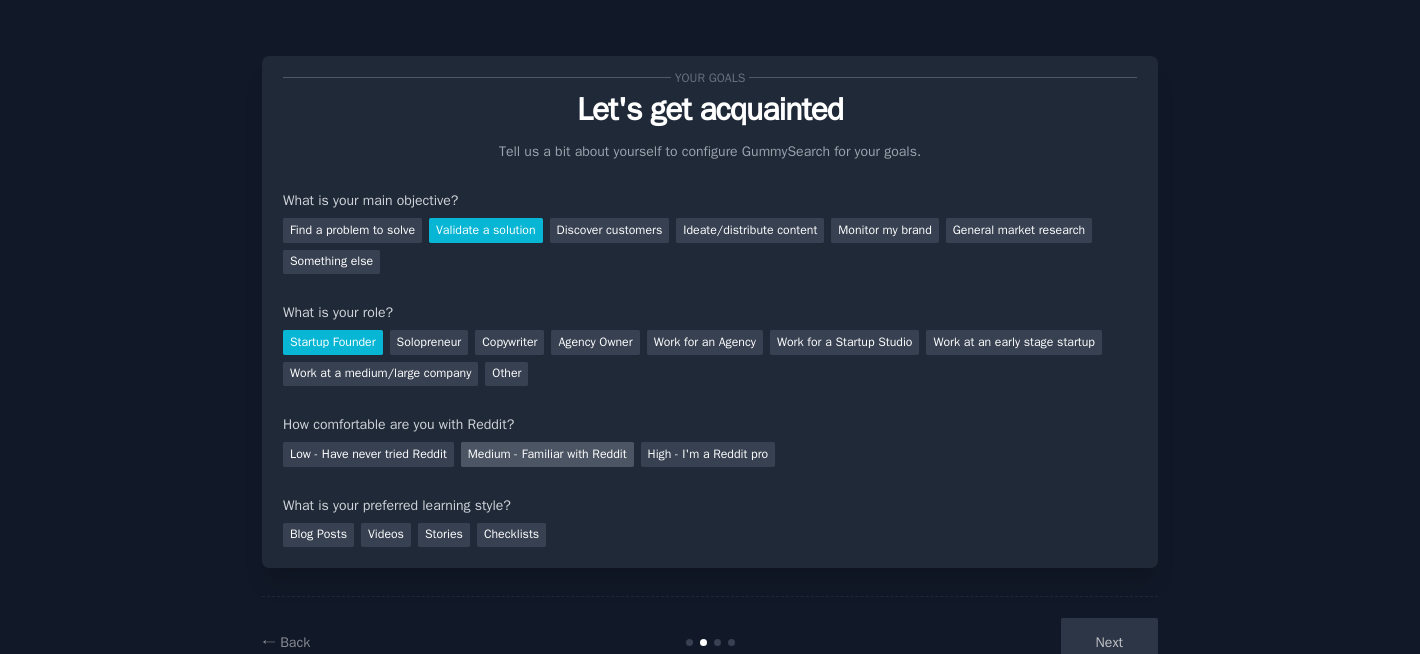 click on "Medium - Familiar with Reddit" at bounding box center (547, 454) 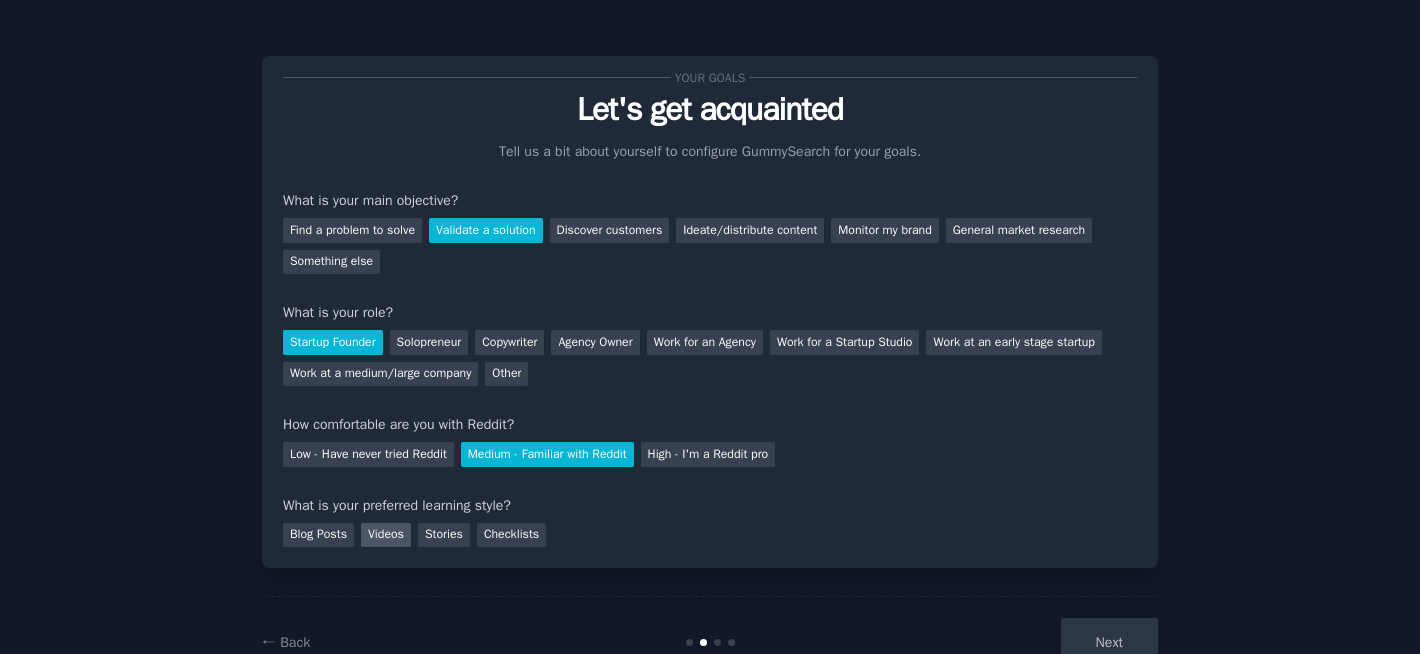 click on "Videos" at bounding box center [386, 535] 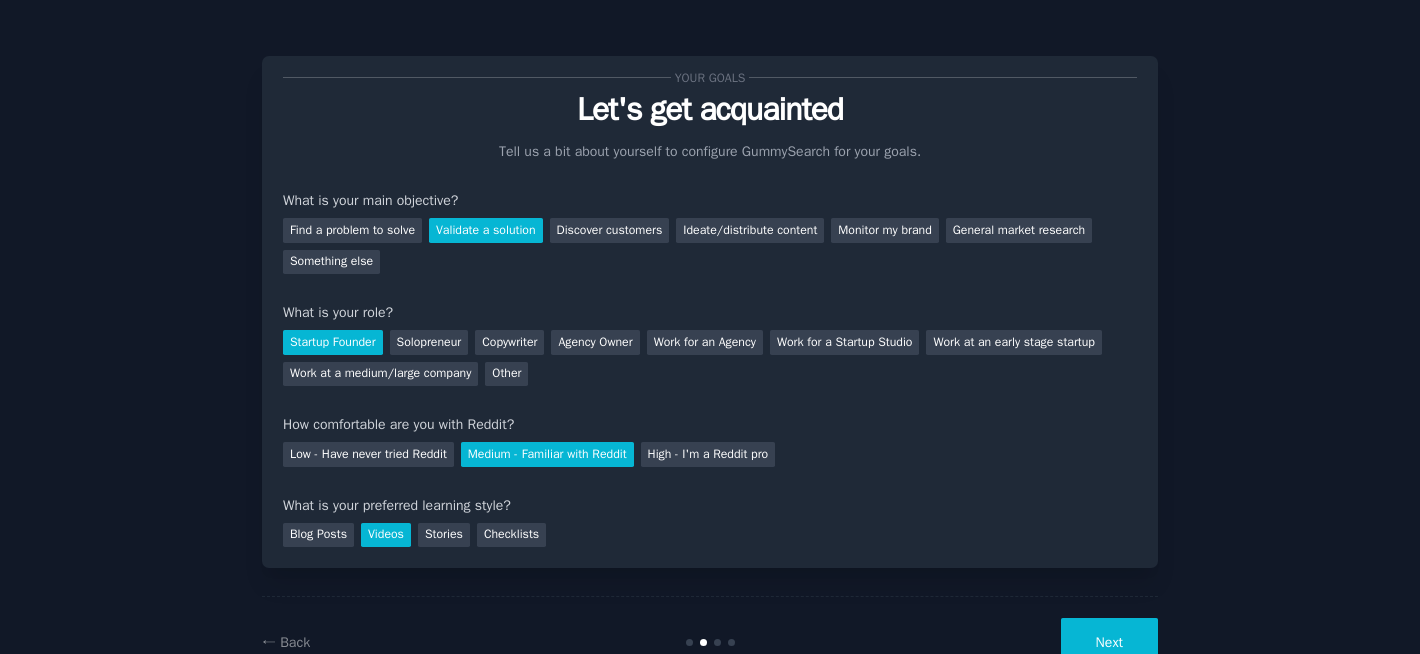 click on "Your goals Let's get acquainted Tell us a bit about yourself to configure GummySearch for your goals. What is your main objective? Find a problem to solve Validate a solution Discover customers Ideate/distribute content Monitor my brand General market research Something else What is your role? Startup Founder Solopreneur Copywriter Agency Owner Work for an Agency Work for a Startup Studio Work at an early stage startup Work at a medium/large company Other How comfortable are you with Reddit? Low - Have never tried Reddit Medium - Familiar with Reddit High - I'm a Reddit pro What is your preferred learning style? Blog Posts Videos Stories Checklists" at bounding box center [710, 312] 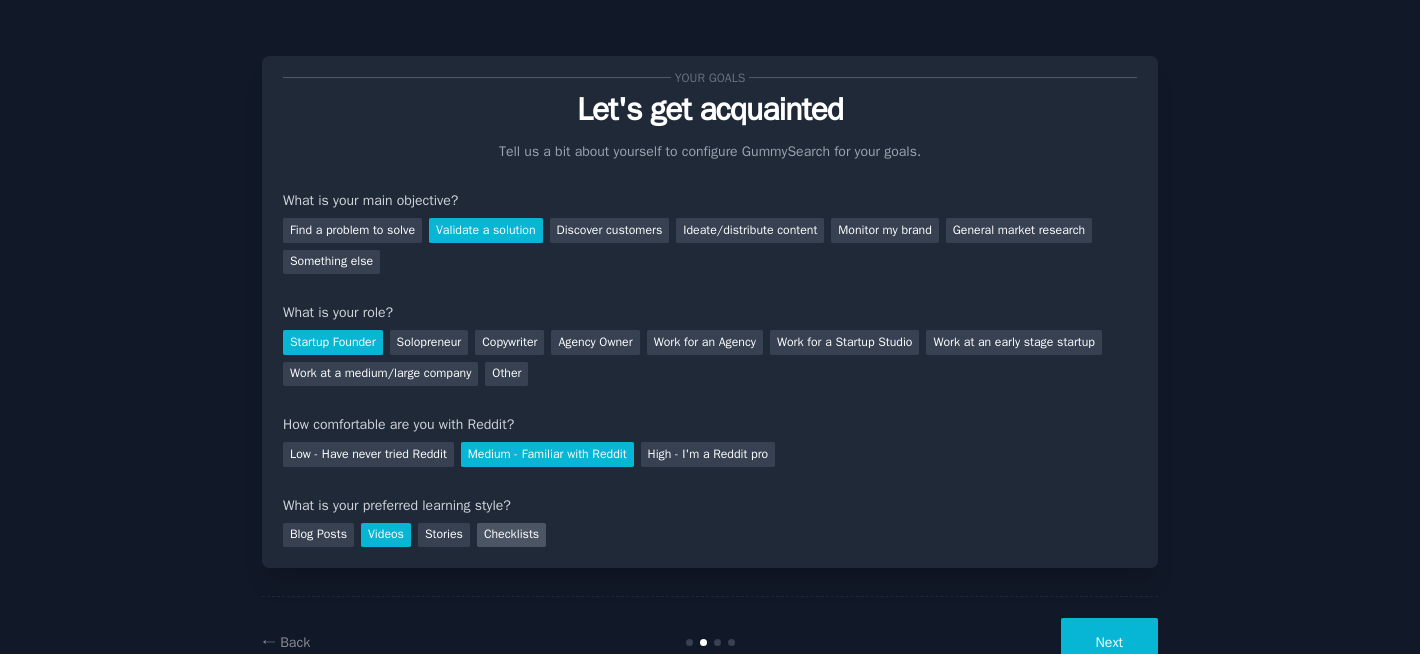 click on "Checklists" at bounding box center [511, 535] 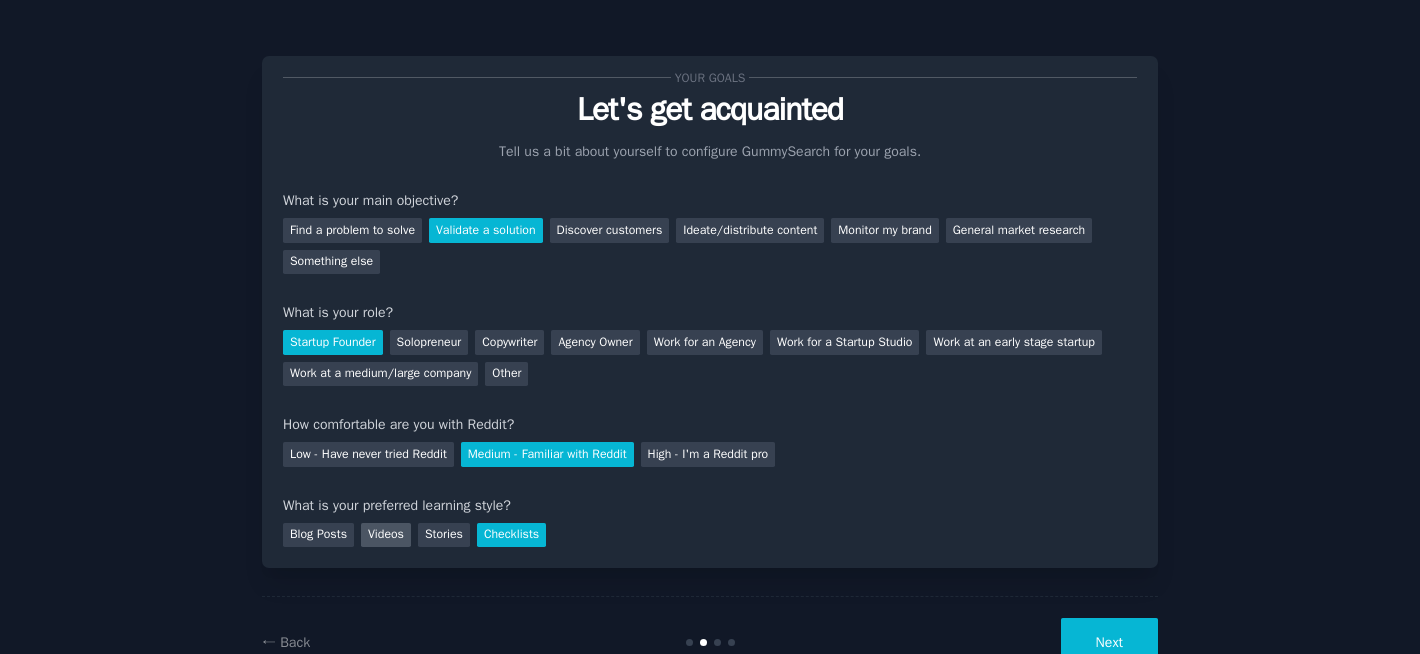 click on "Videos" at bounding box center (386, 535) 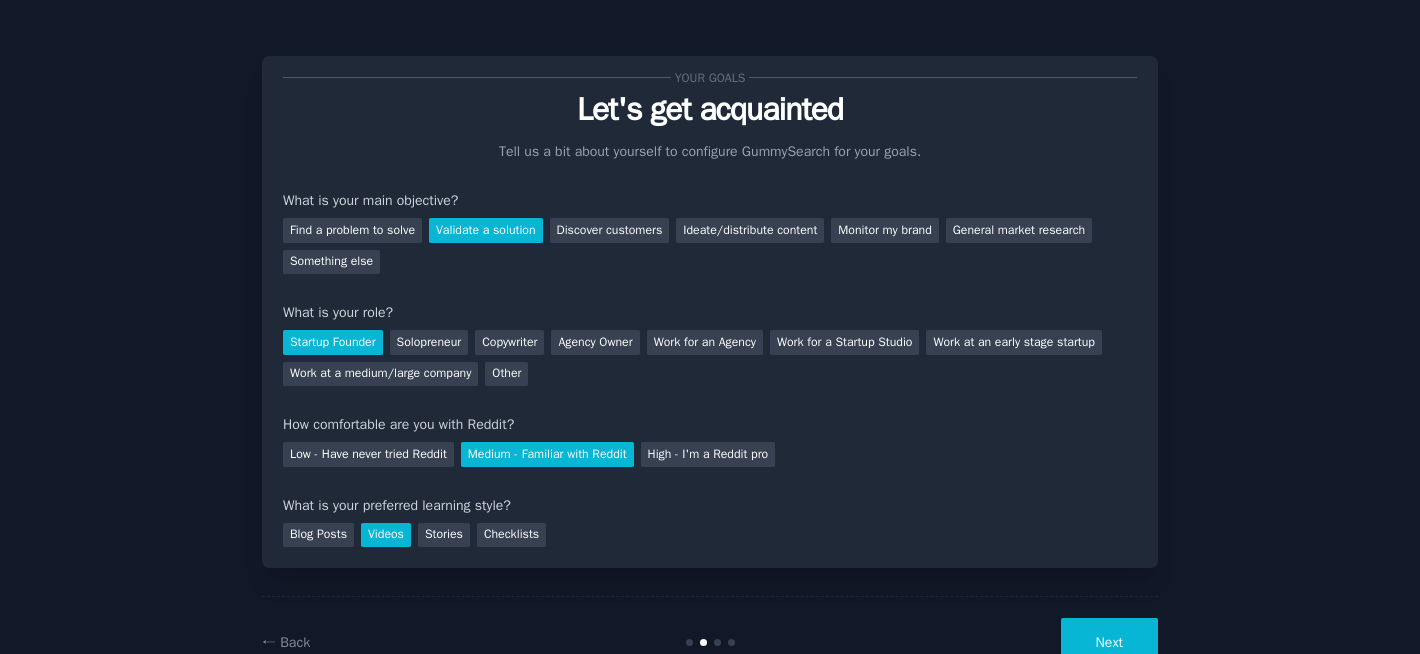click on "Next" at bounding box center [1109, 642] 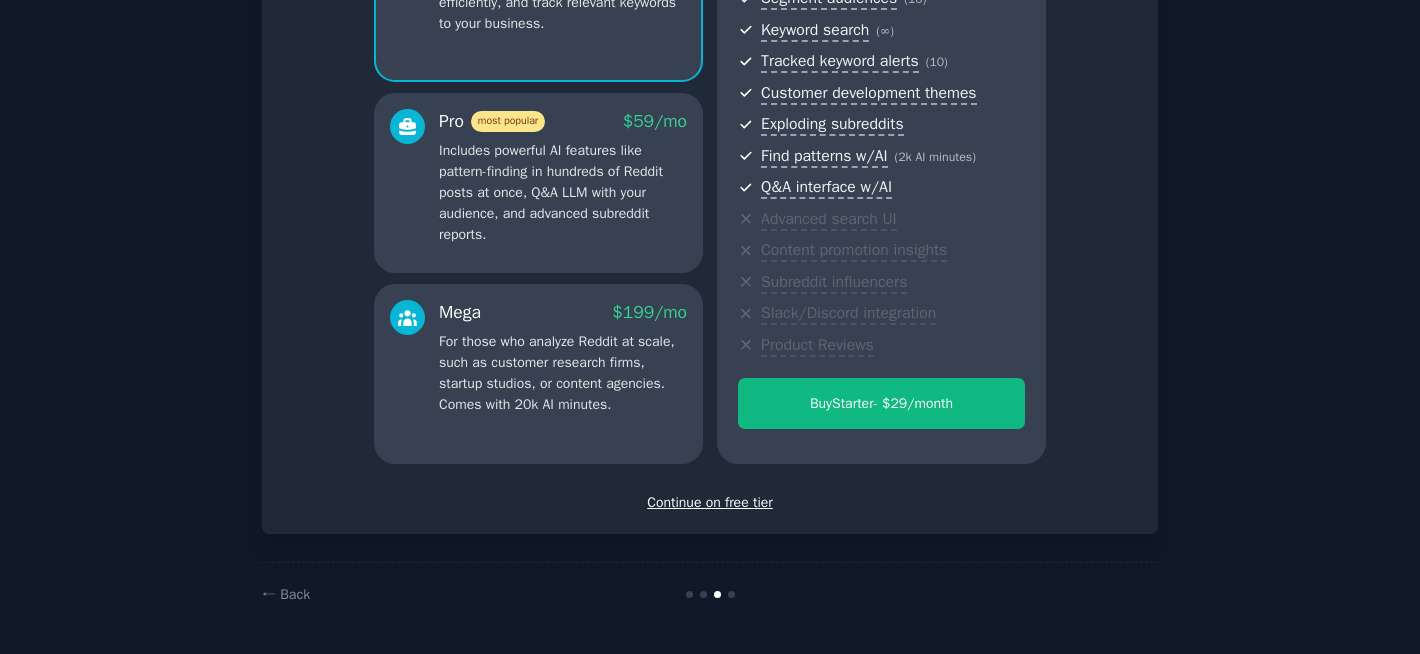scroll, scrollTop: 31, scrollLeft: 0, axis: vertical 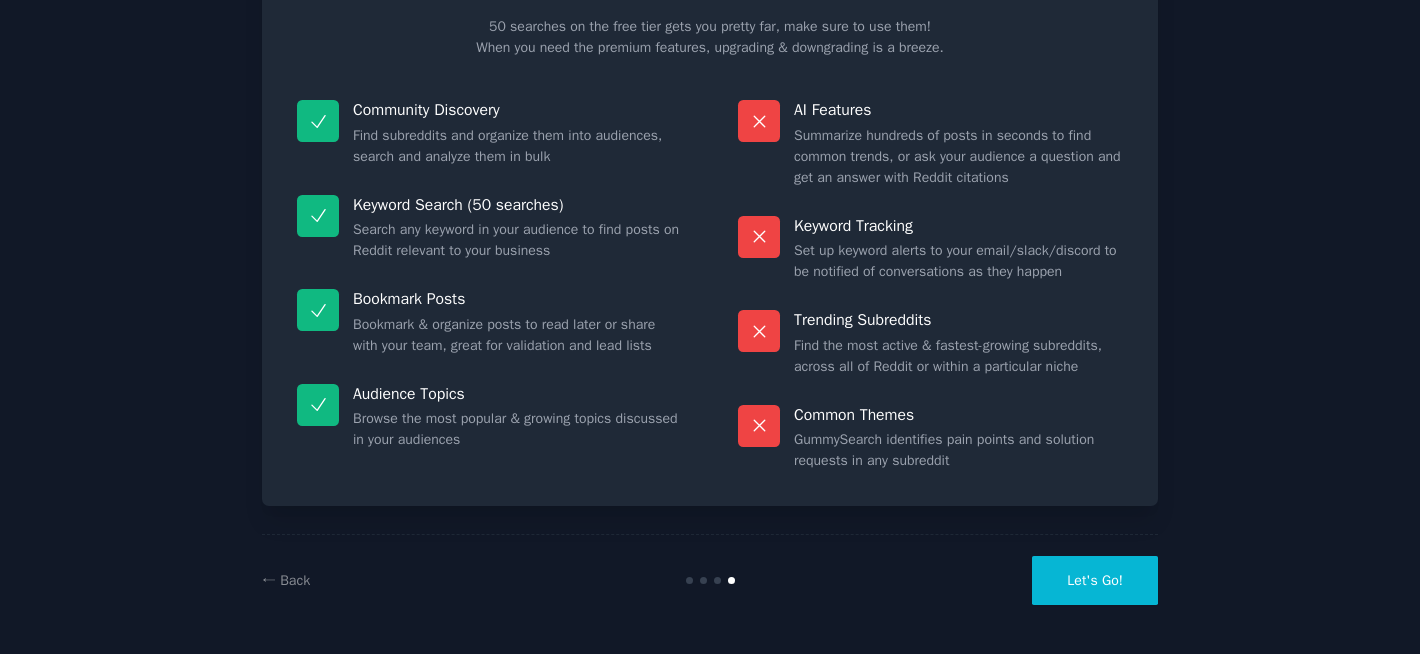 click on "Let's Go!" at bounding box center [1095, 580] 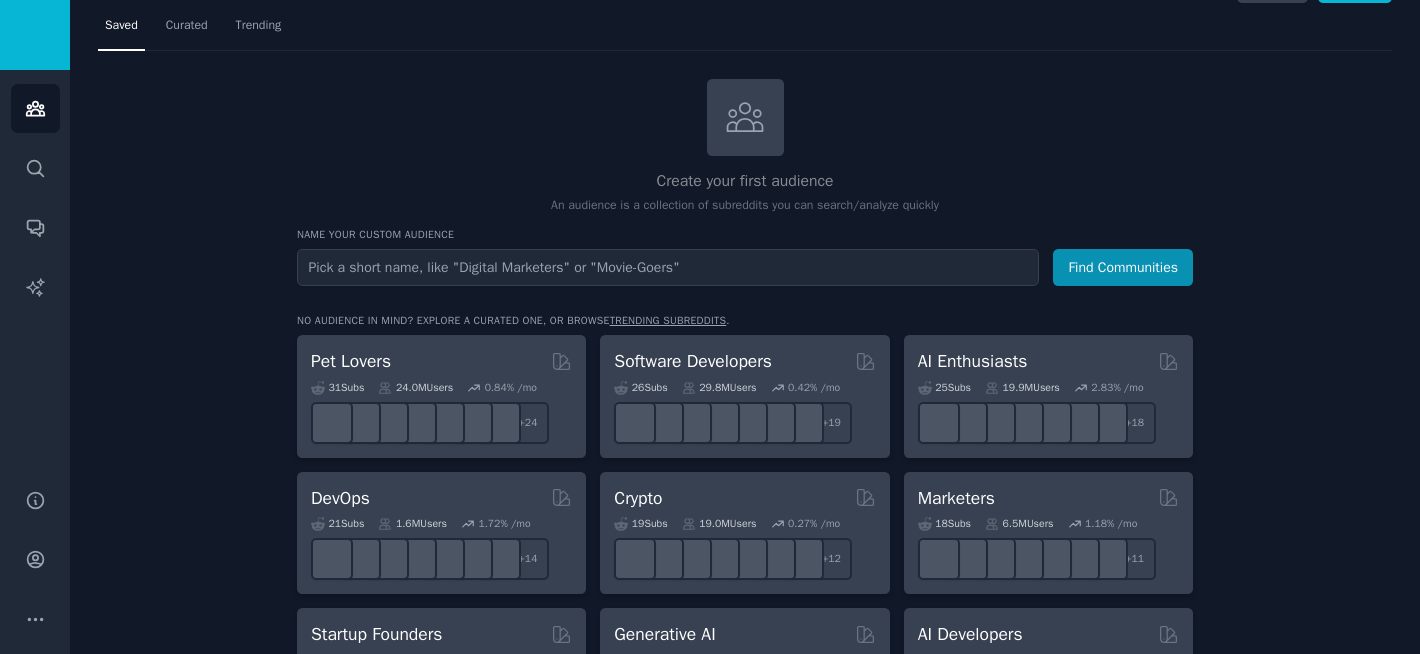 scroll, scrollTop: 0, scrollLeft: 0, axis: both 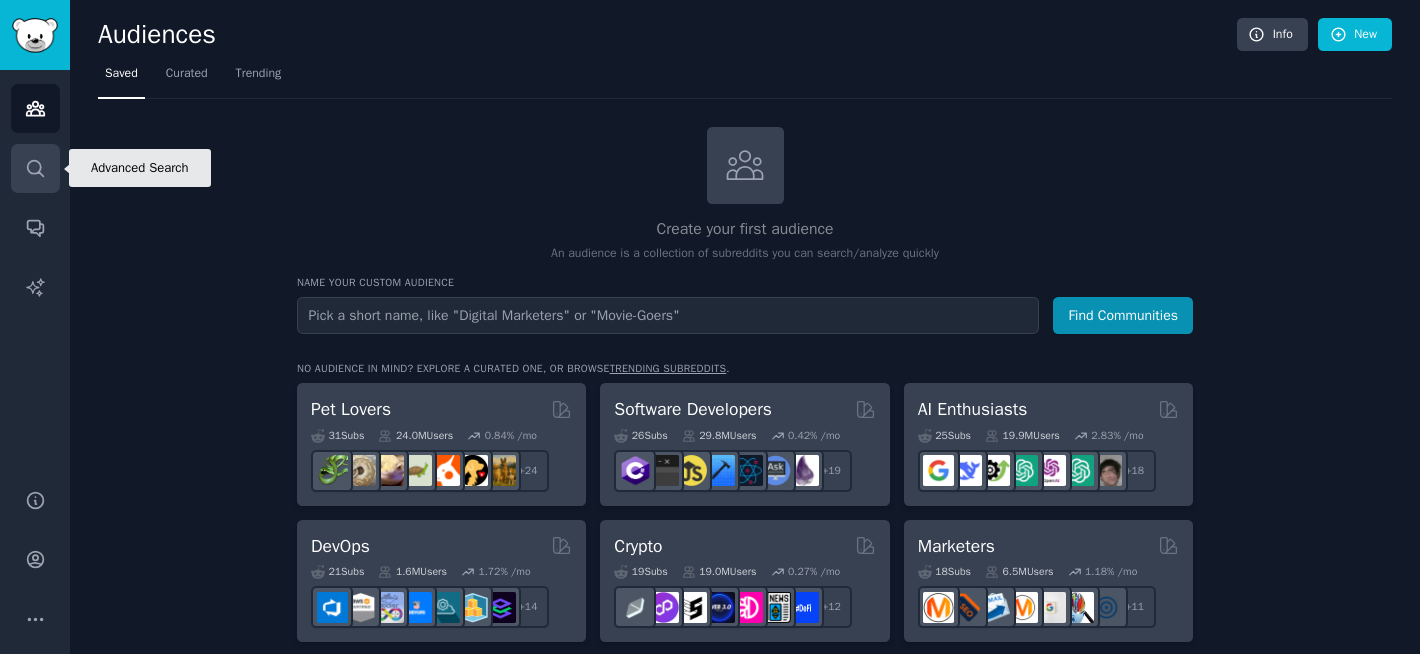 click on "Search" at bounding box center [35, 168] 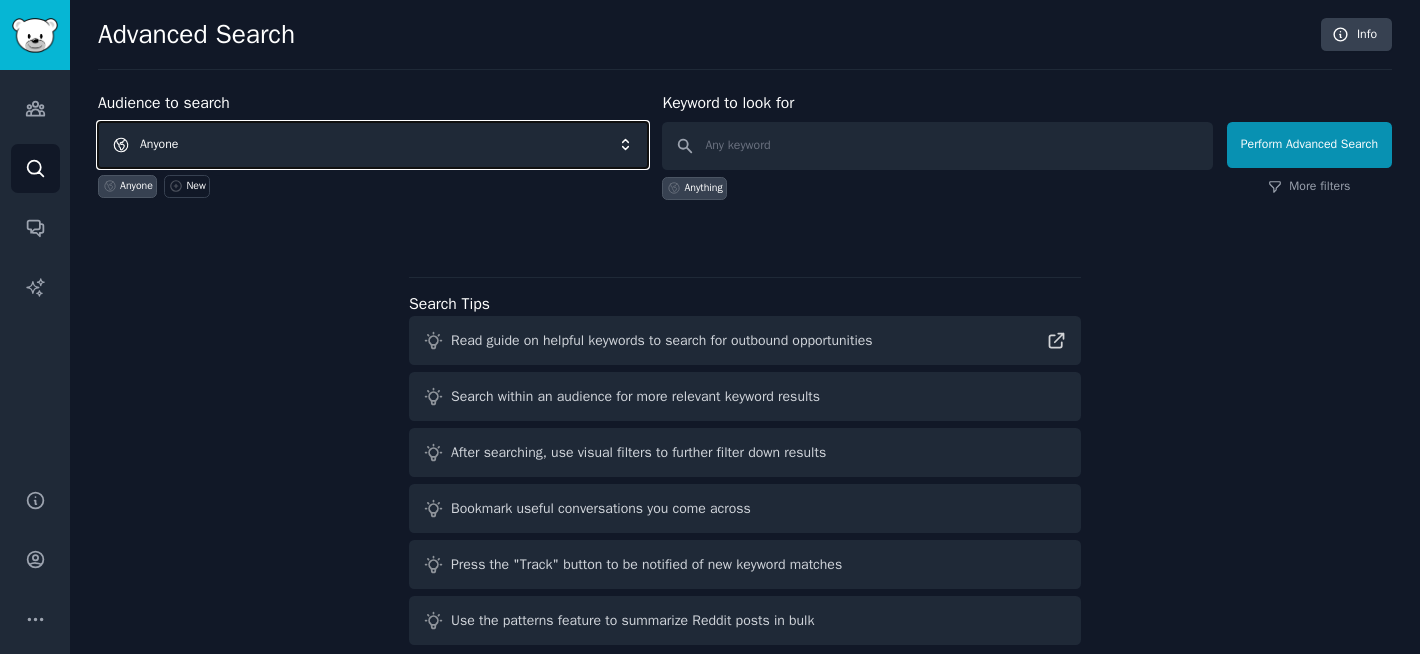 click on "Anyone" at bounding box center (373, 145) 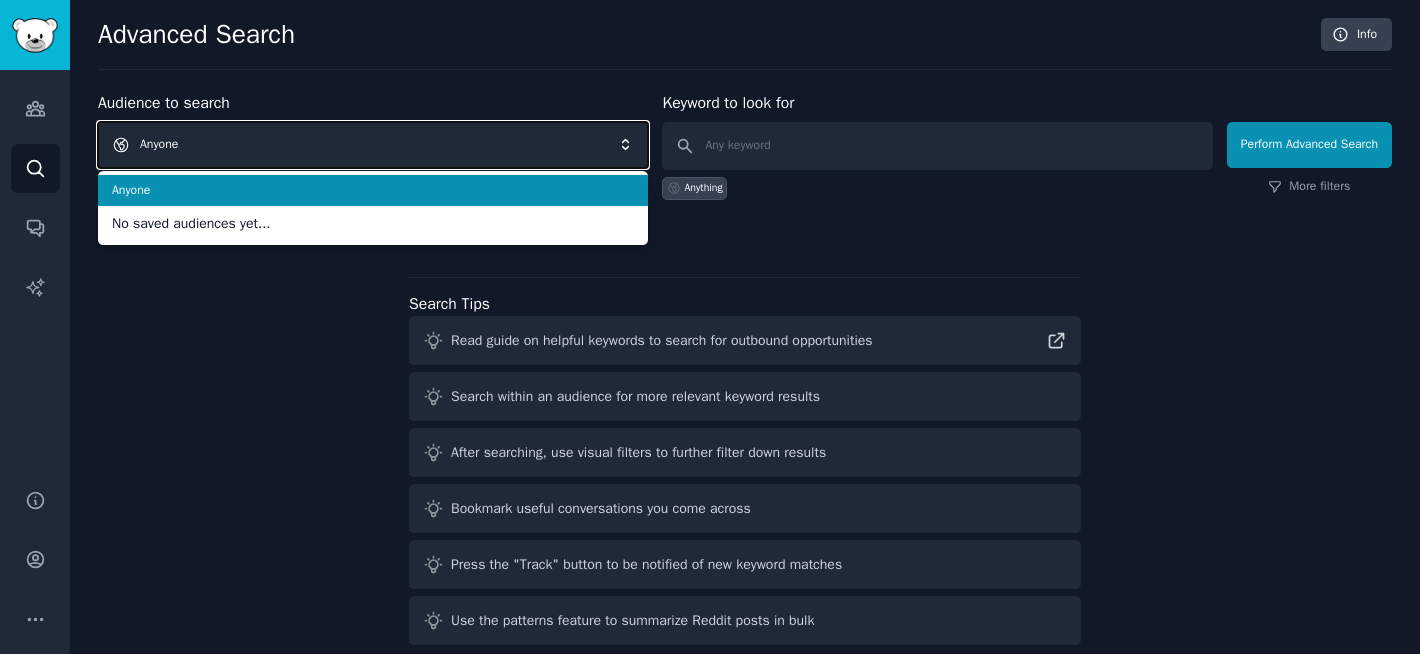 click on "Anyone" at bounding box center [373, 145] 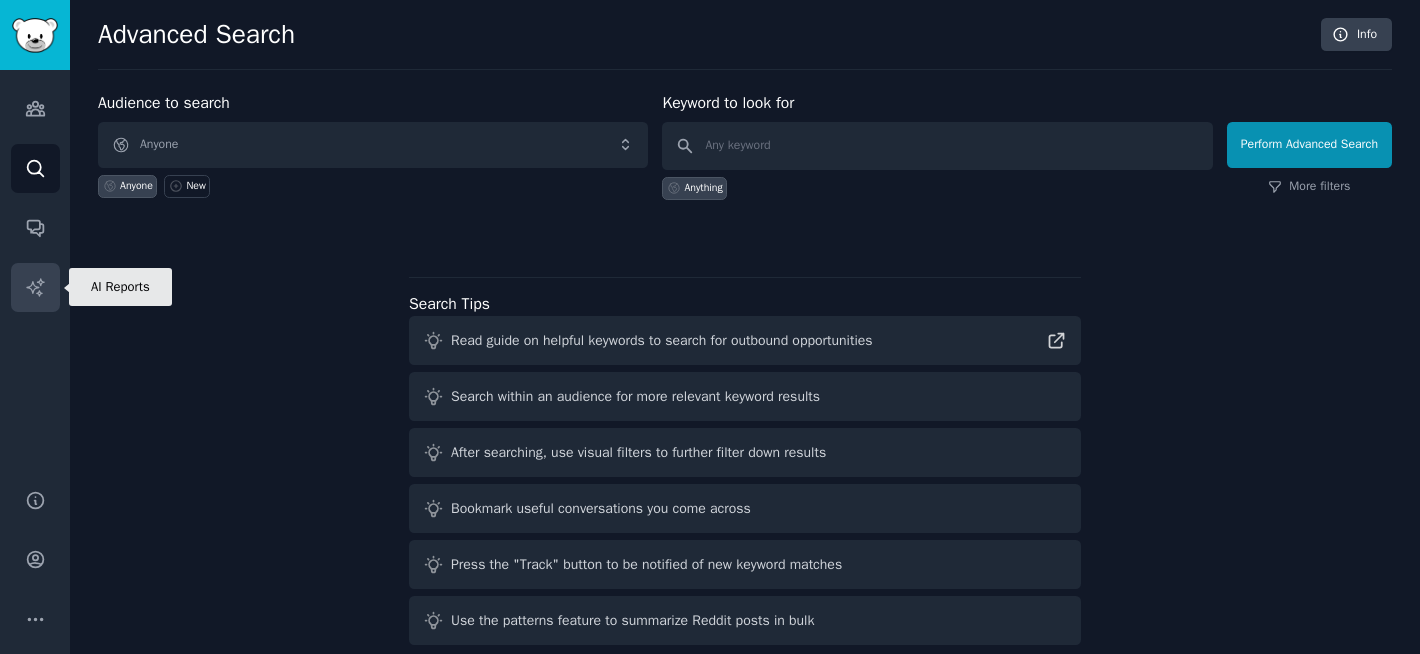 click on "AI Reports" at bounding box center (35, 287) 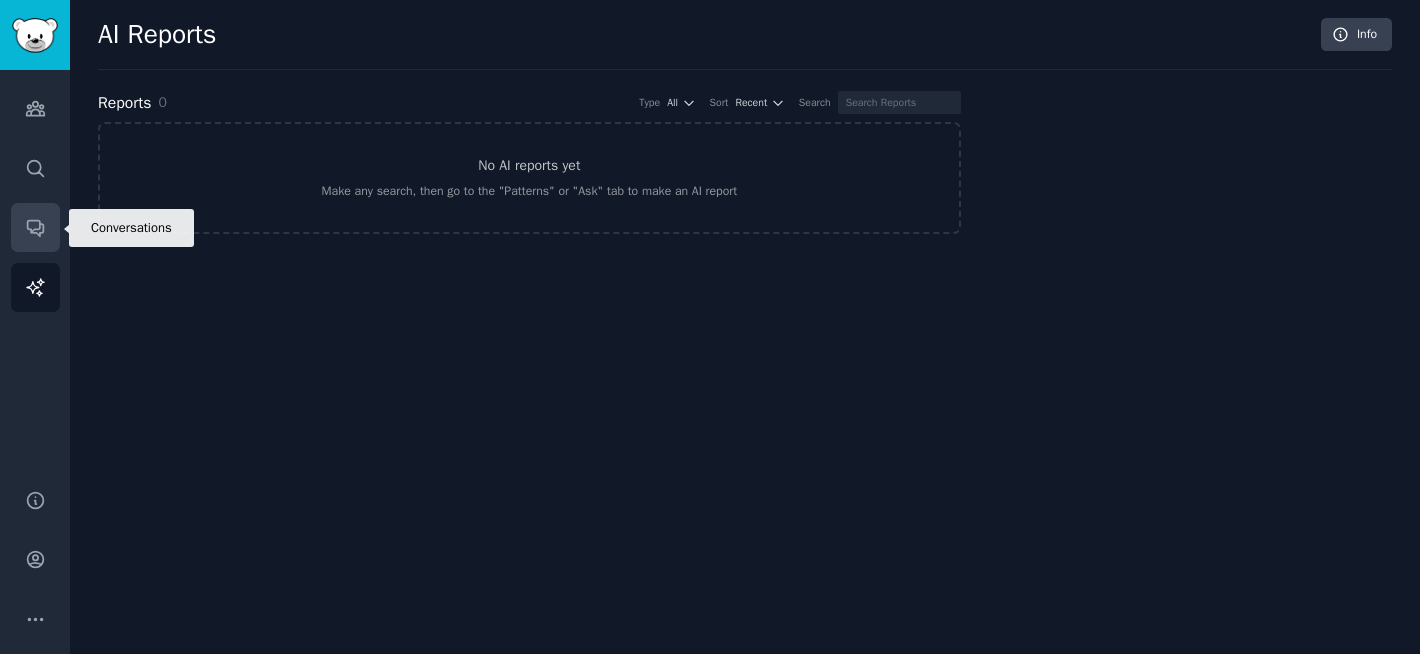 click on "Conversations" at bounding box center (35, 227) 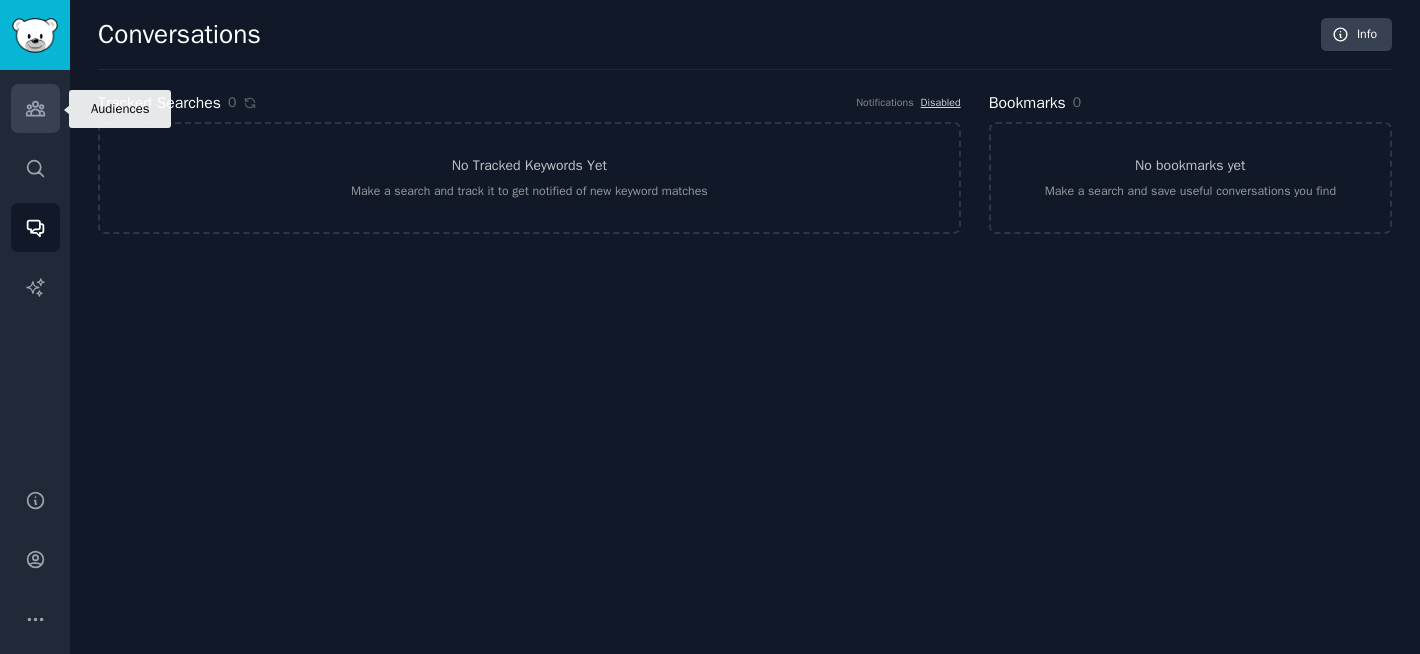 click on "Audiences" at bounding box center (35, 108) 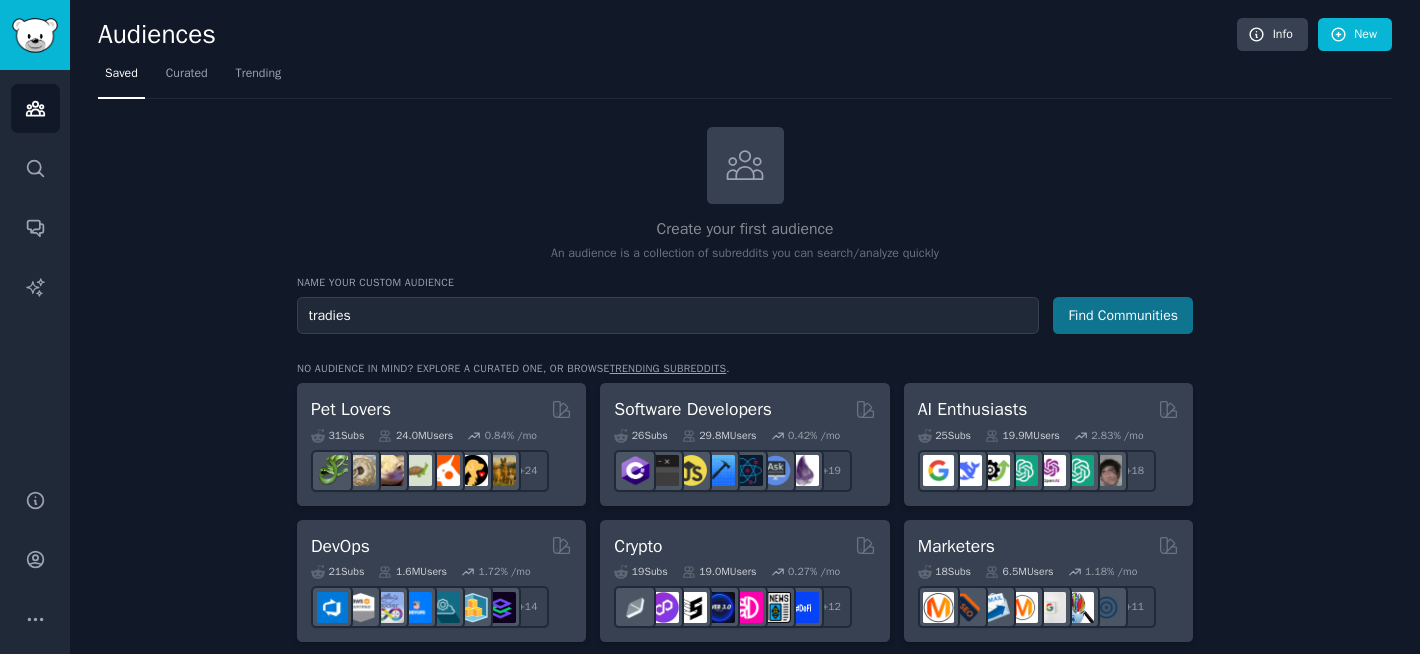 type on "tradies" 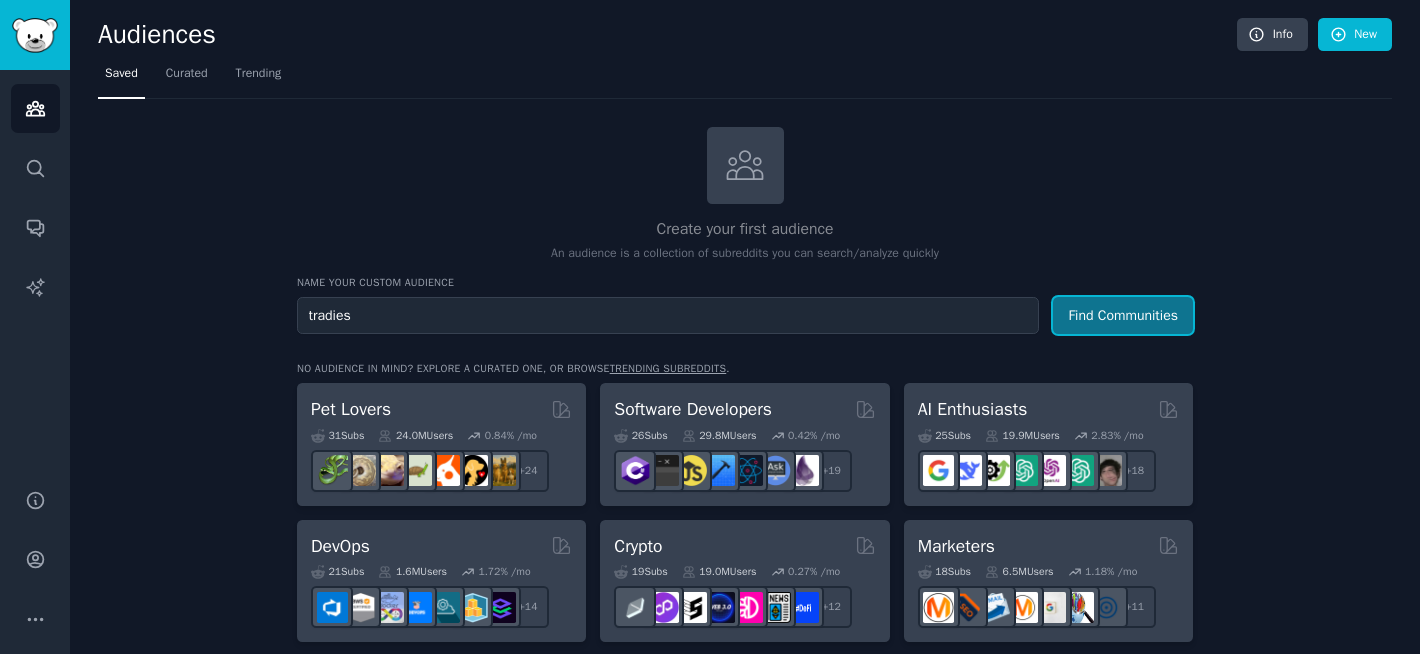 click on "Find Communities" at bounding box center (1123, 315) 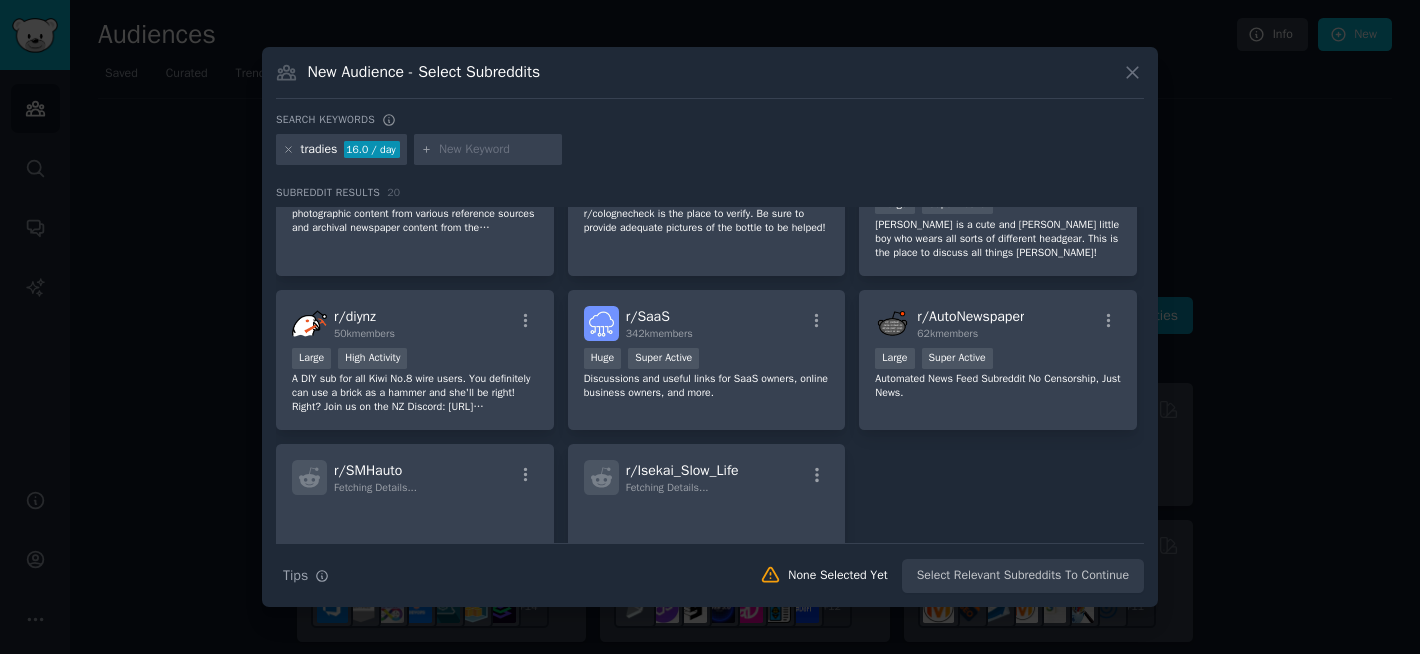 scroll, scrollTop: 0, scrollLeft: 0, axis: both 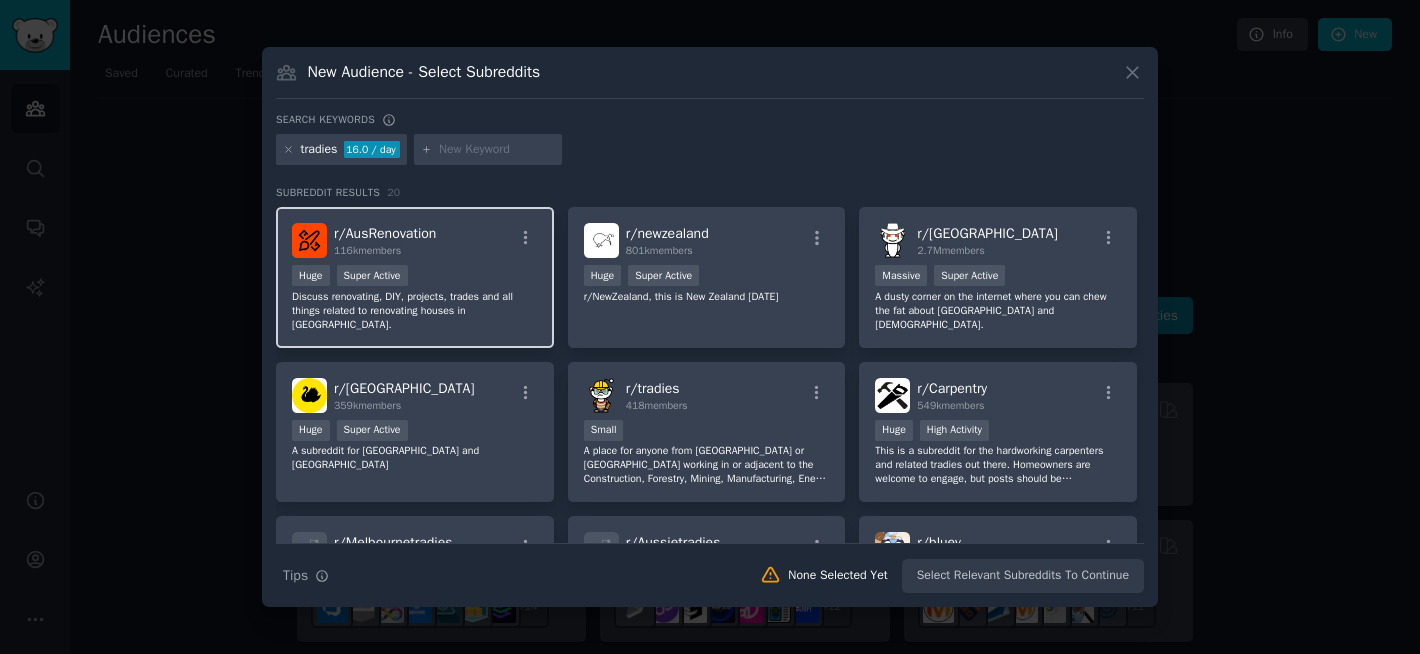 click on ">= 95th percentile for submissions / day Huge Super Active" at bounding box center [415, 277] 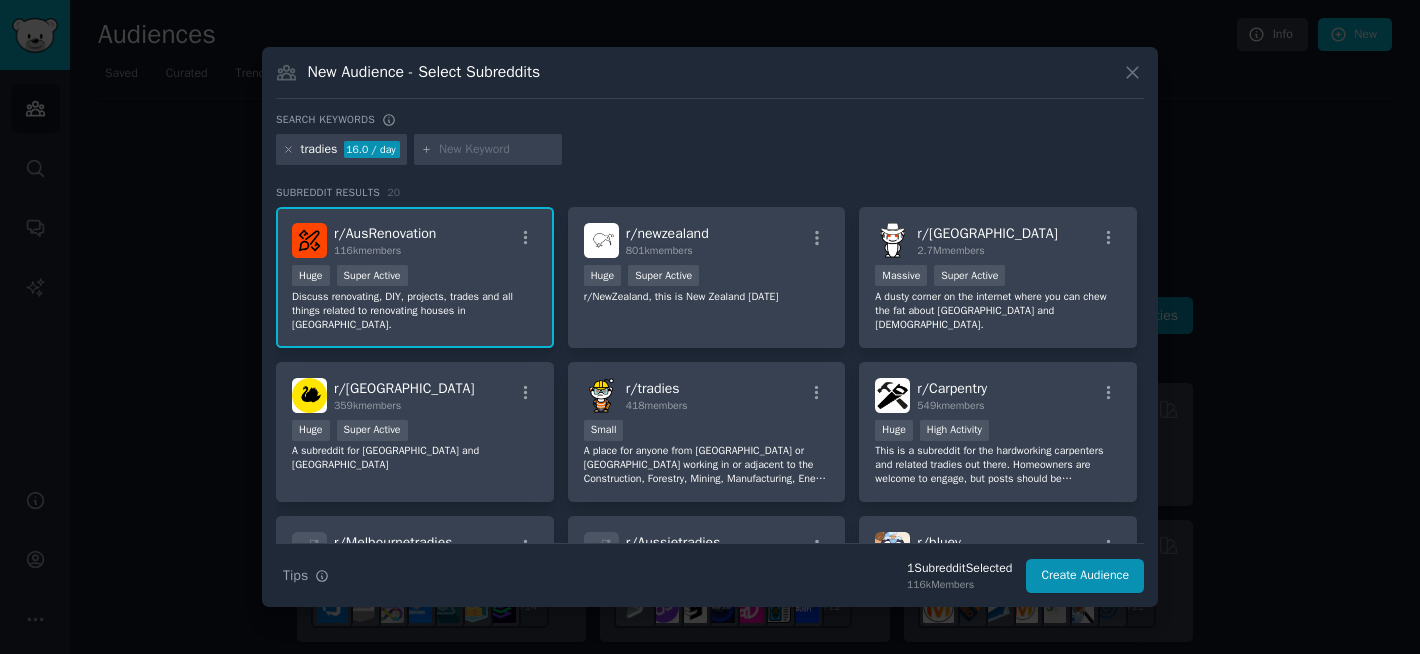 scroll, scrollTop: 289, scrollLeft: 0, axis: vertical 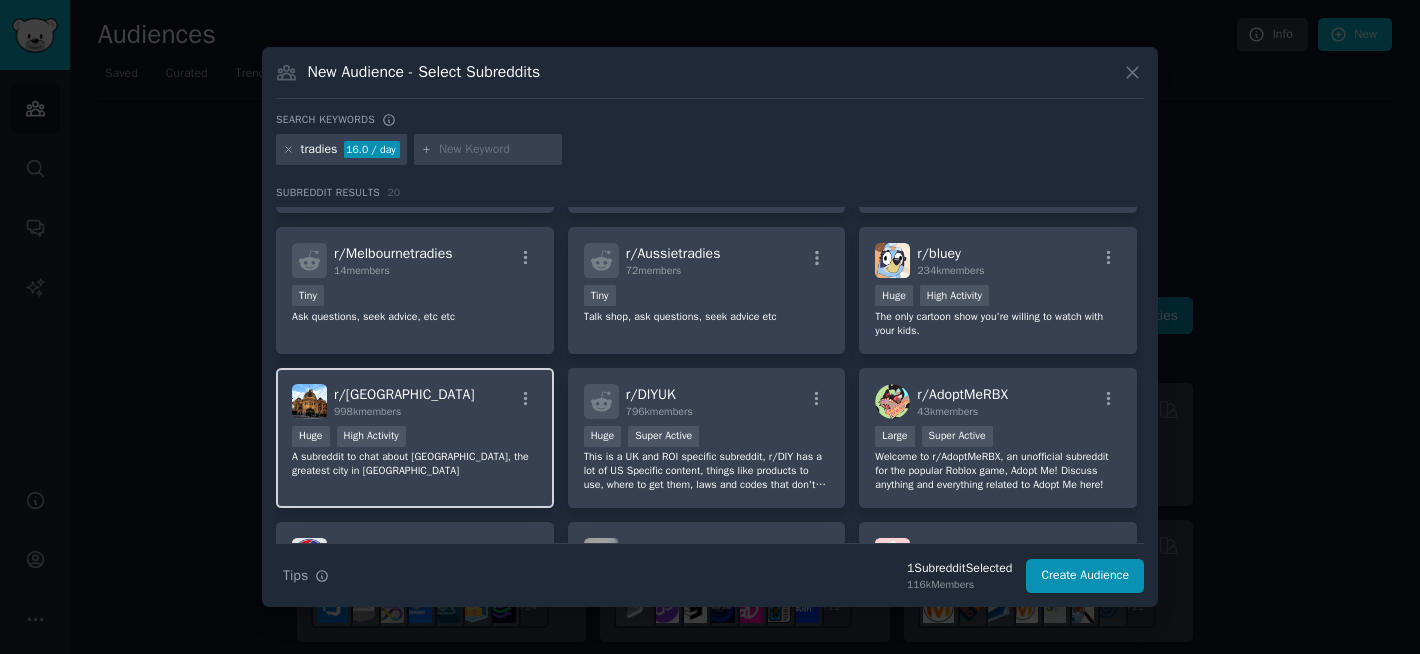 click on "r/ melbourne 998k  members" at bounding box center (415, 401) 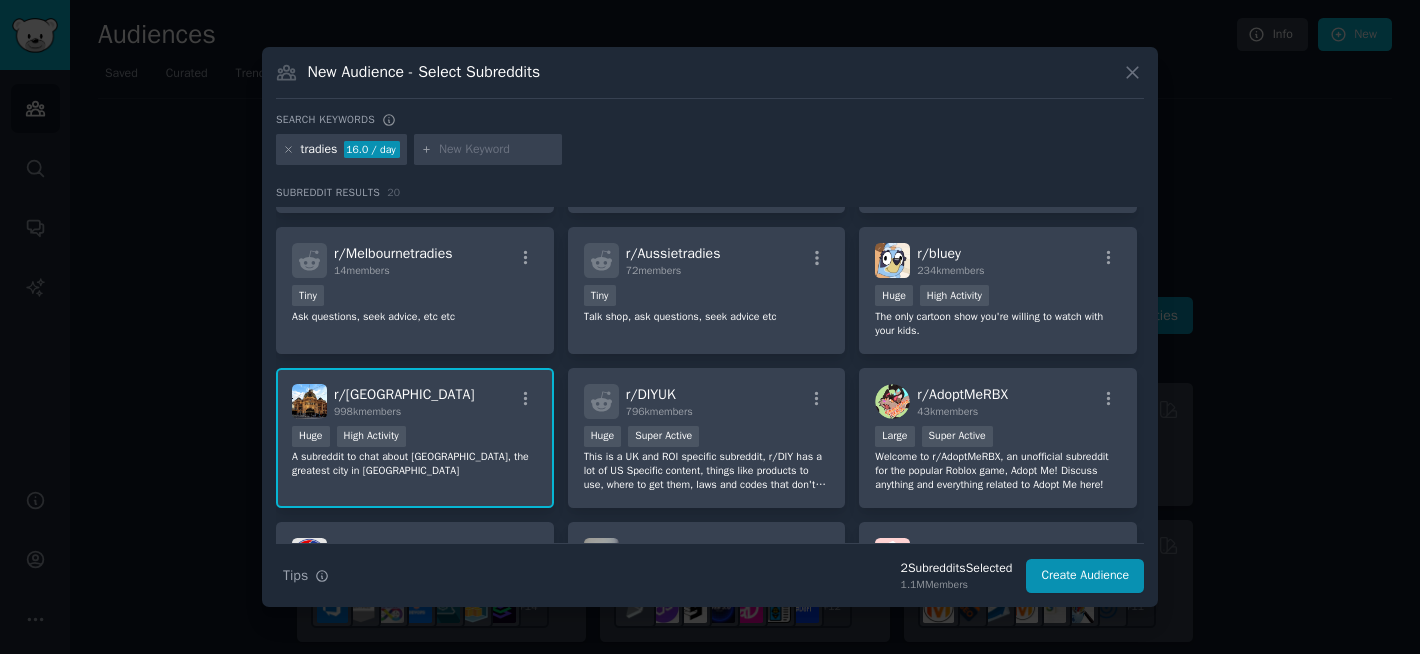 click on "r/ melbourne 998k  members" at bounding box center [415, 401] 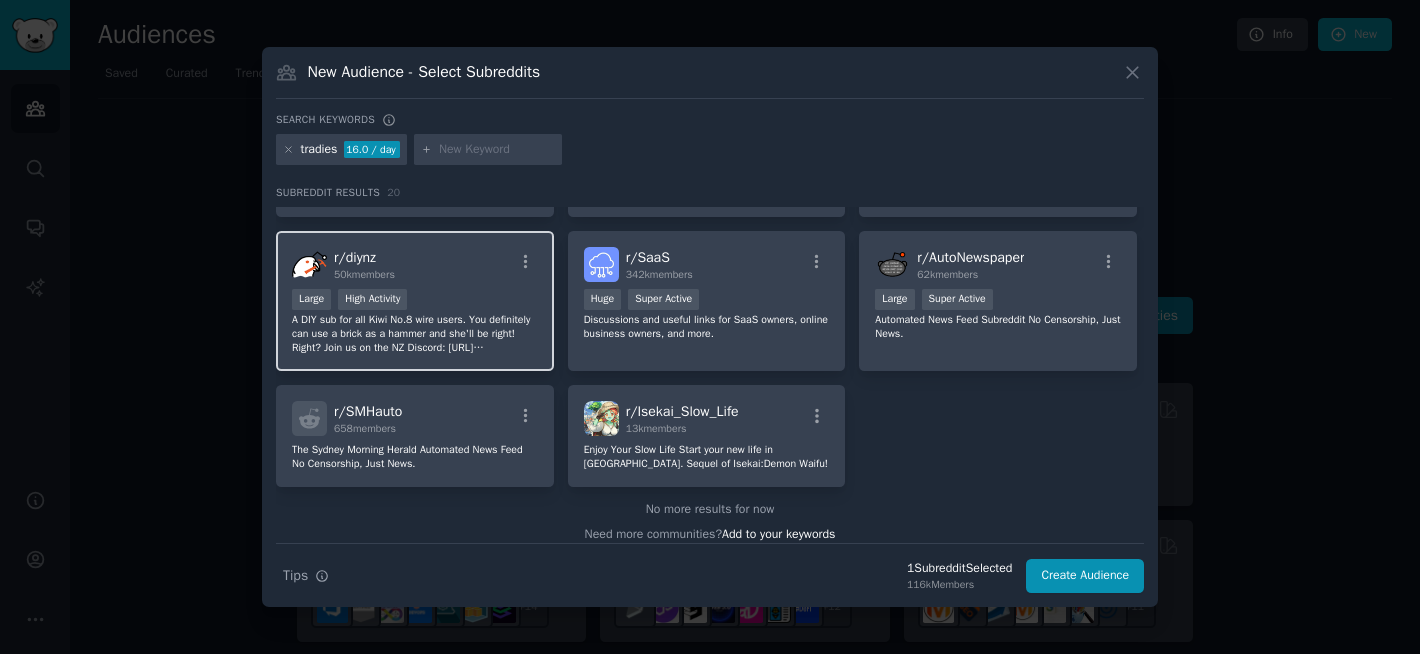 scroll, scrollTop: 0, scrollLeft: 0, axis: both 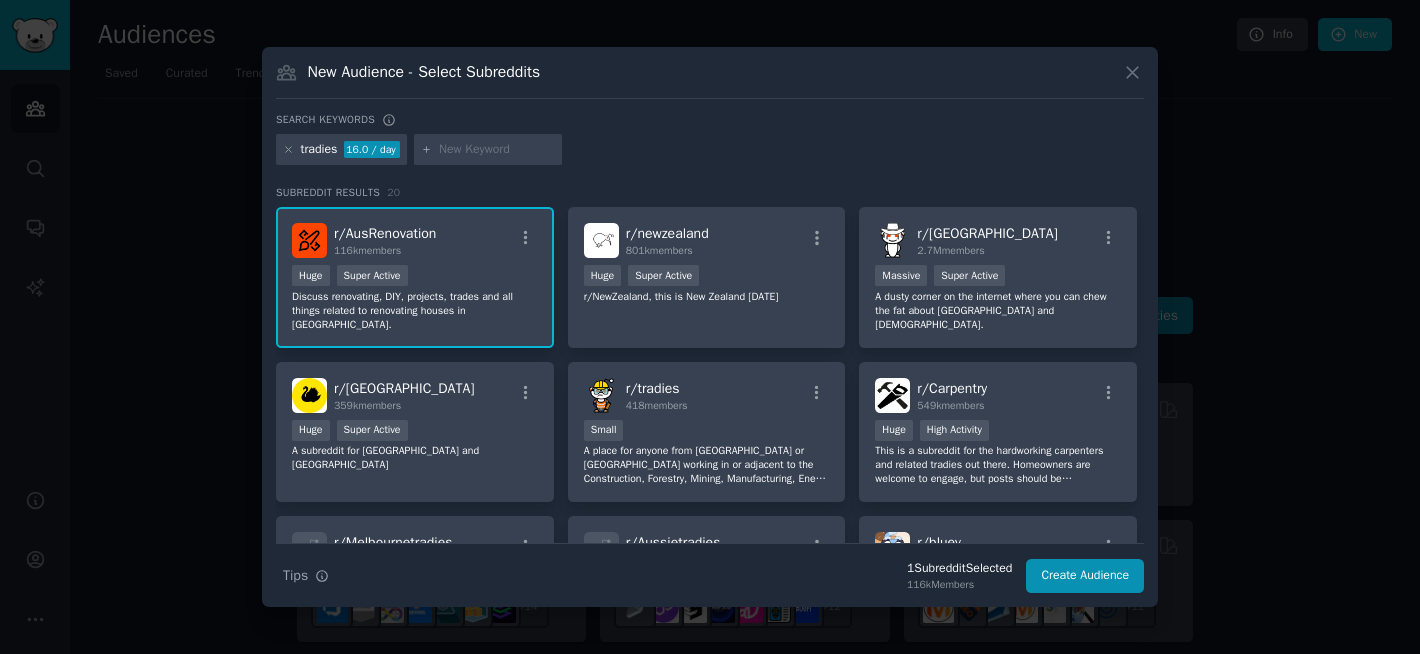 click at bounding box center [497, 150] 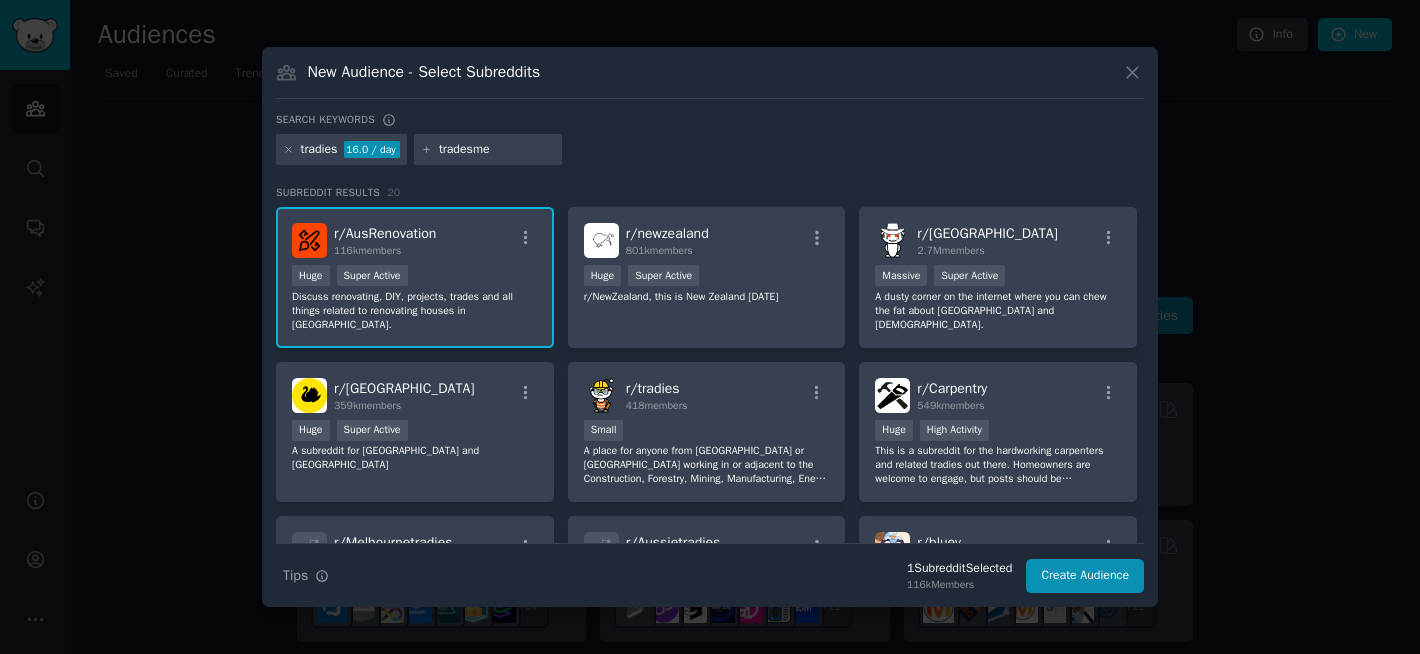 type on "tradesmen" 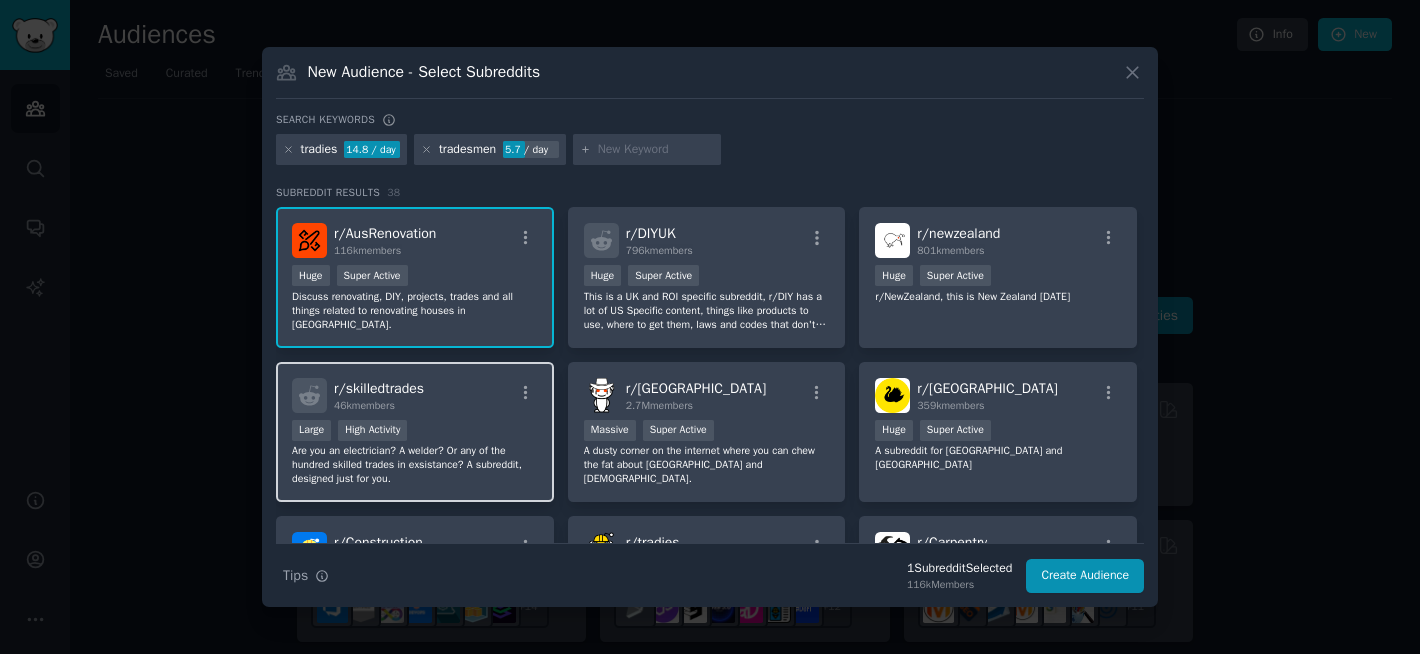 click on "r/ skilledtrades 46k  members" at bounding box center [415, 395] 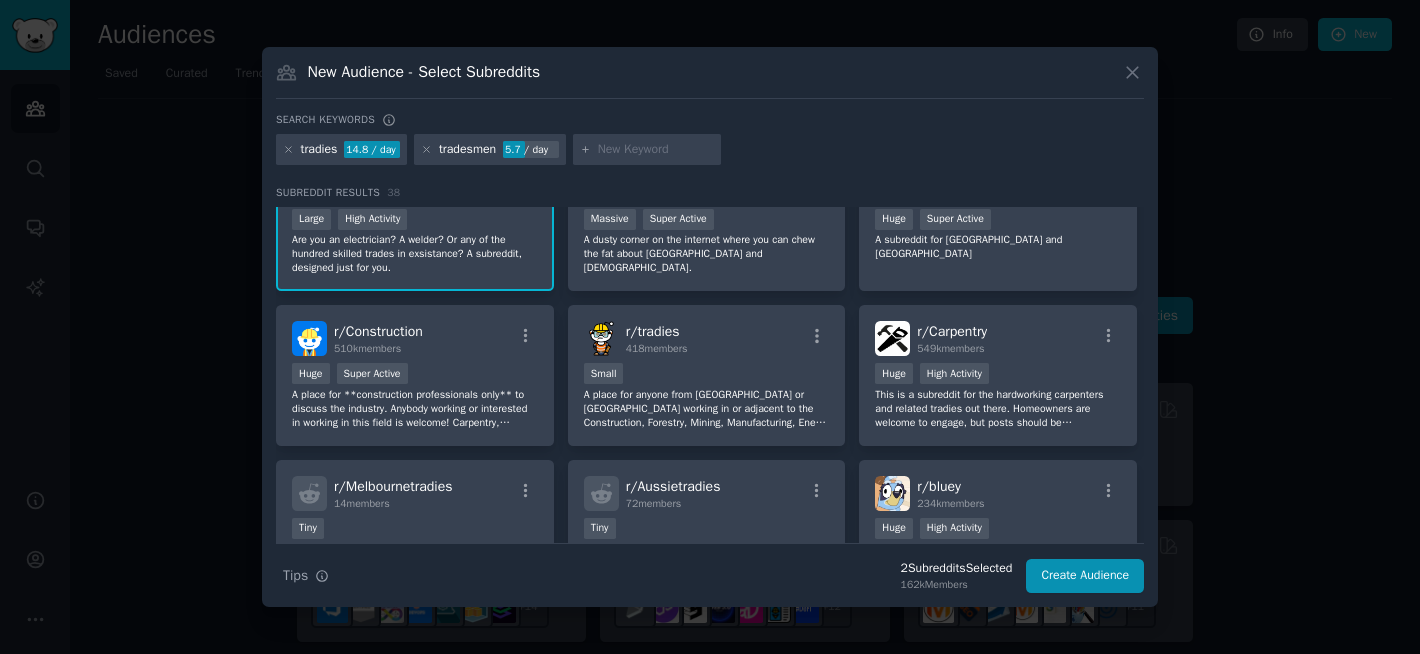 scroll, scrollTop: 212, scrollLeft: 0, axis: vertical 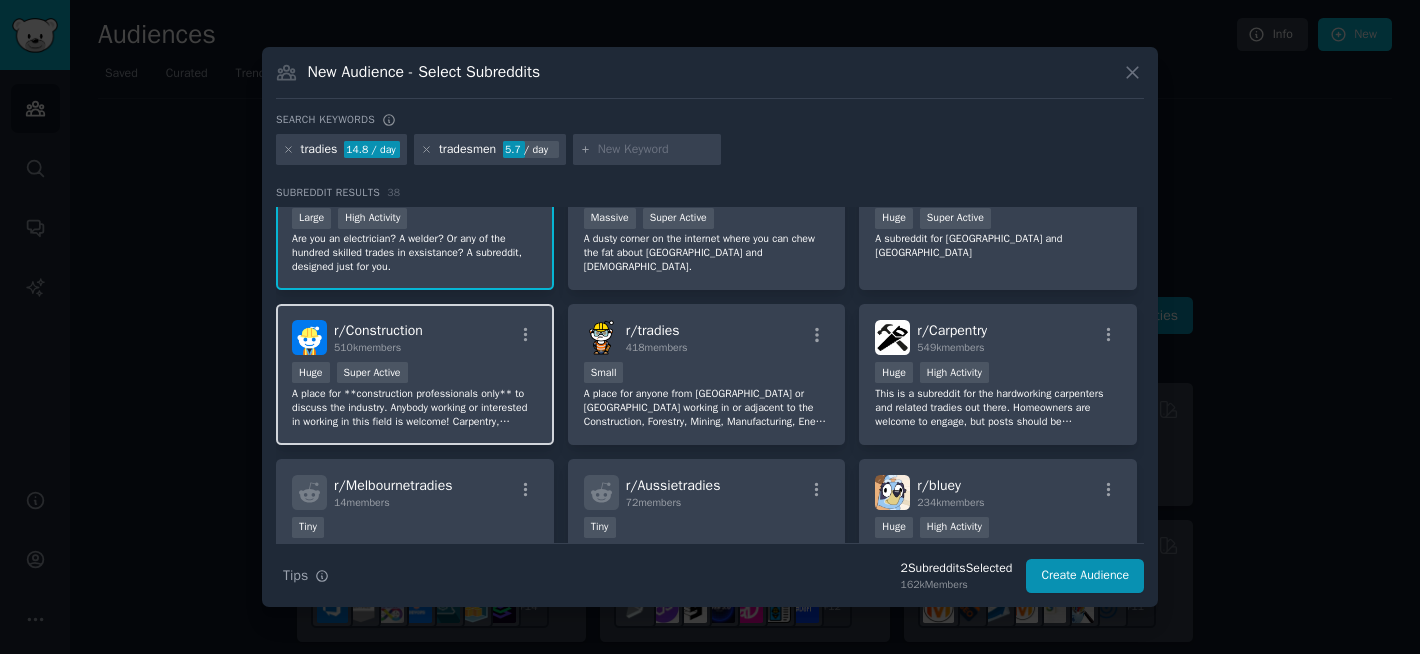 click on "r/ Construction 510k  members Huge Super Active A place for **construction professionals only** to discuss the industry.
Anybody working or interested in working in this field is welcome! Carpentry, concrete, steel, plumbing, HVAC, electrical, landscaping, equipment operators, etc.
Those with DIY or homeowner-type questions should use subreddits such as /r/DIY. Those posts will be removed." at bounding box center (415, 374) 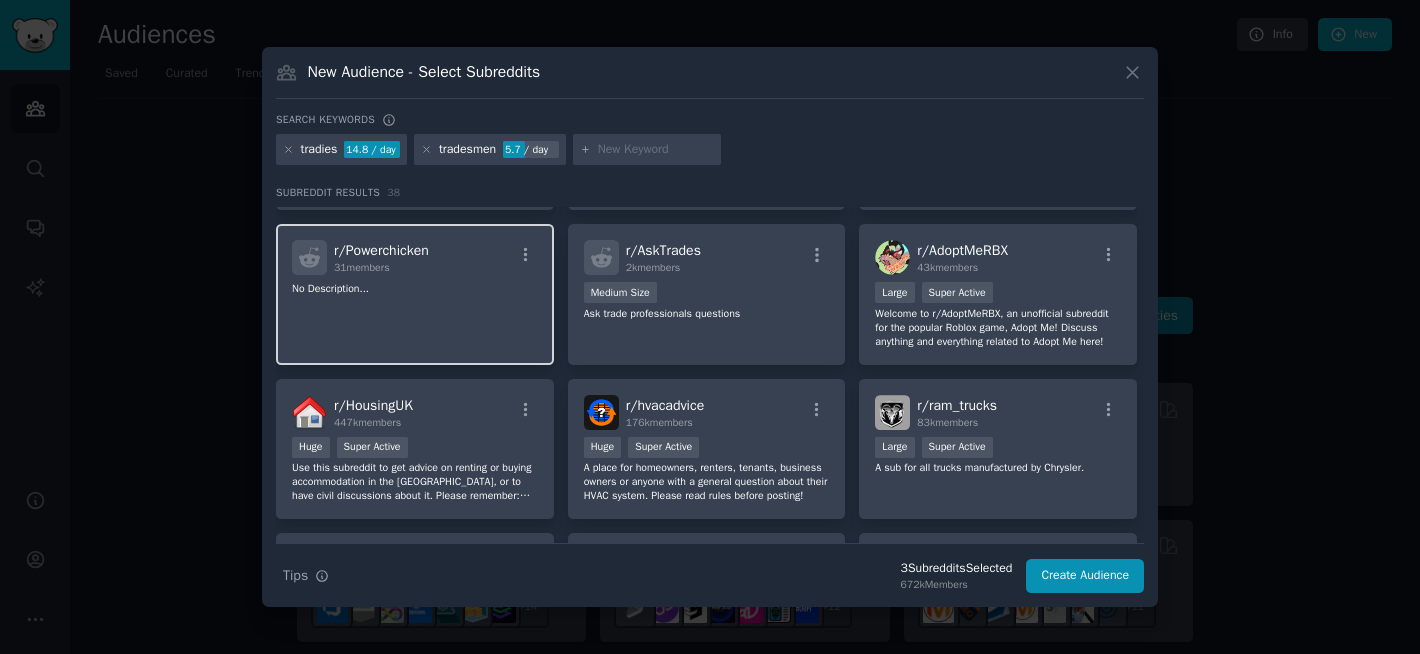 scroll, scrollTop: 1073, scrollLeft: 0, axis: vertical 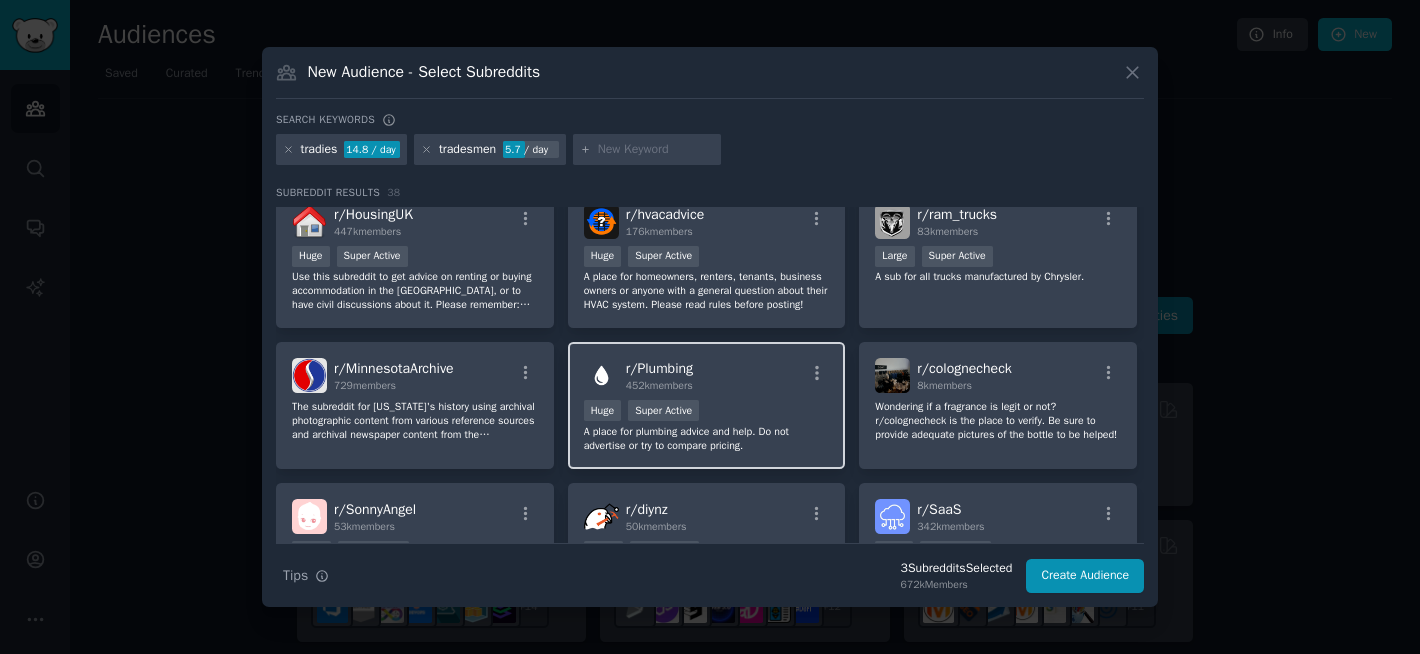 click on "r/ Plumbing 452k  members" at bounding box center (707, 375) 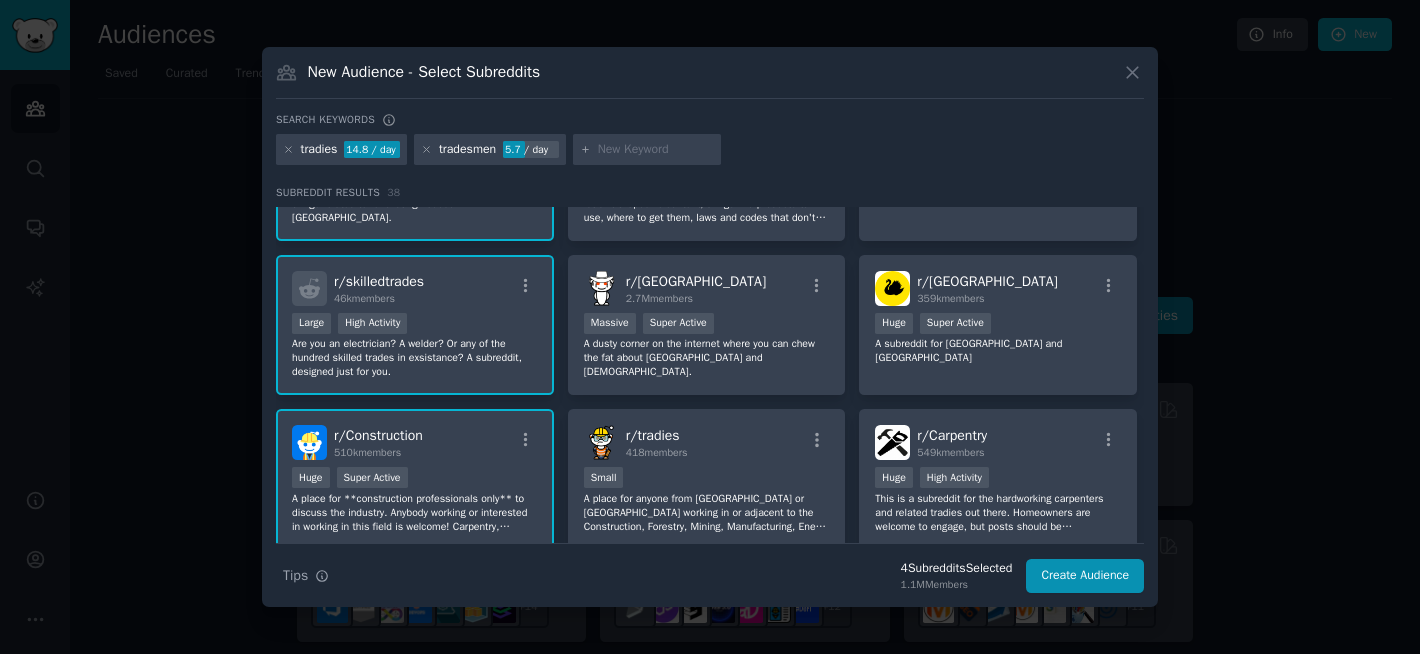 scroll, scrollTop: 0, scrollLeft: 0, axis: both 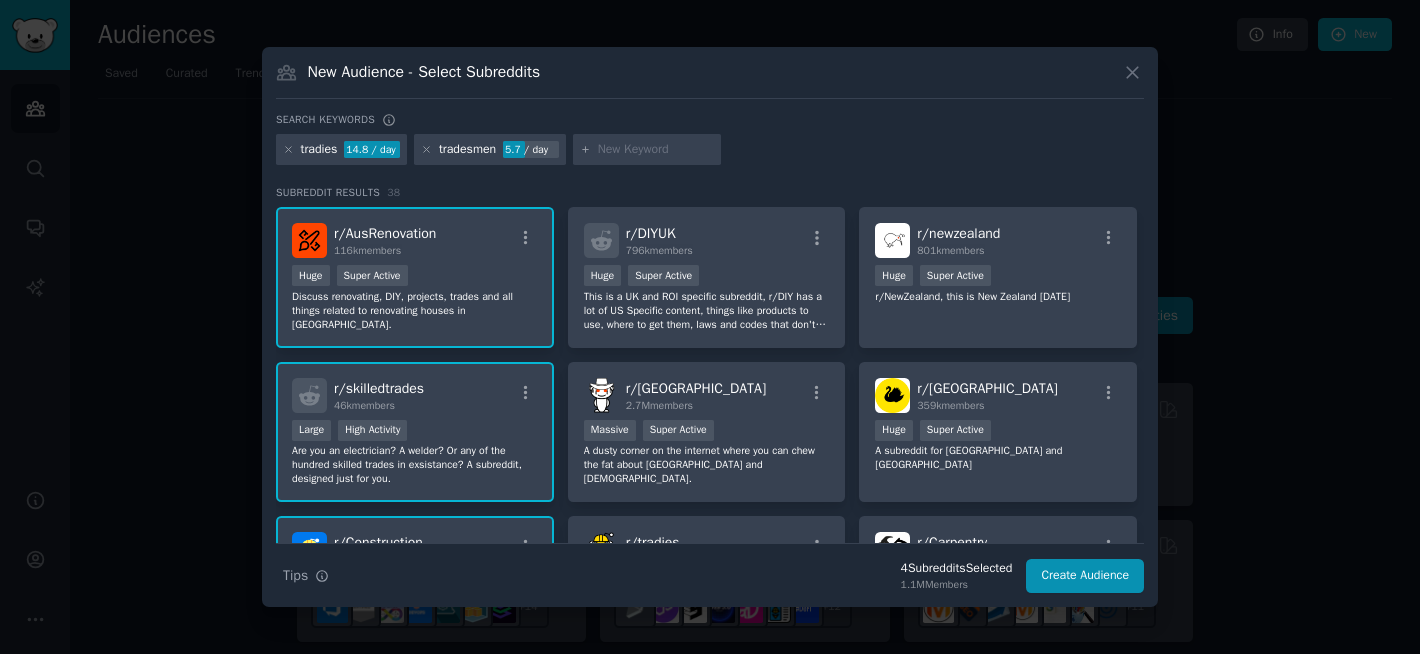 click at bounding box center [656, 150] 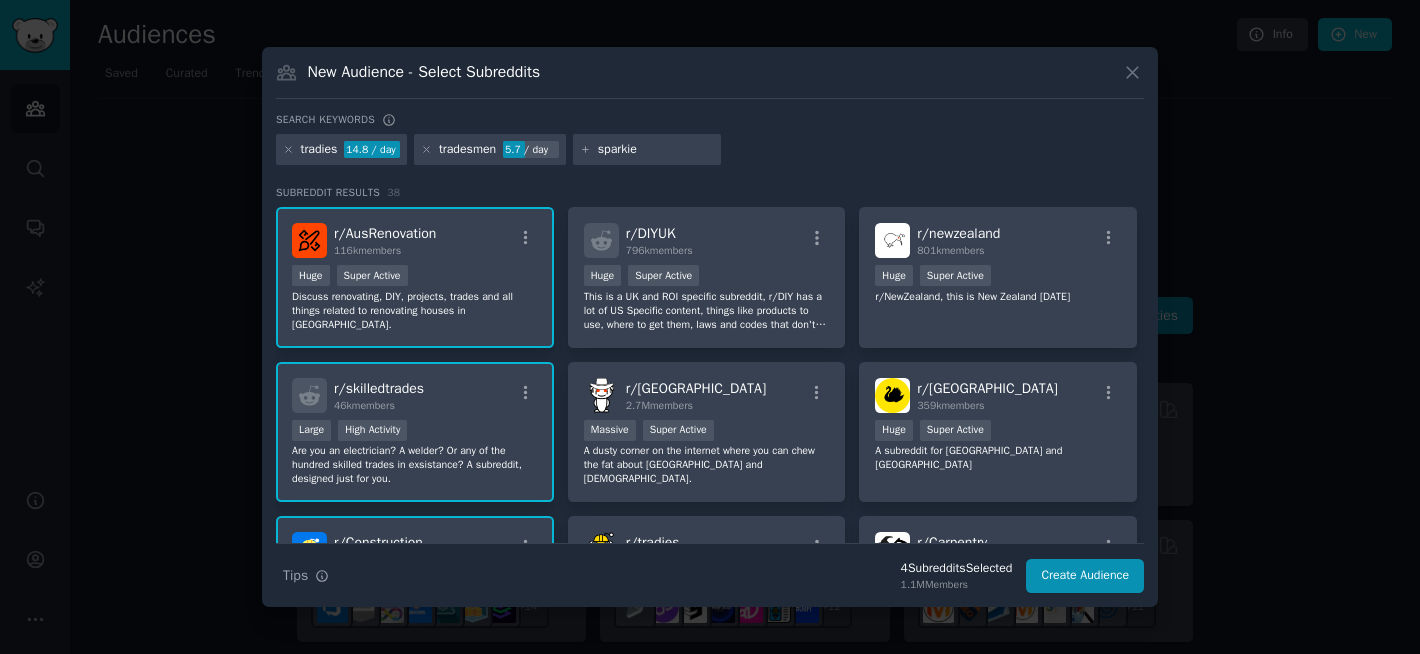 type on "sparkies" 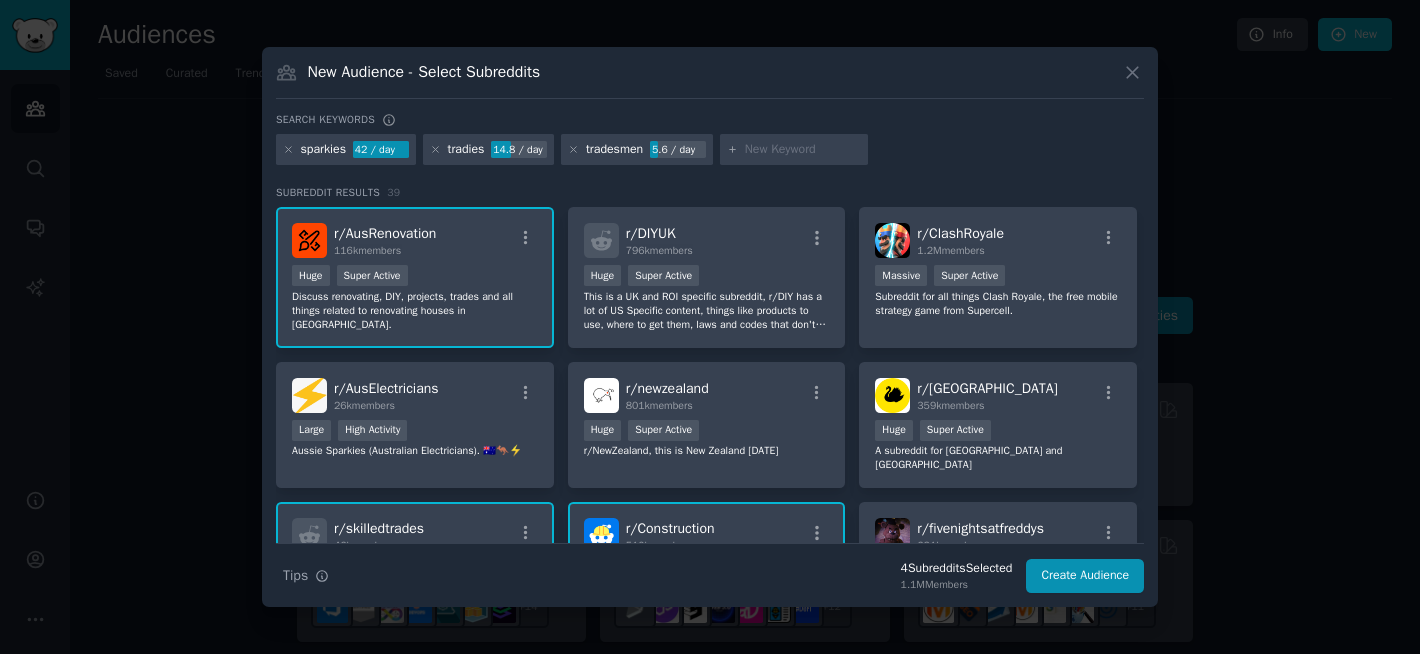scroll, scrollTop: 58, scrollLeft: 0, axis: vertical 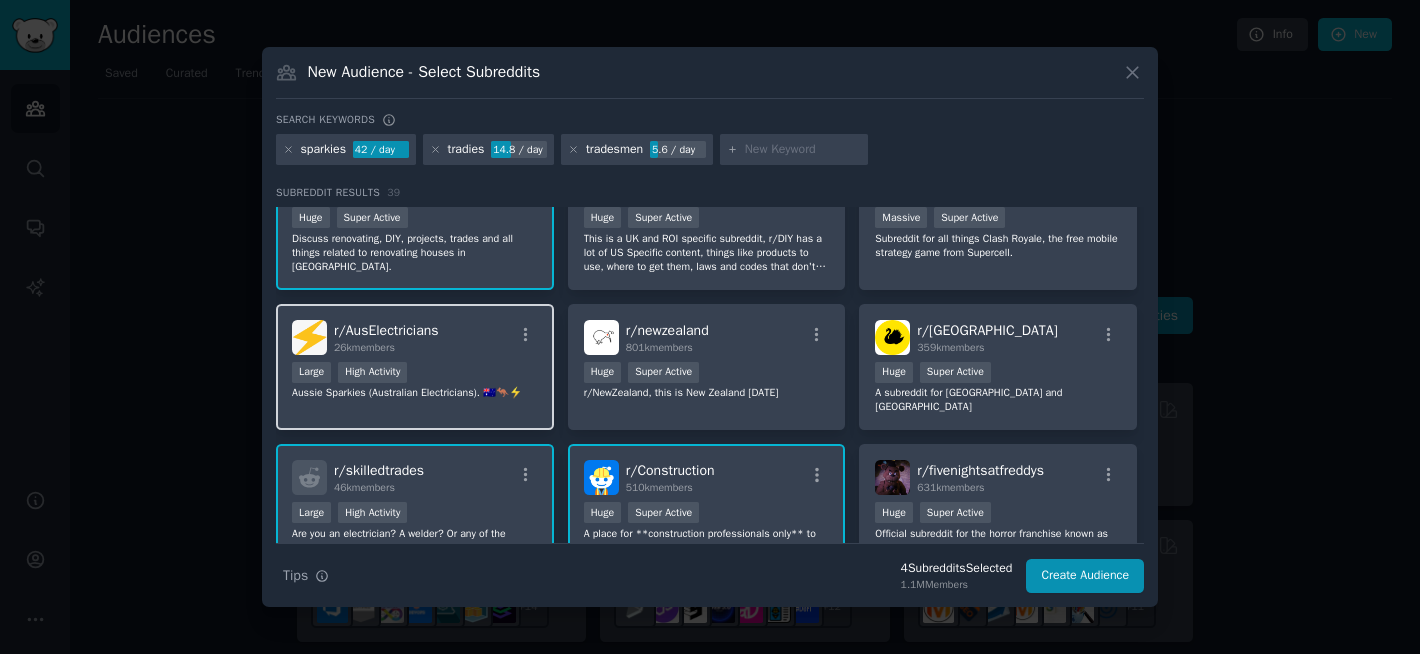 click on "Large High Activity" at bounding box center (415, 374) 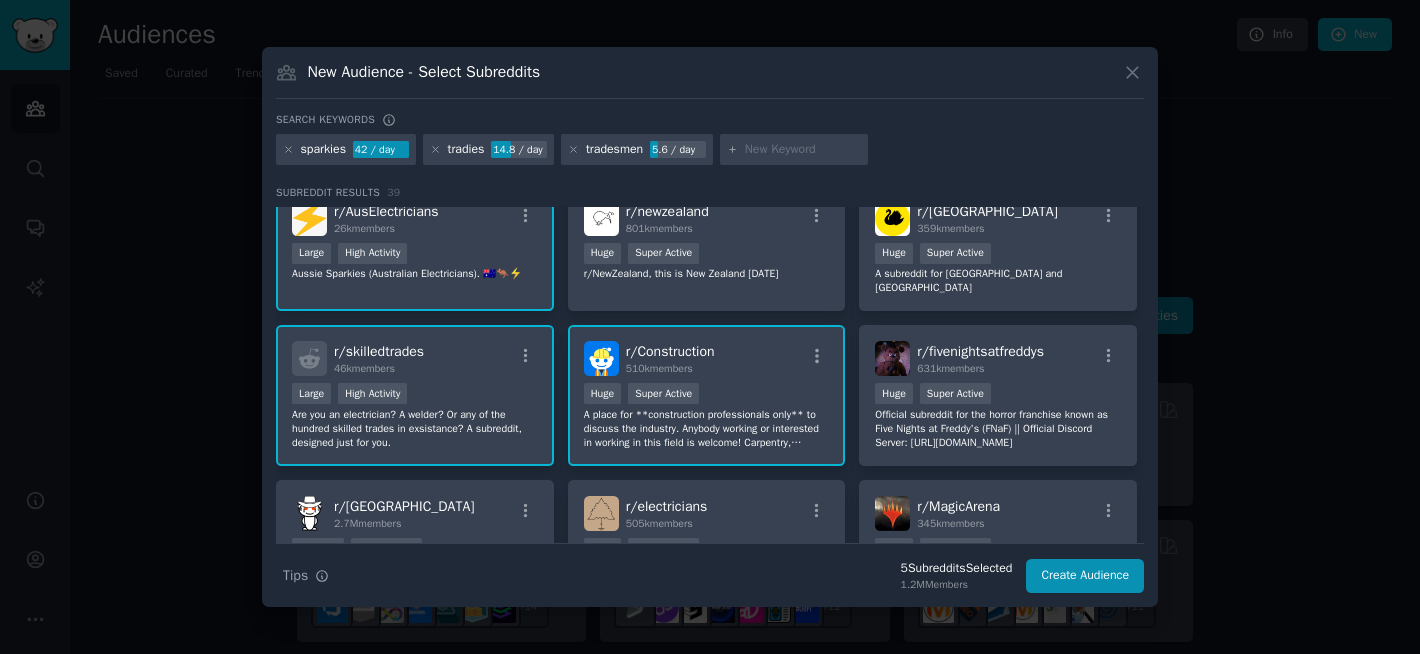 scroll, scrollTop: 255, scrollLeft: 0, axis: vertical 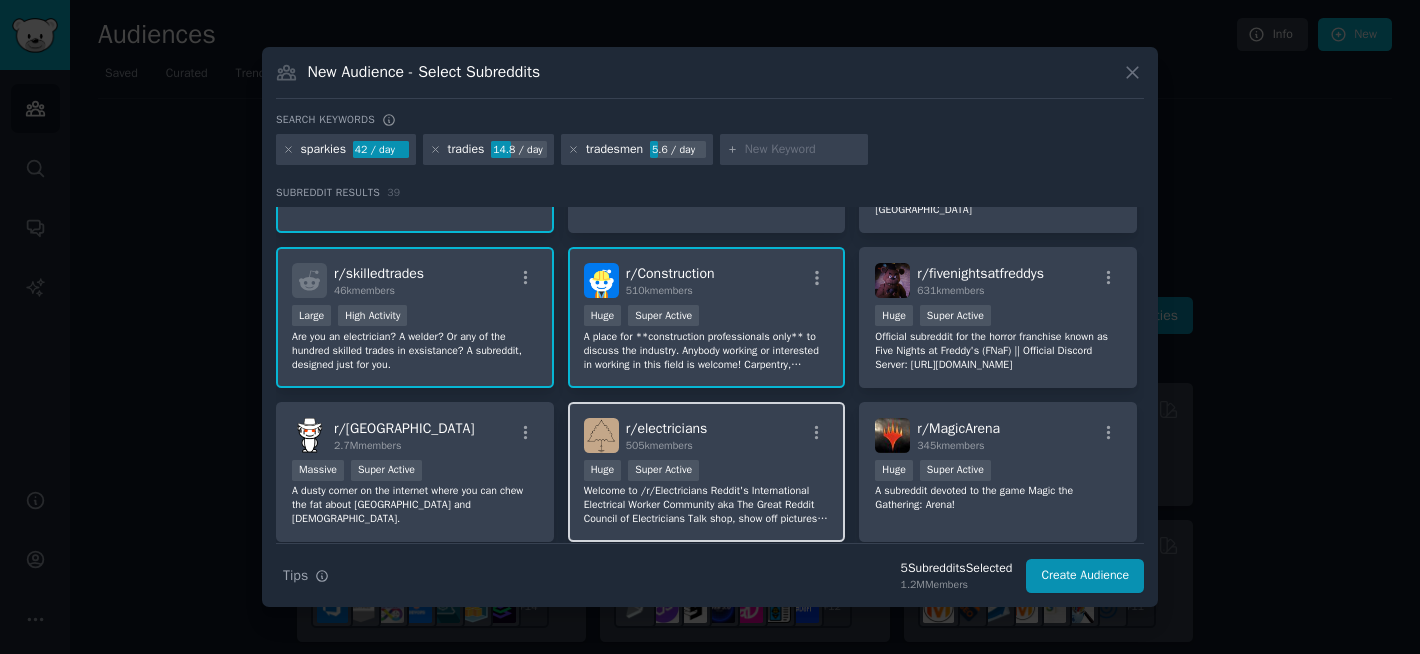 click on "r/ electricians 505k  members" at bounding box center [707, 435] 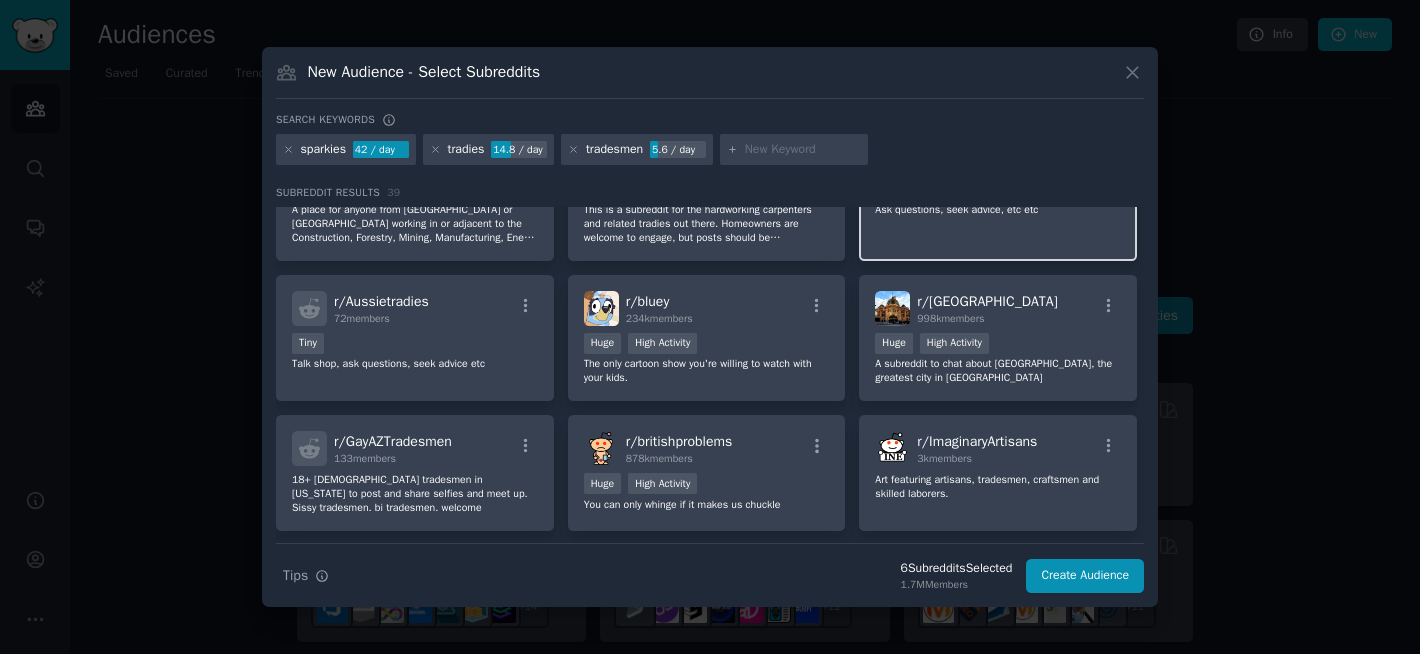 scroll, scrollTop: 863, scrollLeft: 0, axis: vertical 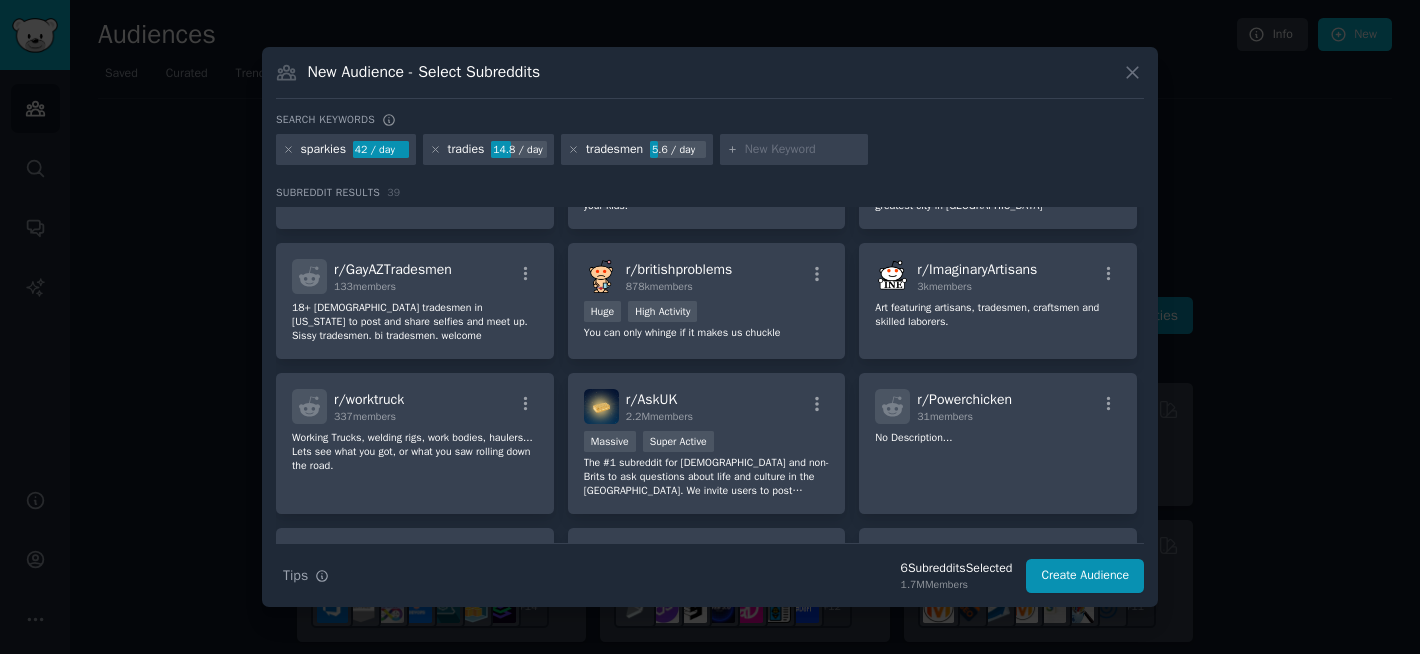 click at bounding box center (803, 150) 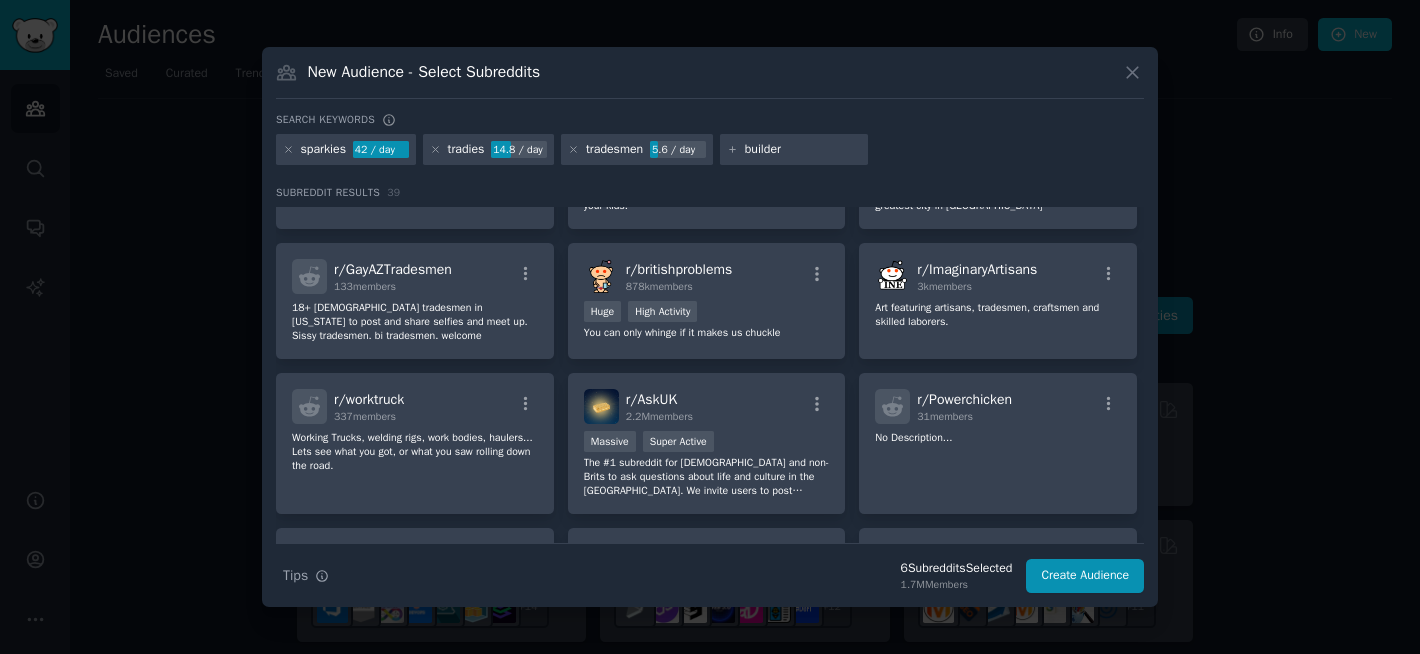 type on "builders" 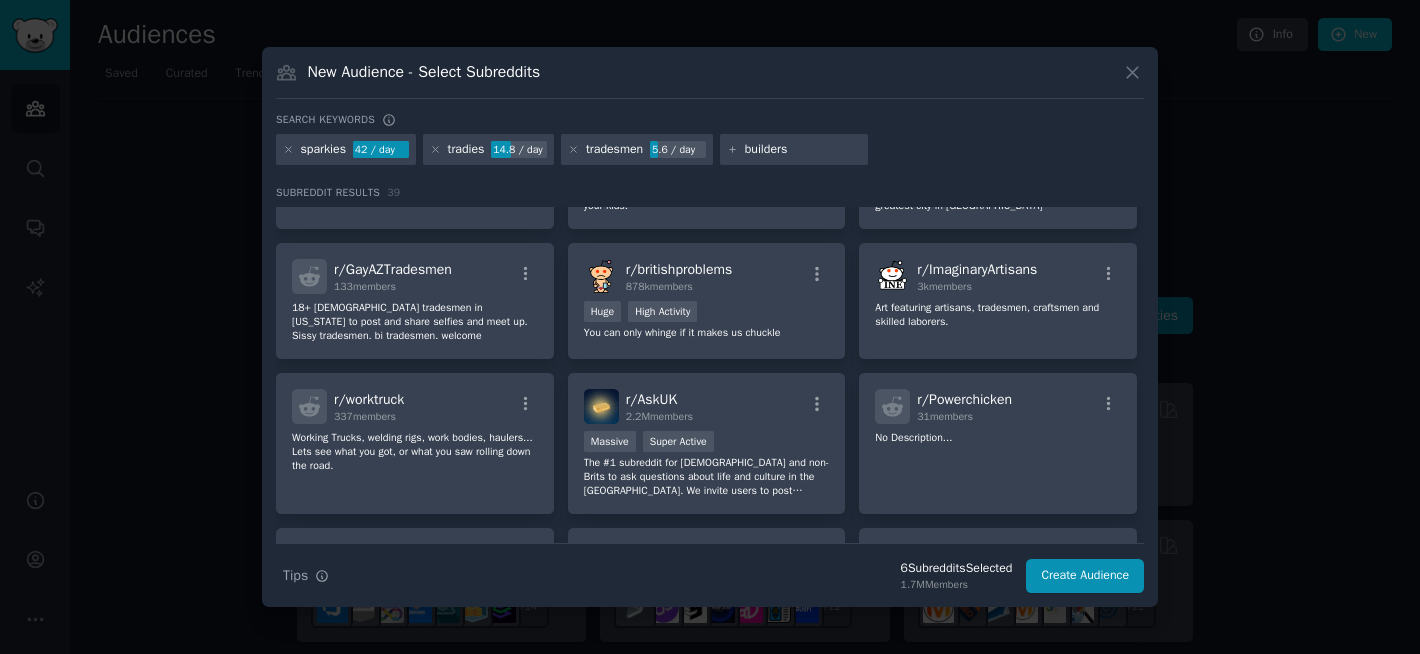 type 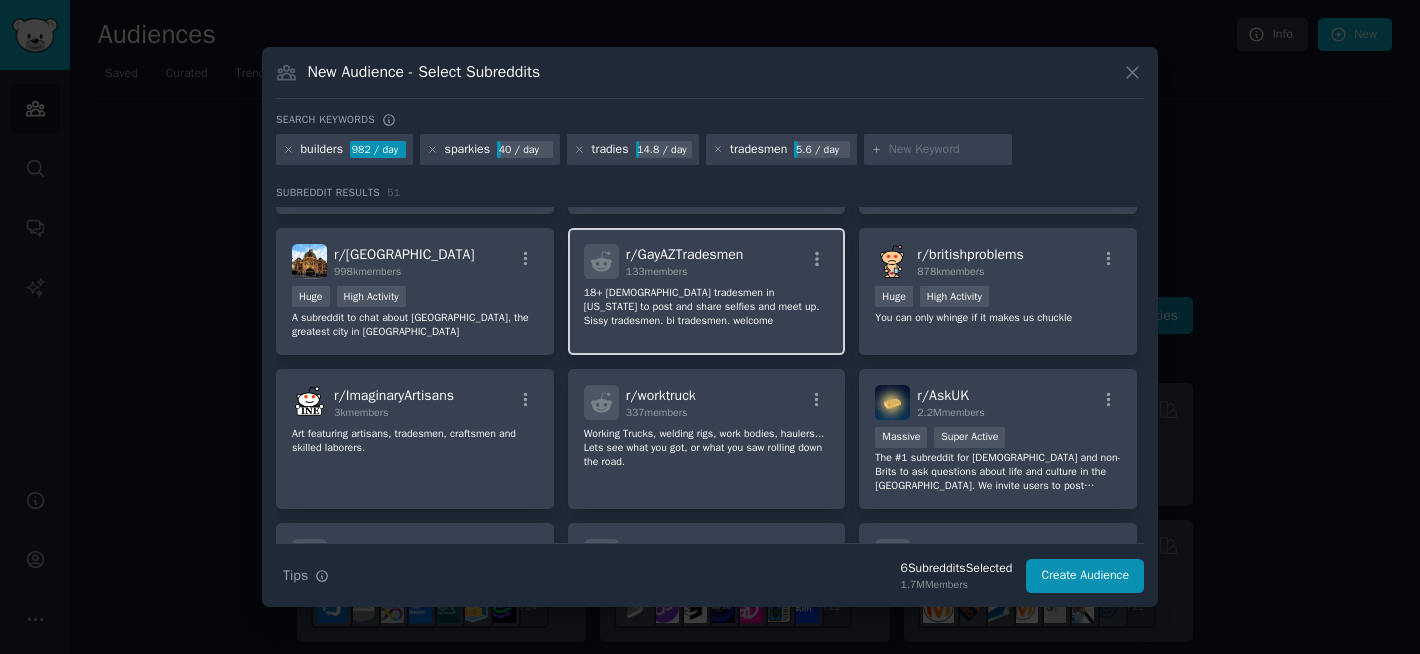 scroll, scrollTop: 1031, scrollLeft: 0, axis: vertical 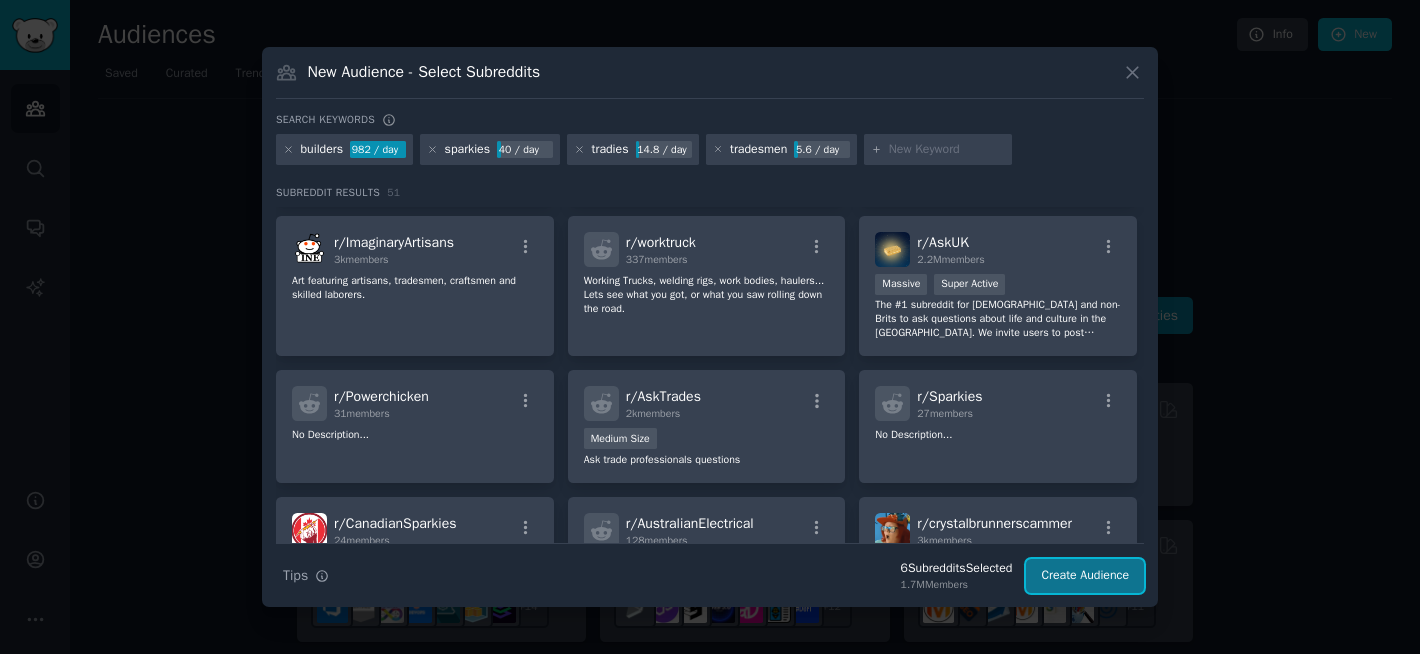 click on "Create Audience" at bounding box center (1085, 576) 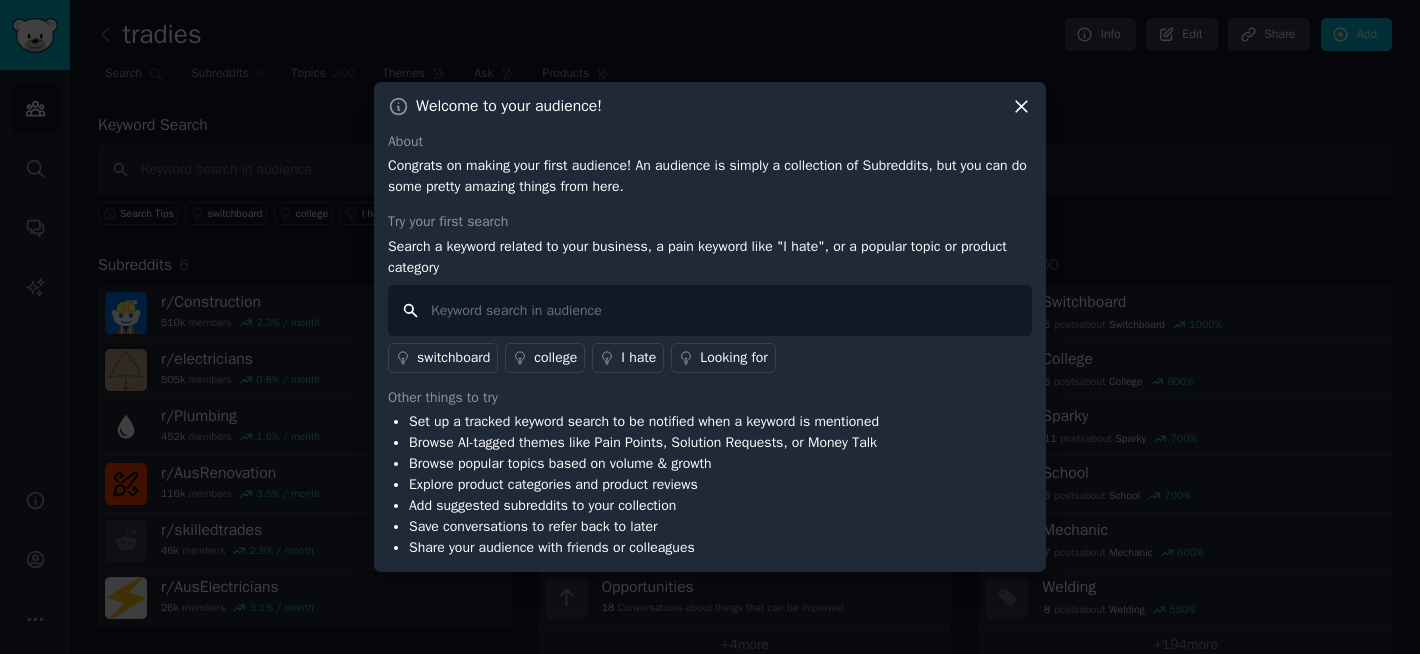 click at bounding box center [710, 310] 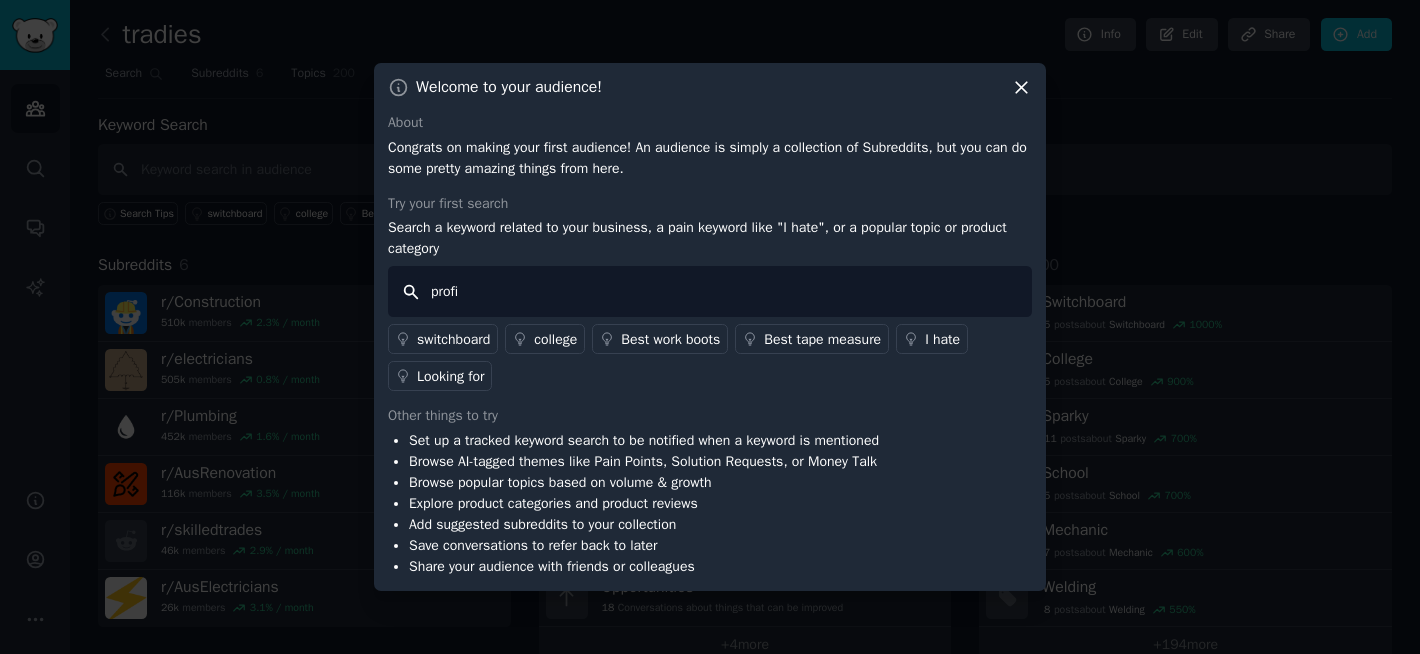 type on "profit" 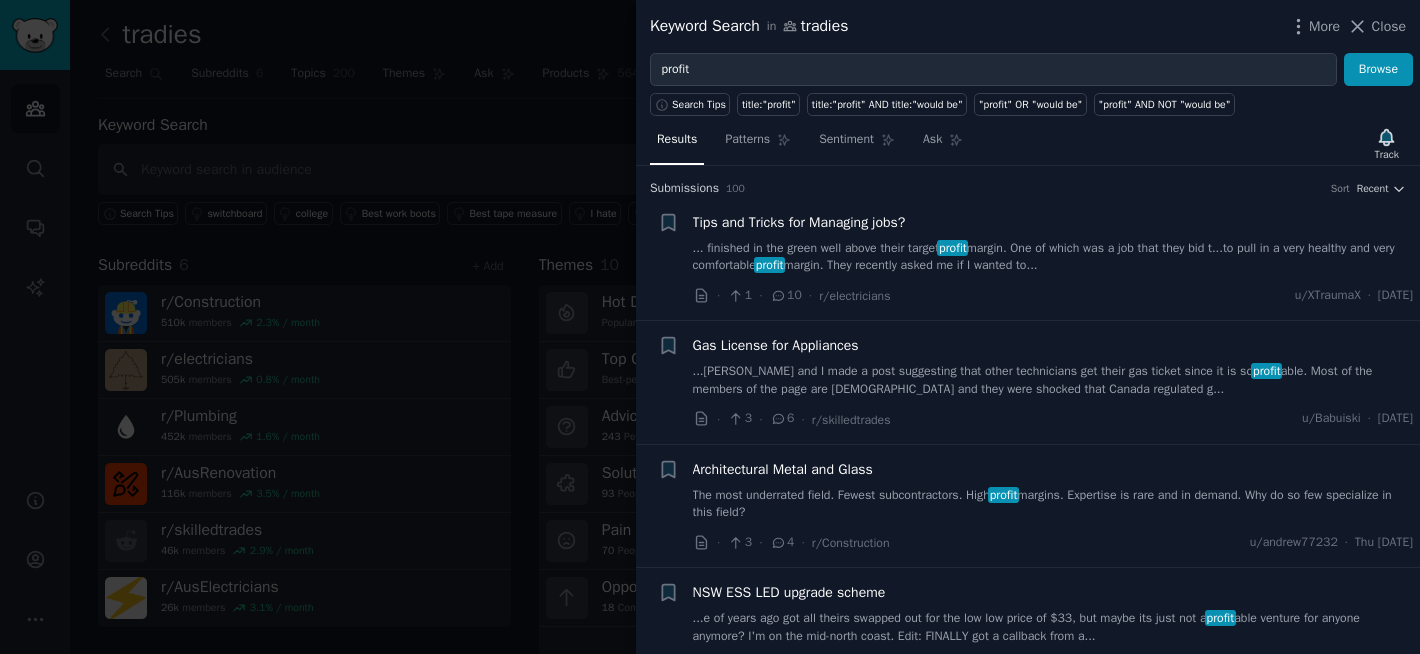 click on "... finished in the green well above their target  profit  margin. One of which was a job that they bid t...to pull in a very healthy and very comfortable  profit  margin.
They recently asked me if I wanted to..." at bounding box center [1053, 257] 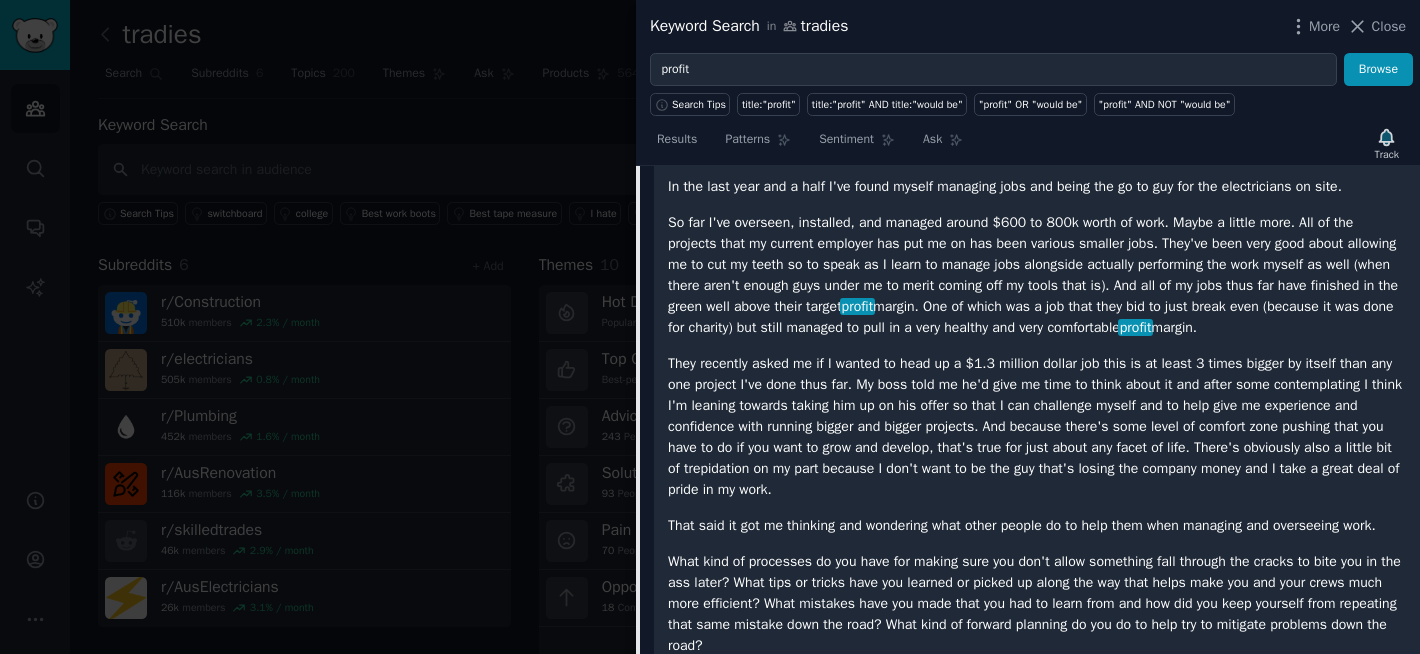 scroll, scrollTop: 0, scrollLeft: 0, axis: both 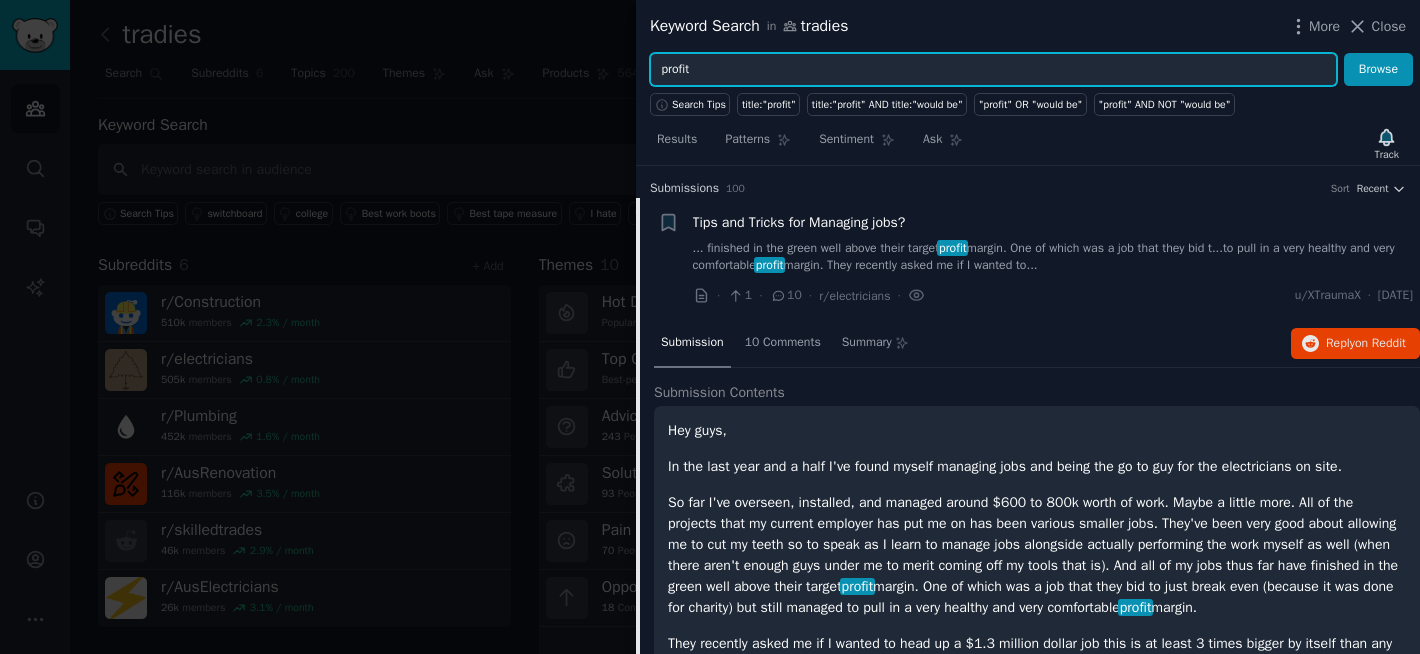 click on "profit" at bounding box center (993, 70) 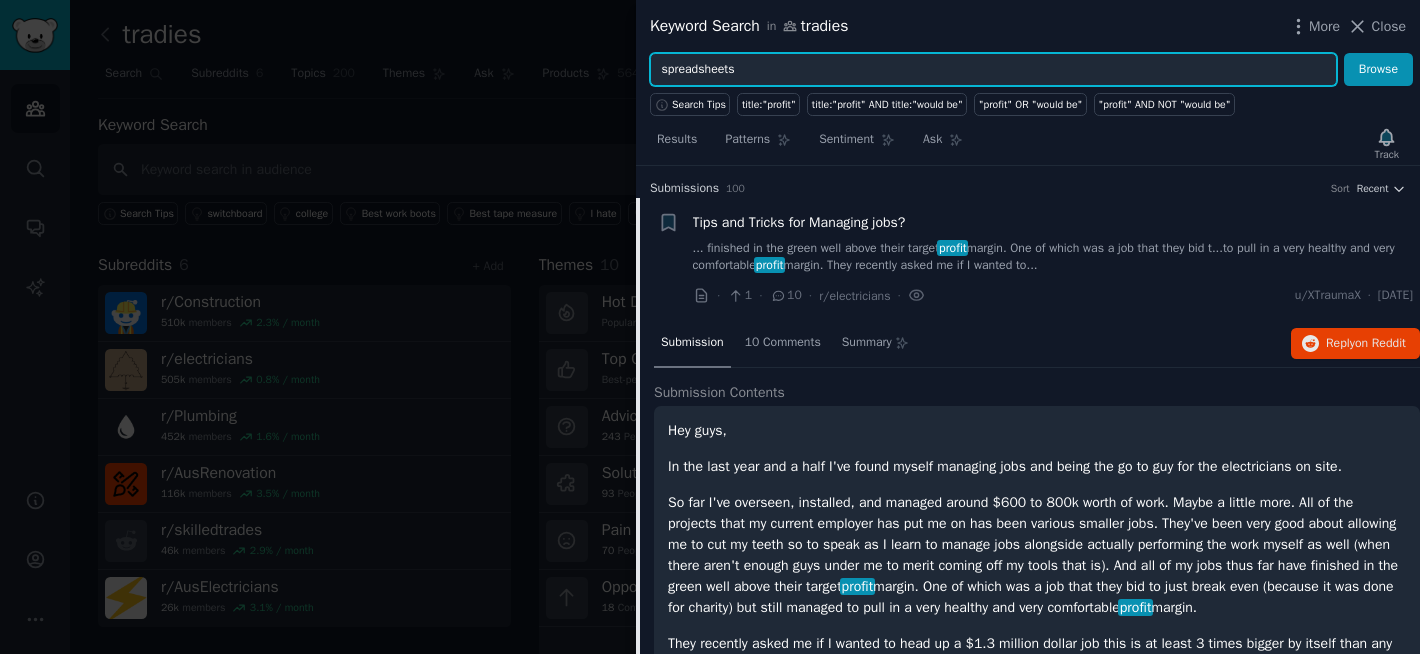 type on "spreadsheets" 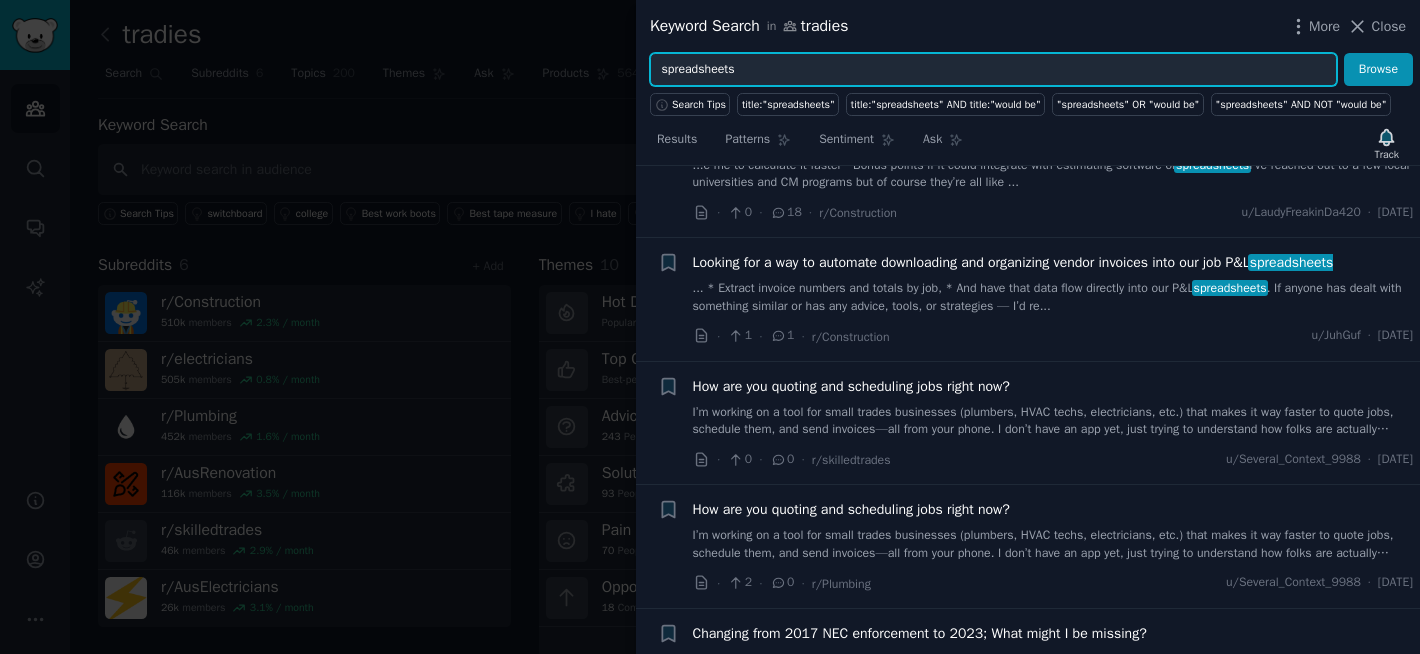 scroll, scrollTop: 379, scrollLeft: 0, axis: vertical 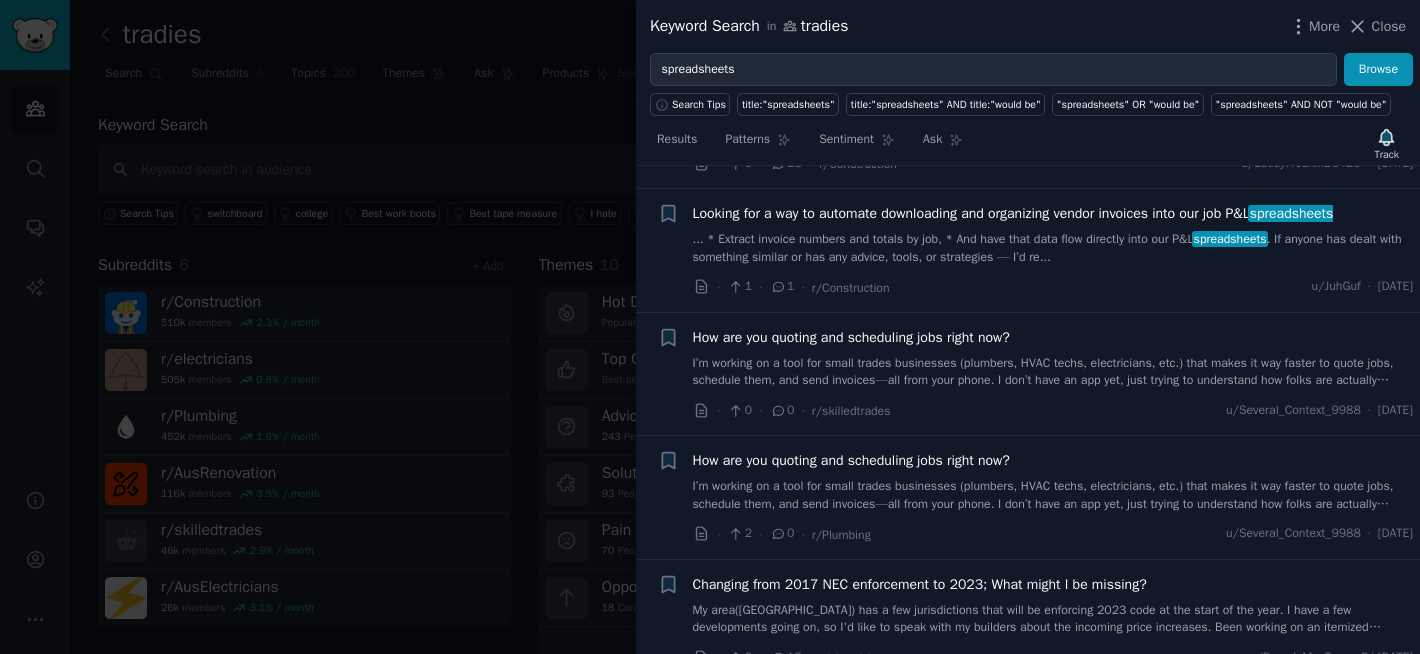 click on "I’m working on a tool for small trades businesses (plumbers, HVAC techs, electricians, etc.) that makes it way faster to quote jobs, schedule them, and send invoices—all from your phone.
I don’t have an app yet, just trying to understand how folks are actually handling this [DATE]. If you run your own crew (or solo), I’d really appreciate hearing how you:
* Quote jobs (Do you use an app? Spreadsheet? Just wing it?)
* Handle scheduling with your team or customers
* Send and track invoices (or chase down payments)
What’s the most annoying part of the admin side of your work?
Happy to DM or call if that’s easier. Any insight helps.
Thanks in advance—trying to build something that doesn’t suck." at bounding box center (1053, 372) 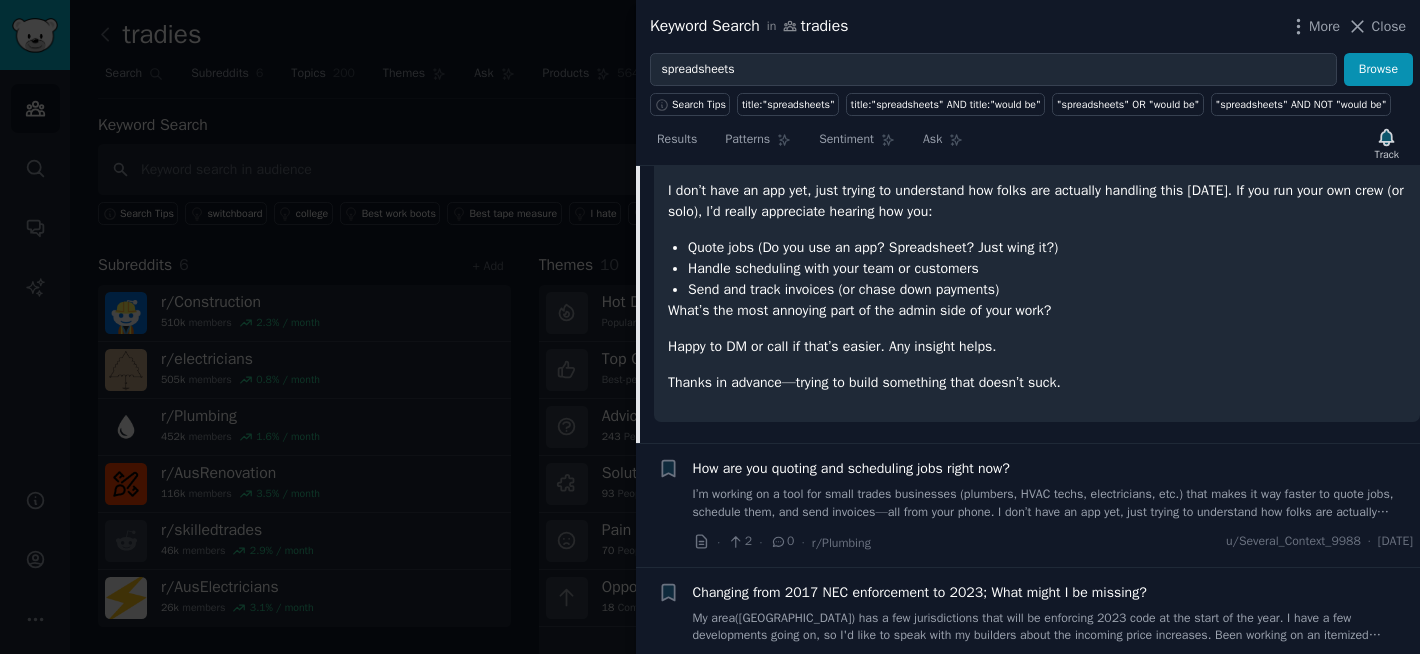 scroll, scrollTop: 943, scrollLeft: 0, axis: vertical 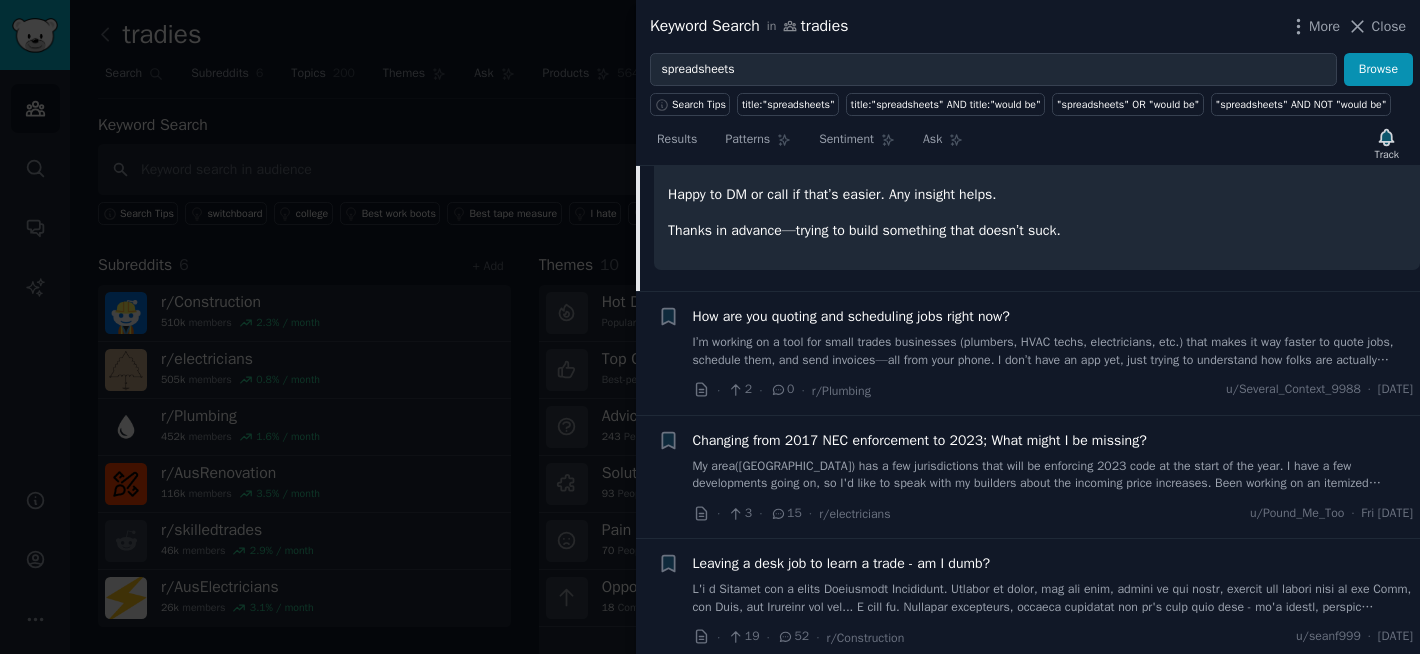 click on "I’m working on a tool for small trades businesses (plumbers, HVAC techs, electricians, etc.) that makes it way faster to quote jobs, schedule them, and send invoices—all from your phone.
I don’t have an app yet, just trying to understand how folks are actually handling this [DATE]. If you run your own crew (or solo), I’d really appreciate hearing how you:
- Quote jobs (Do you use an app? Spreadsheet? Just wing it?)
- Handle scheduling with your team or customers
- Send and track invoices (or chase down payments)
What’s the most annoying part of the admin side of your work?
Happy to DM or call if that’s easier. Any insight helps.
Thanks in advance—trying to build something that doesn’t suck." at bounding box center (1053, 351) 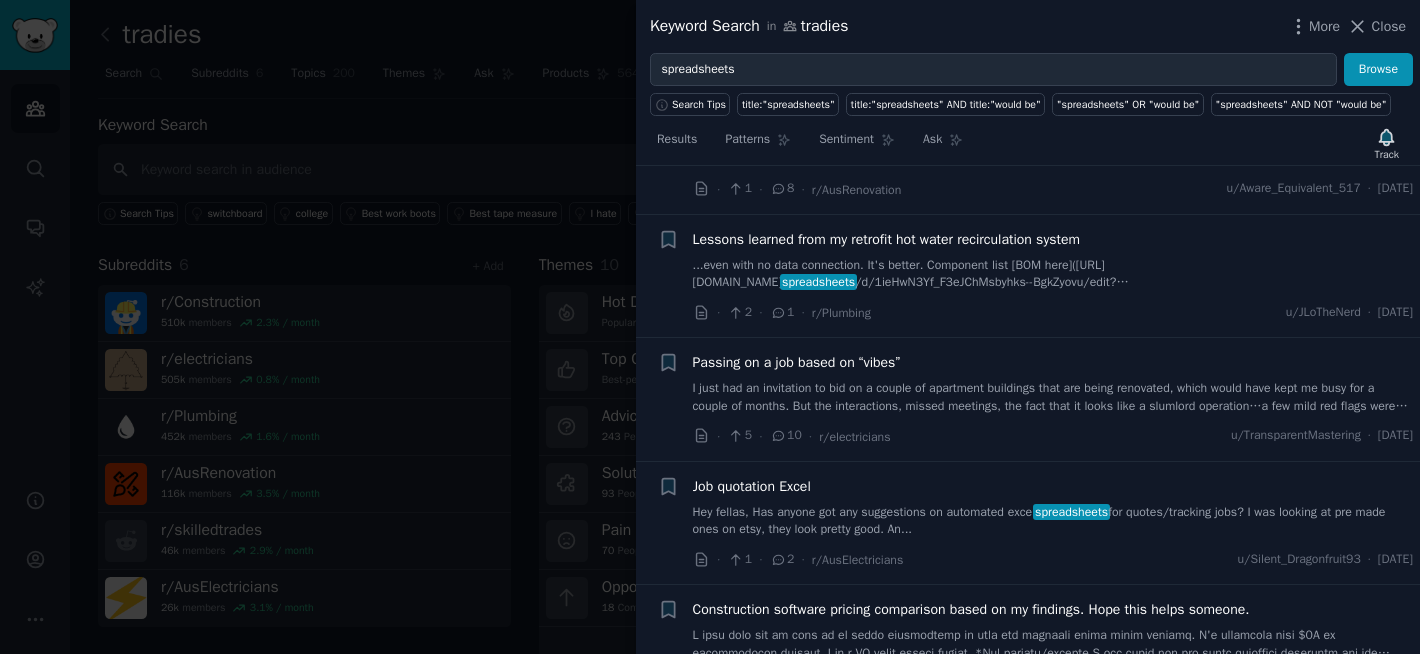 scroll, scrollTop: 2246, scrollLeft: 0, axis: vertical 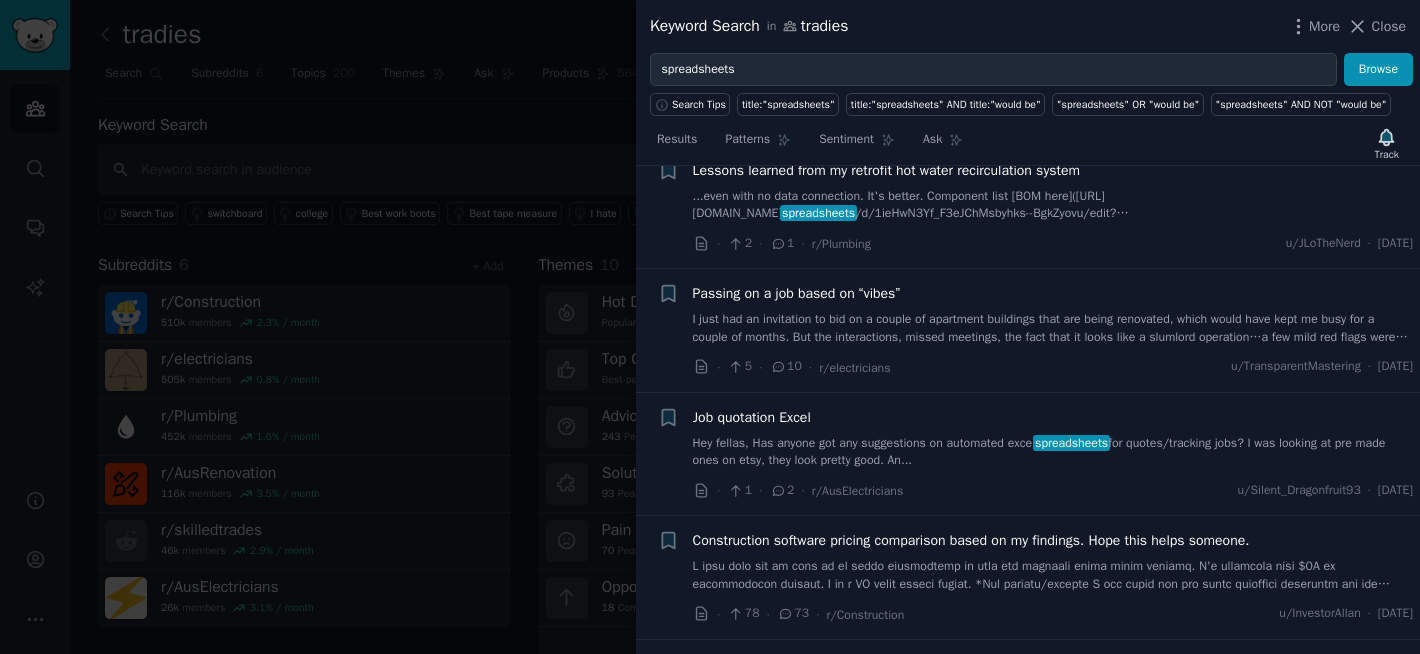 click on "Hey fellas,
Has anyone got any suggestions on automated excel  spreadsheets  for quotes/tracking jobs?
I was looking at pre made ones on etsy, they look pretty good.
An..." at bounding box center (1053, 452) 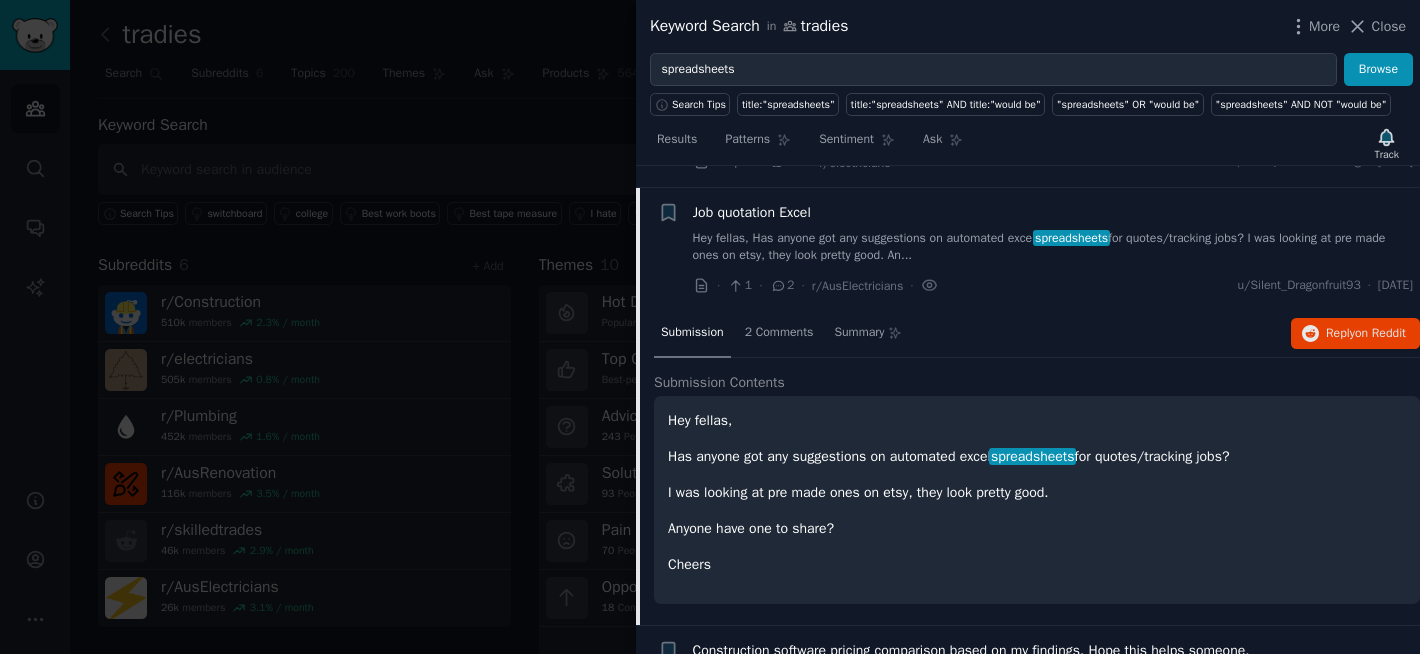 scroll, scrollTop: 2064, scrollLeft: 0, axis: vertical 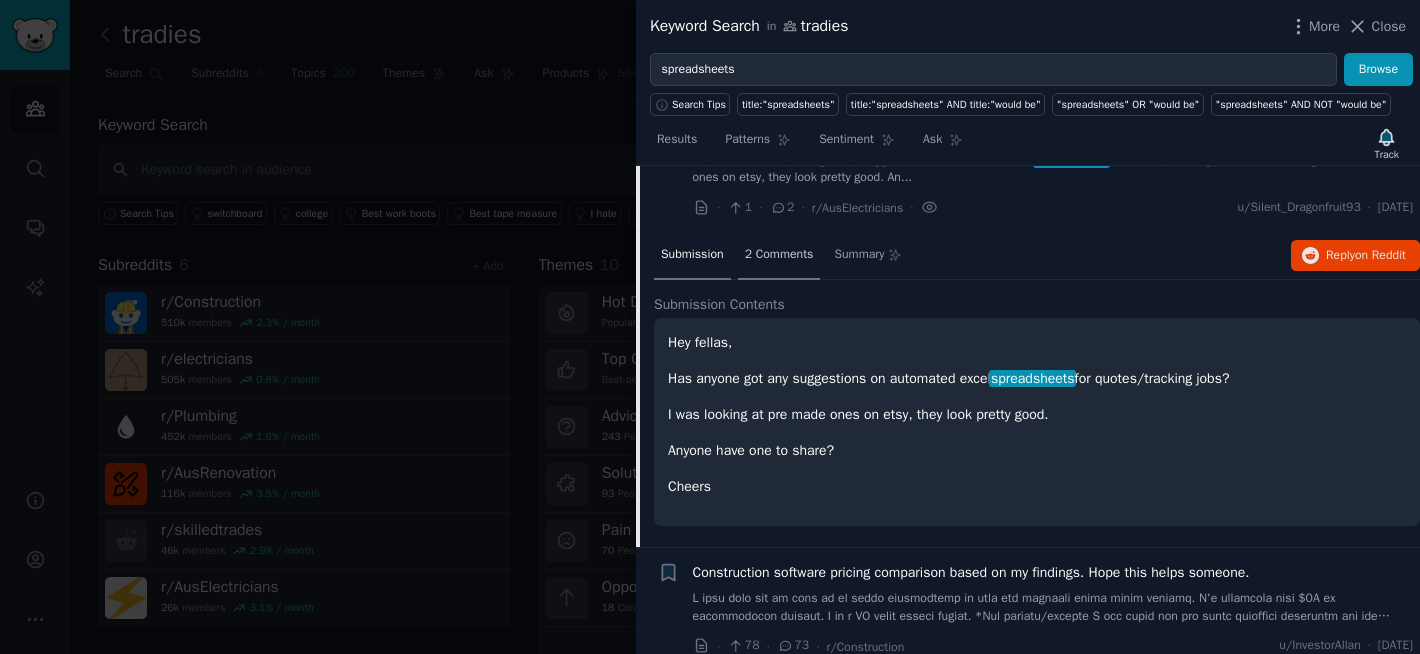 click on "2 Comments" at bounding box center (779, 255) 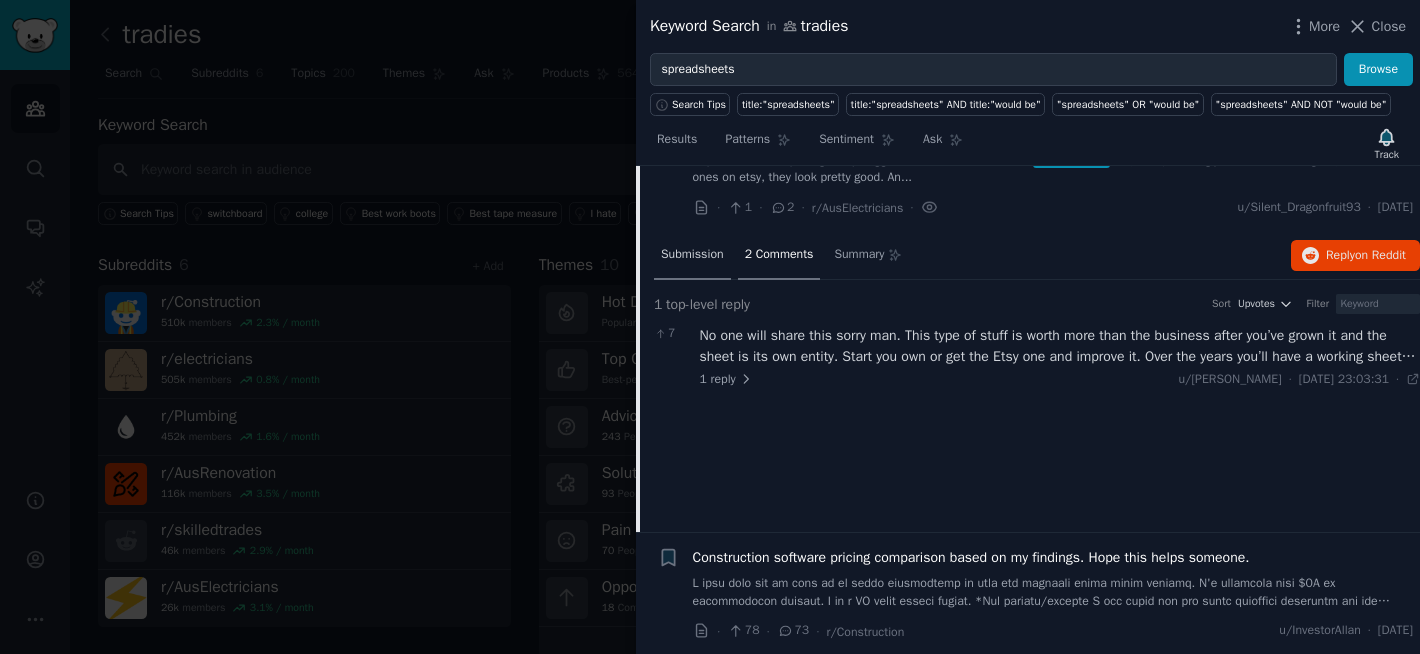 click on "Submission" at bounding box center [692, 255] 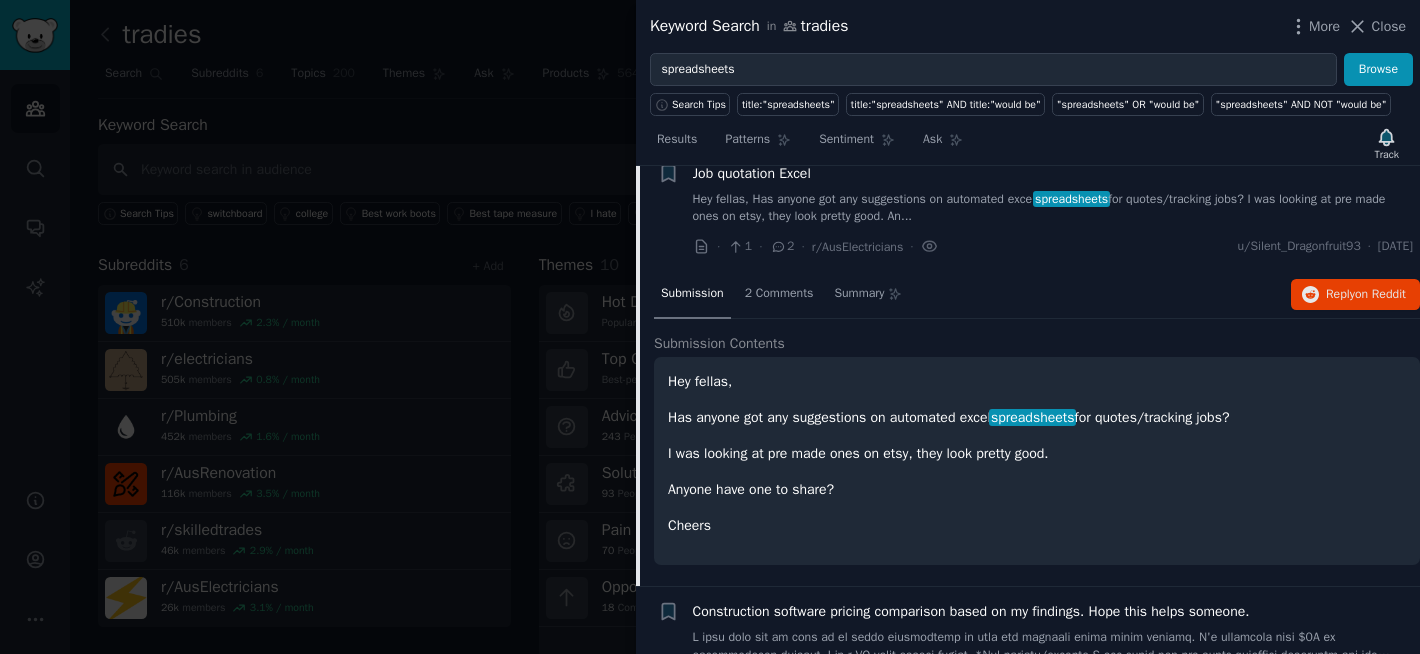 scroll, scrollTop: 2088, scrollLeft: 0, axis: vertical 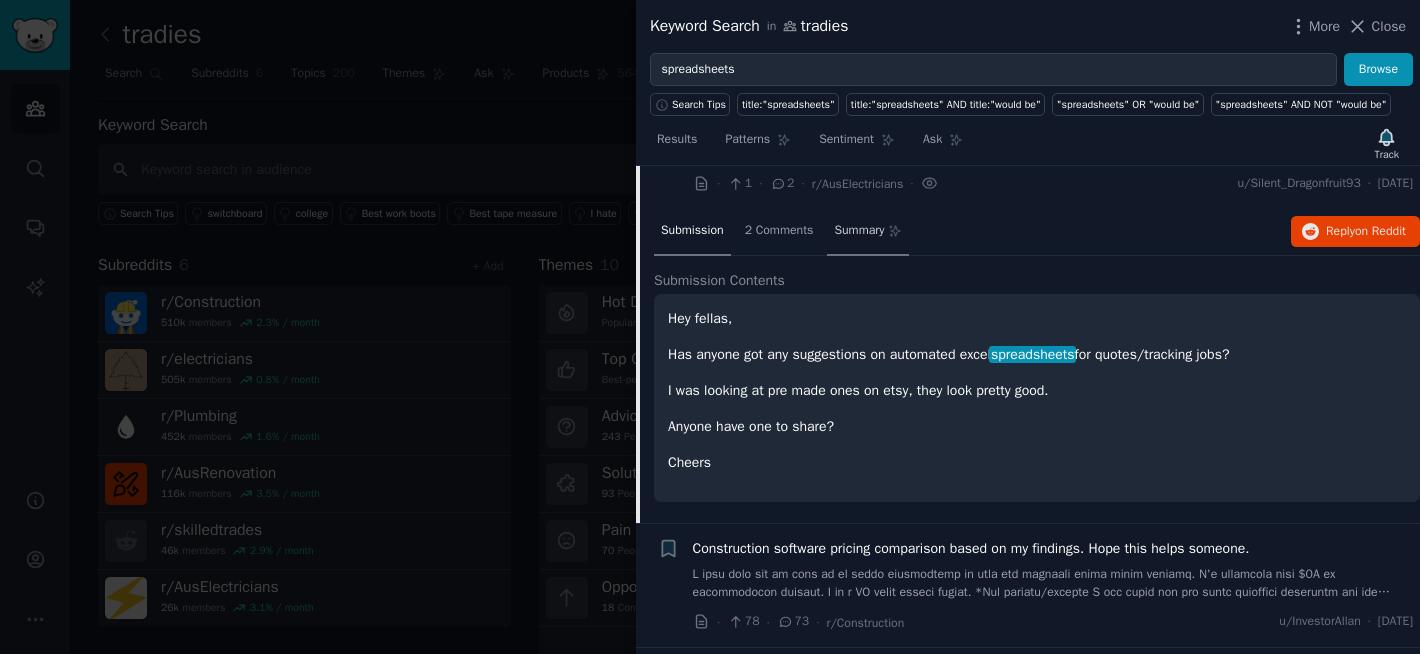 click on "Summary" at bounding box center [859, 231] 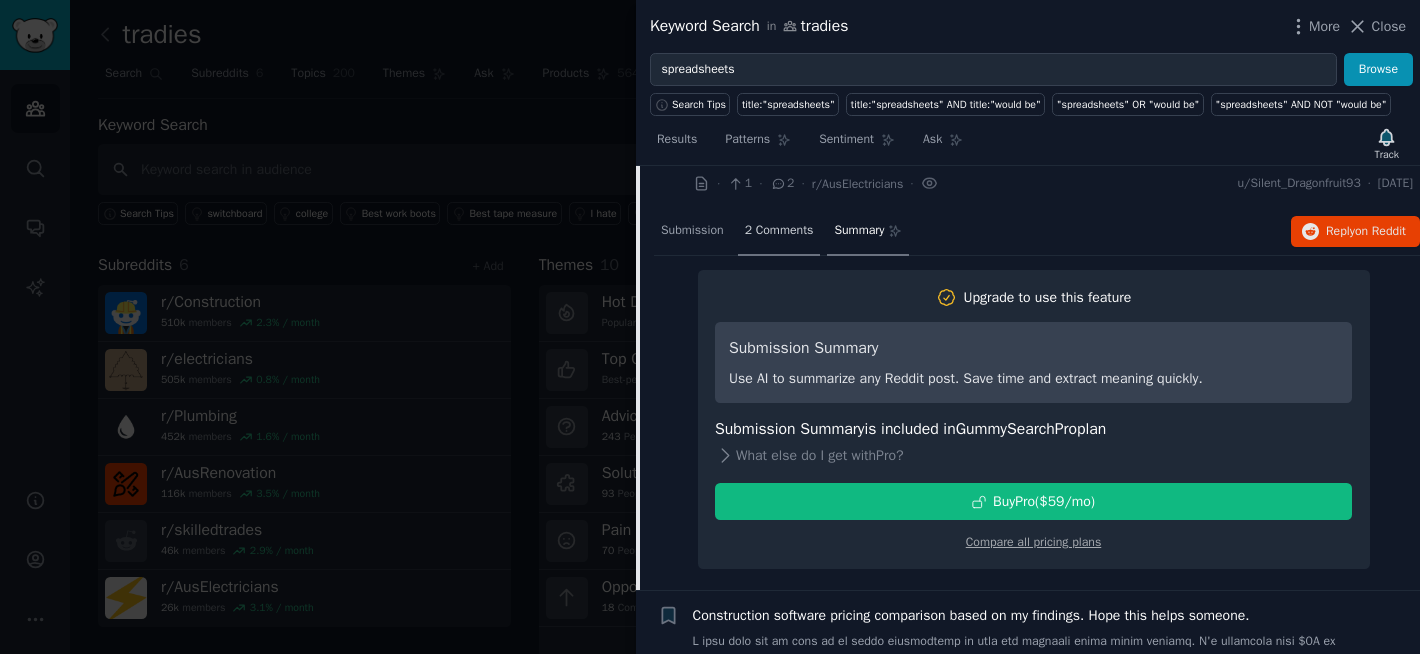 click on "2 Comments" at bounding box center (779, 232) 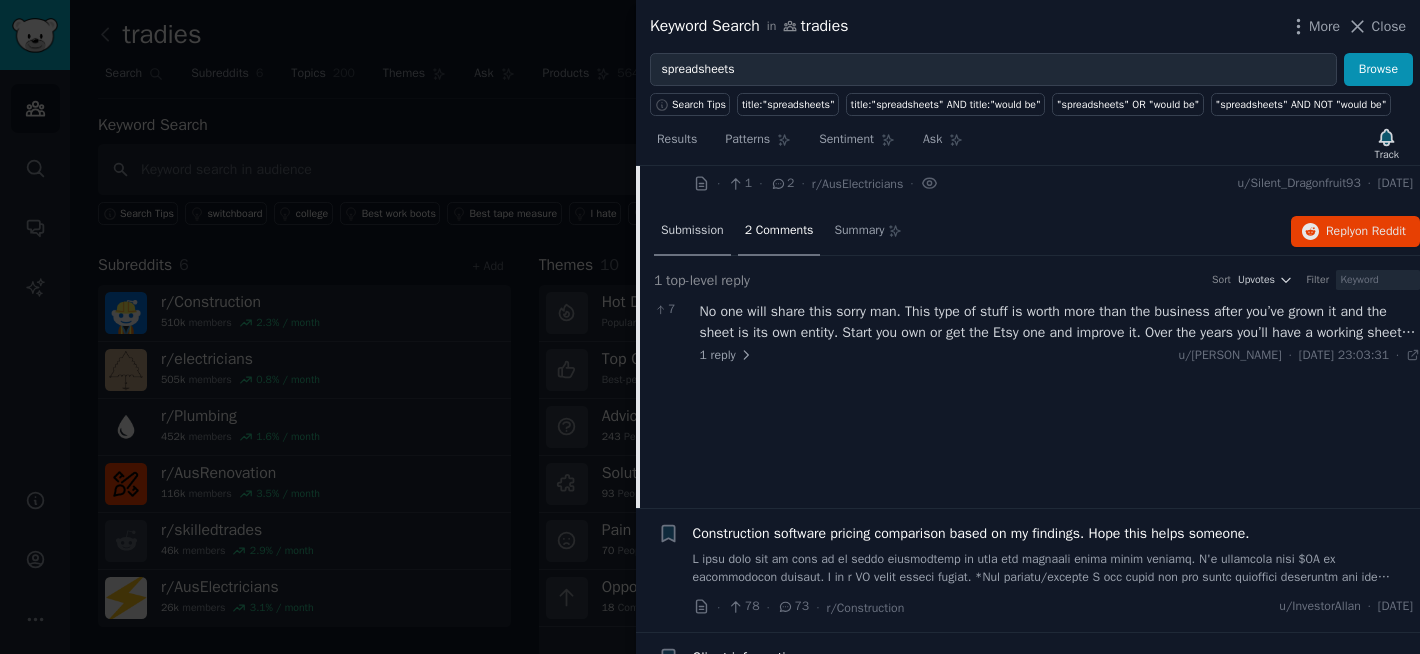 click on "Submission" at bounding box center [692, 232] 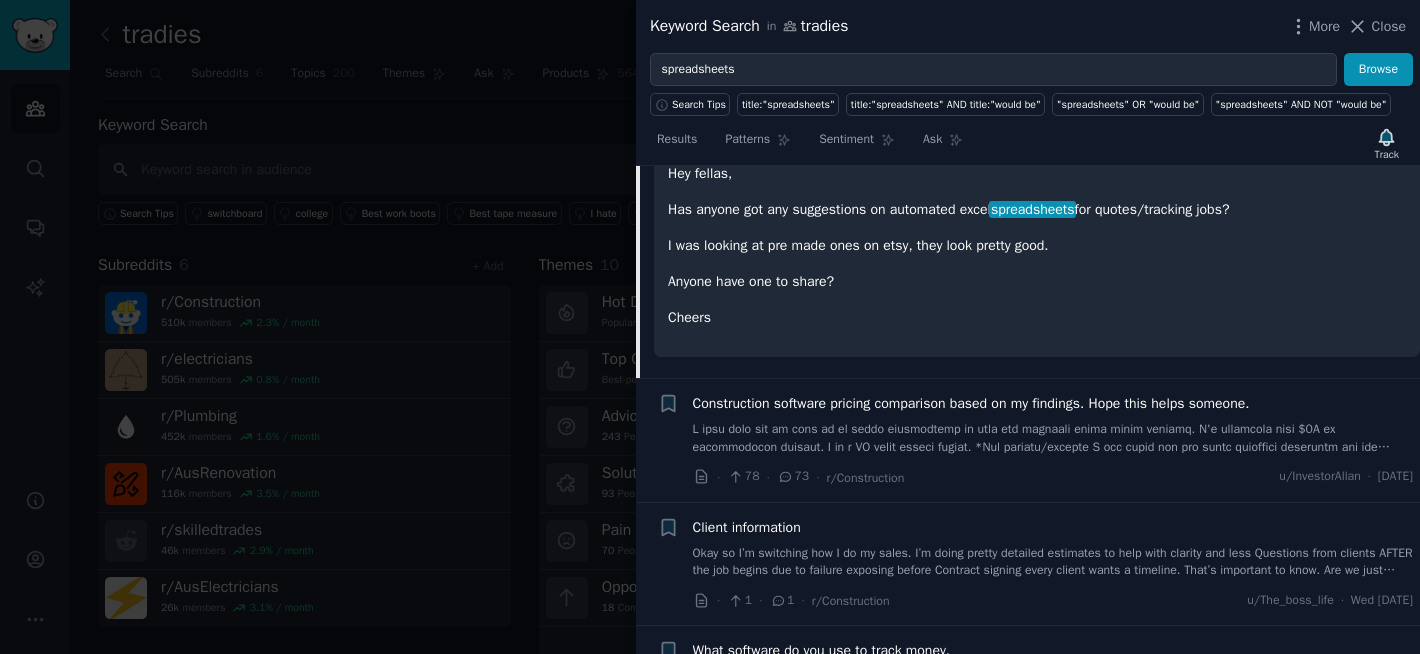 scroll, scrollTop: 2067, scrollLeft: 0, axis: vertical 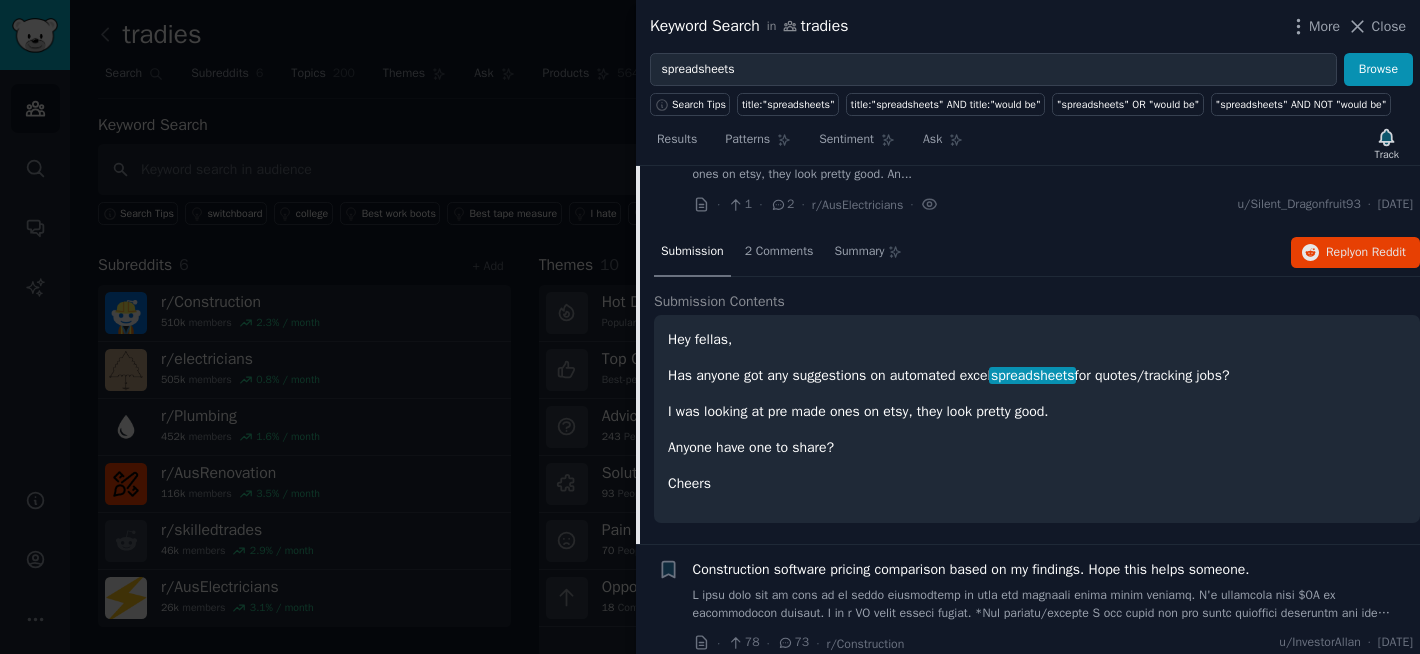click on "Submission" at bounding box center (692, 253) 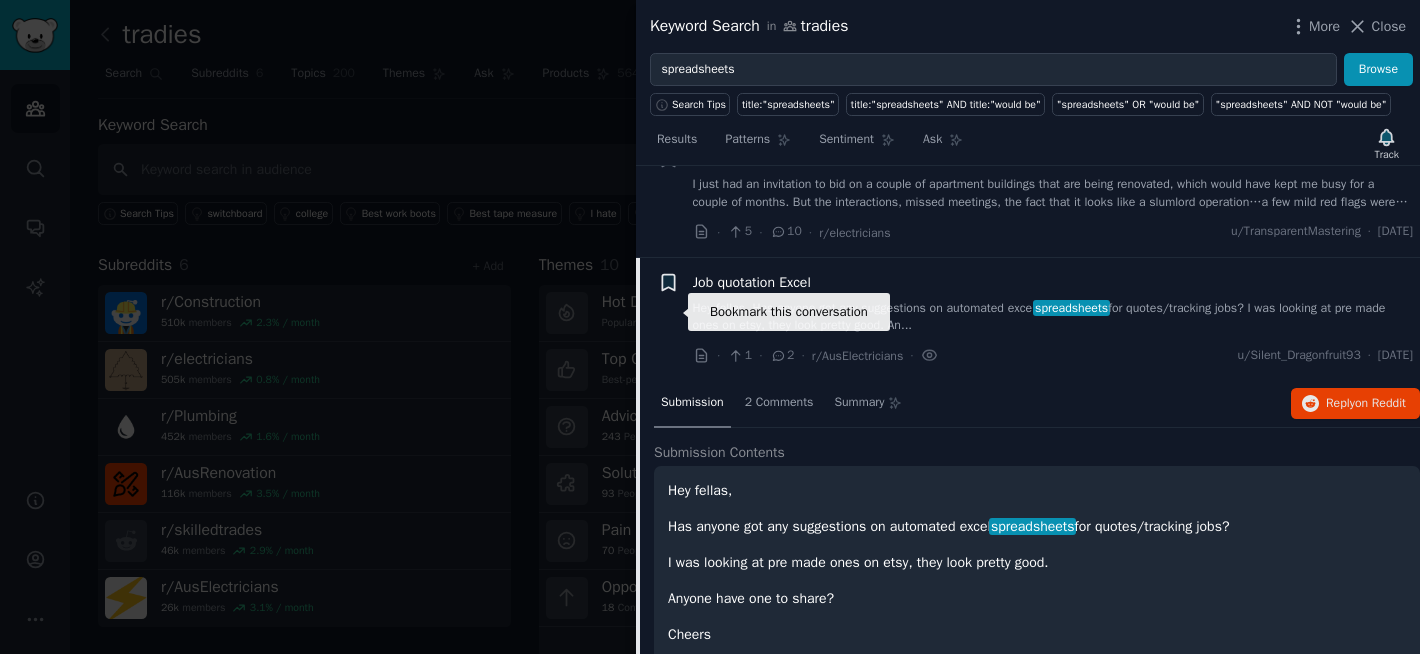 click 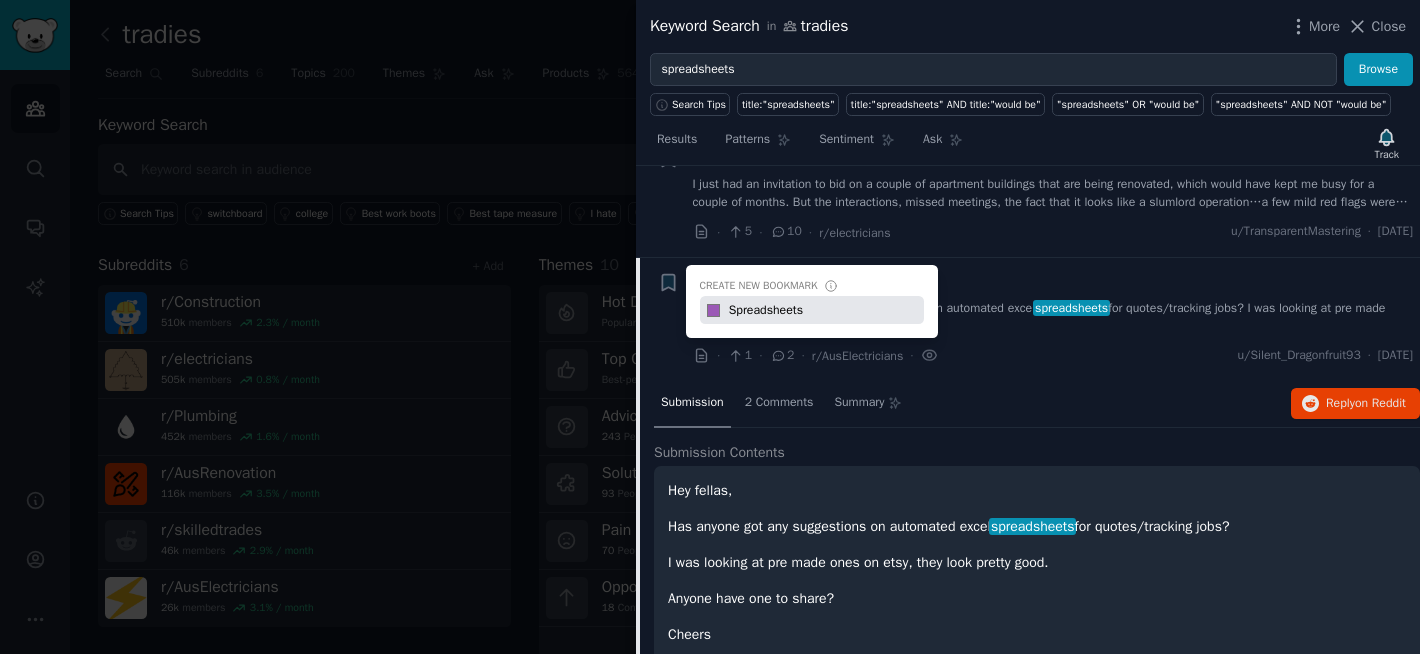 type on "Spreadsheets" 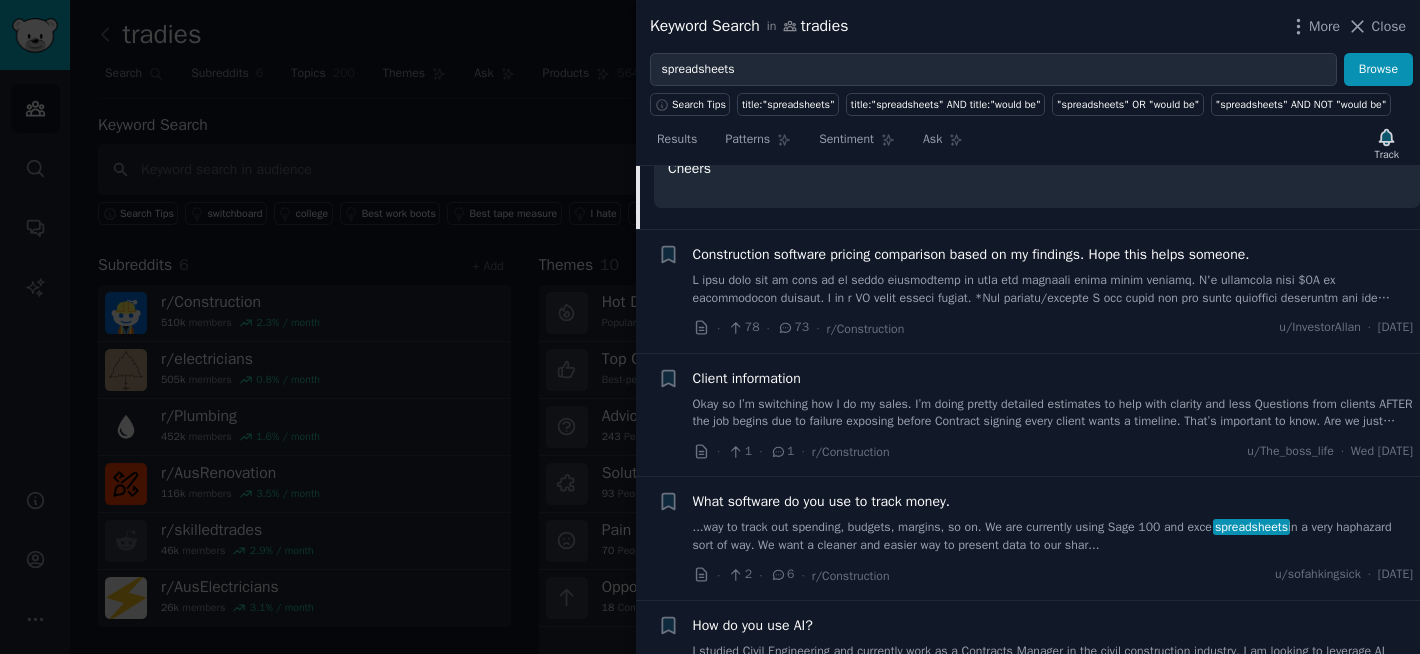 scroll, scrollTop: 2396, scrollLeft: 0, axis: vertical 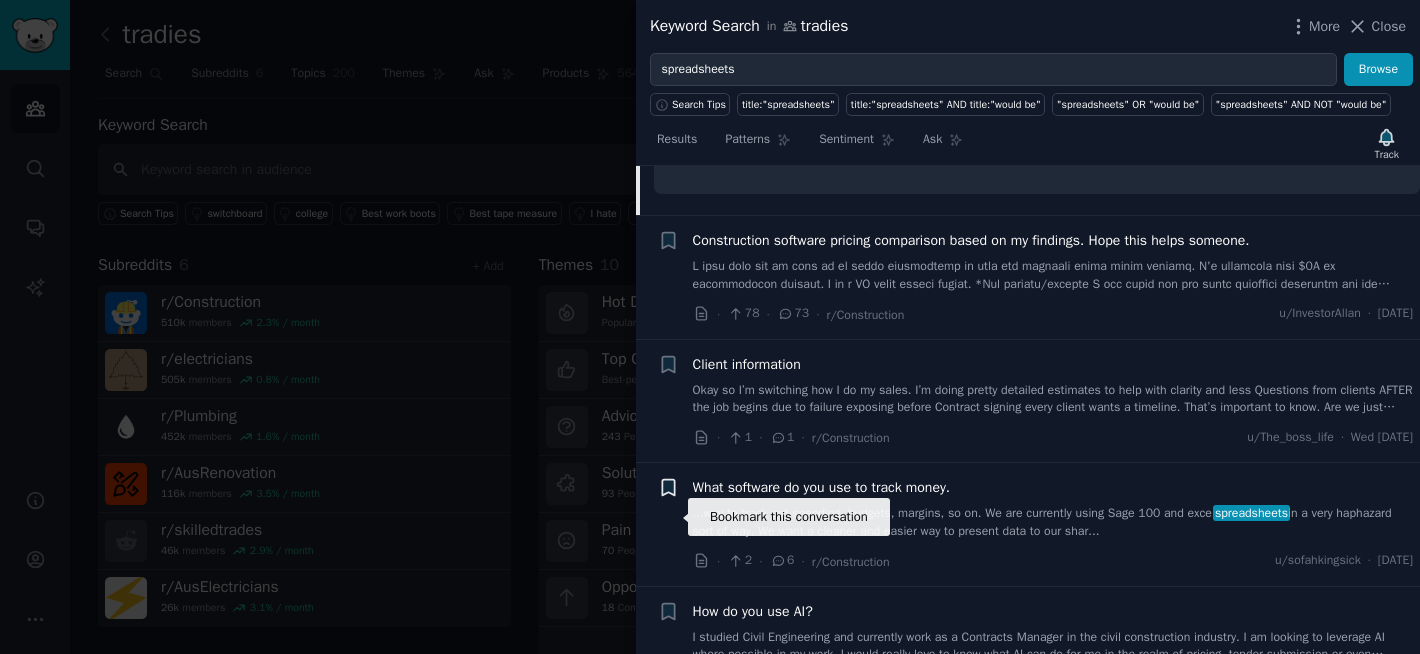 click 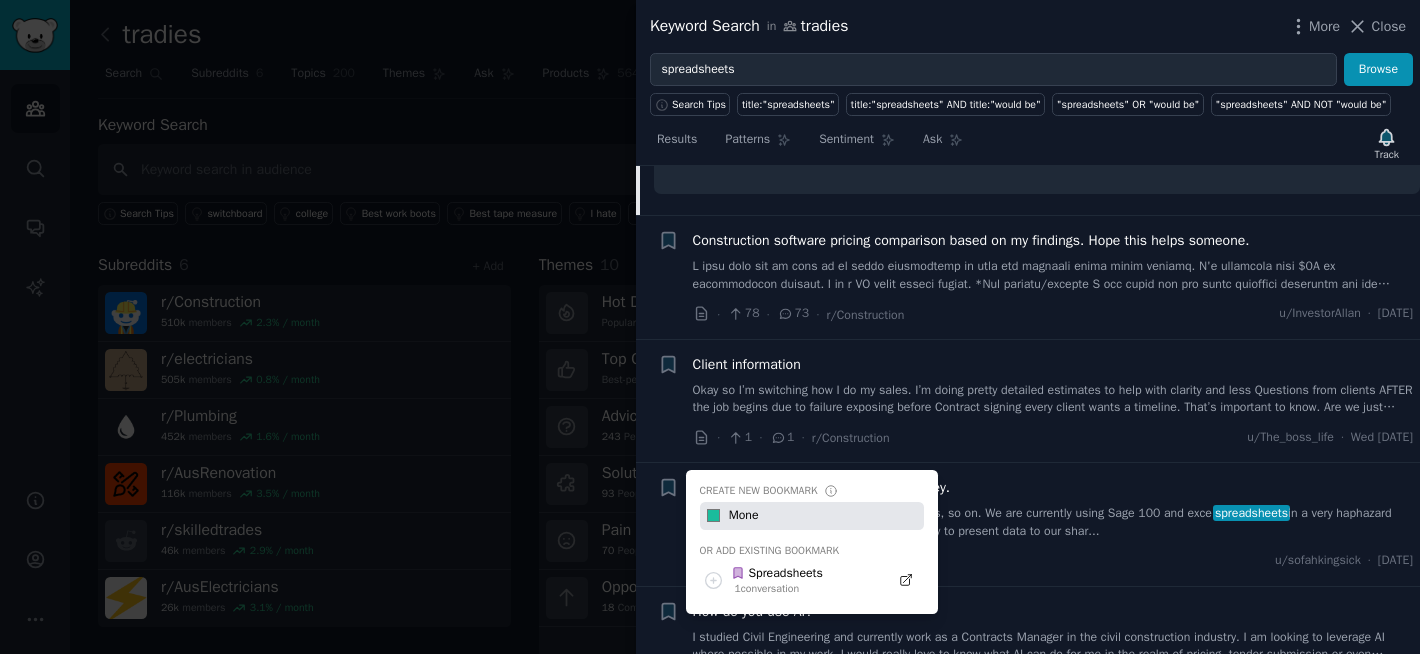 type on "Money" 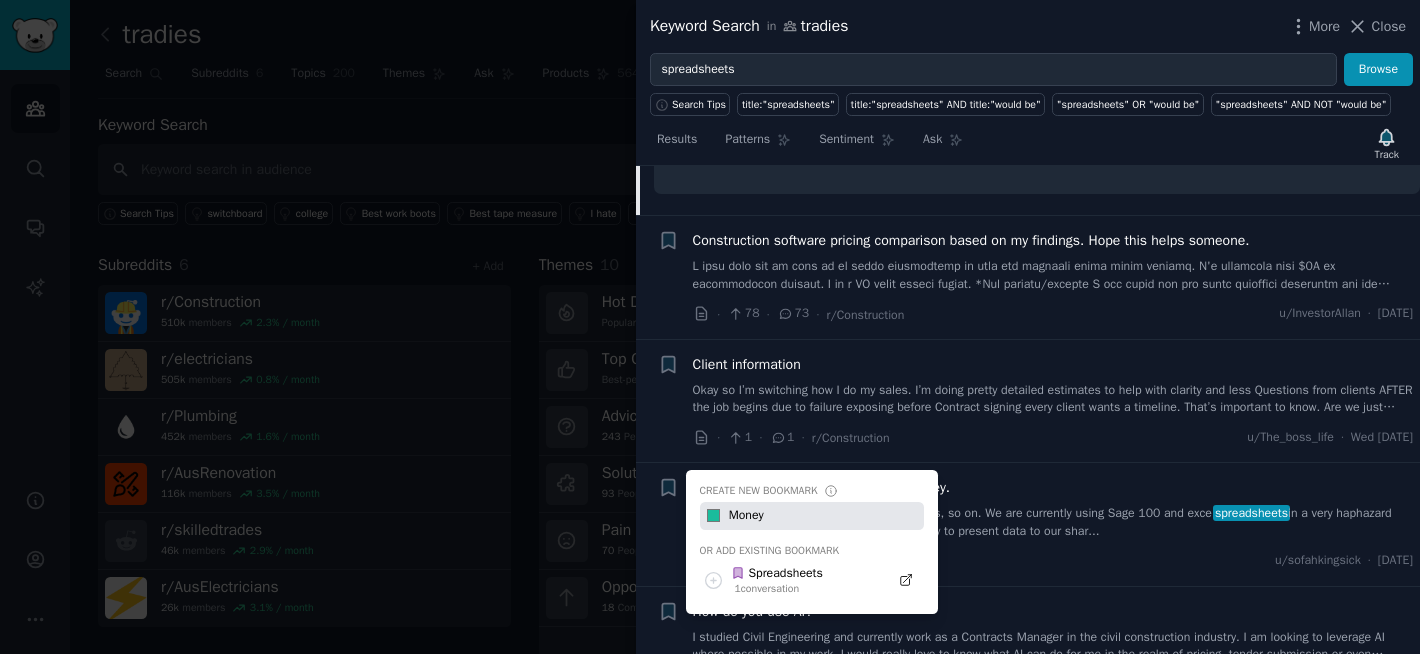type 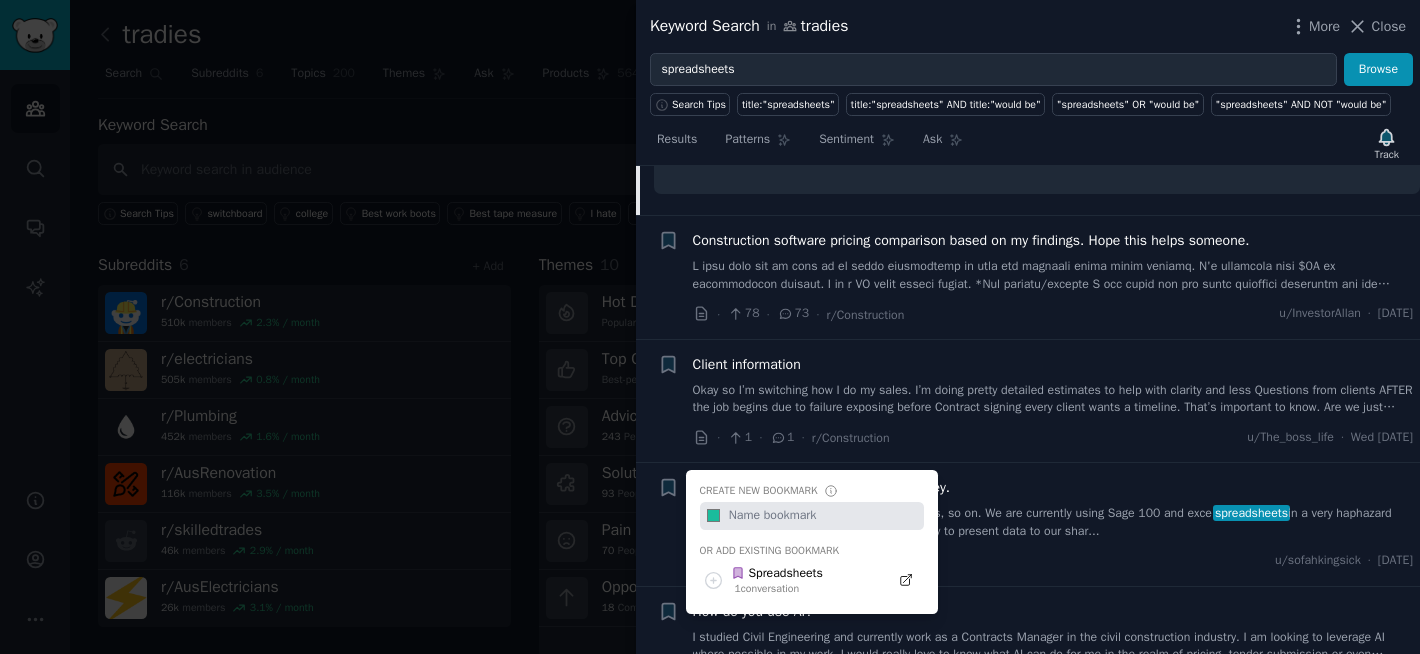click on "Create new bookmark #1abc9c Or add existing bookmark Spreadsheets 1  conversation" at bounding box center [812, 542] 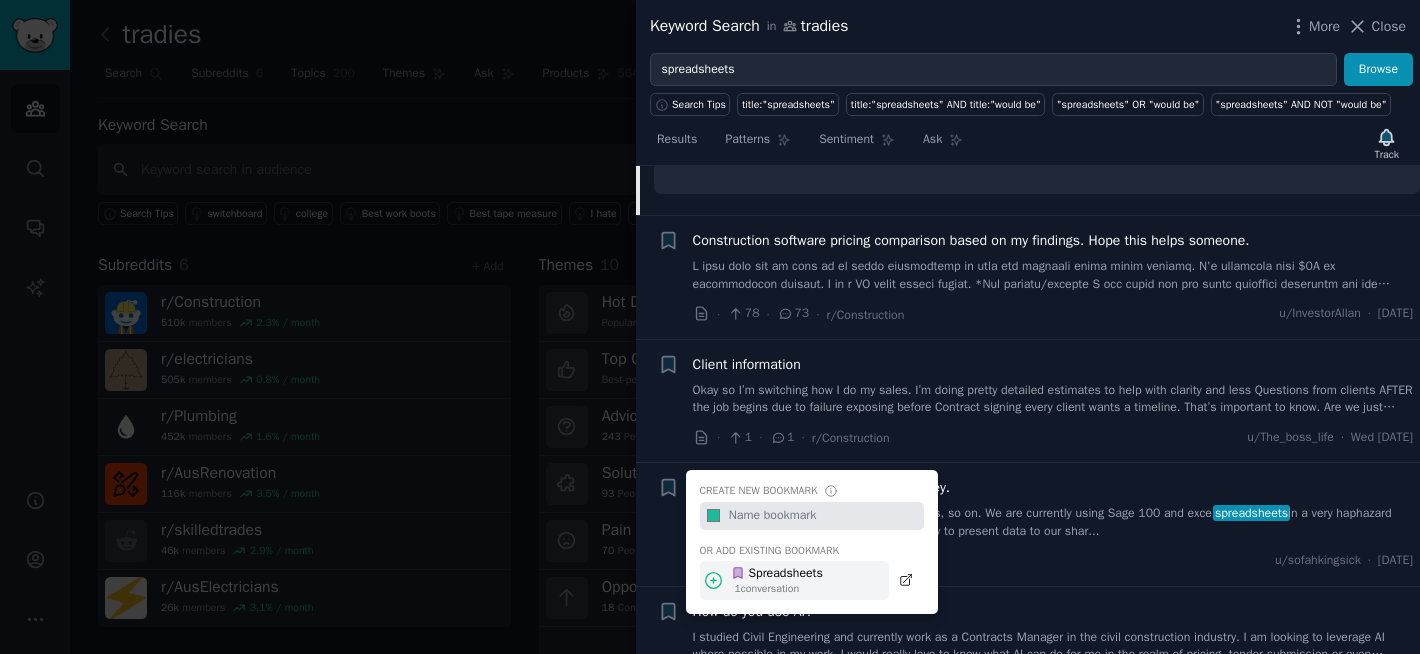 click on "Spreadsheets" at bounding box center [777, 574] 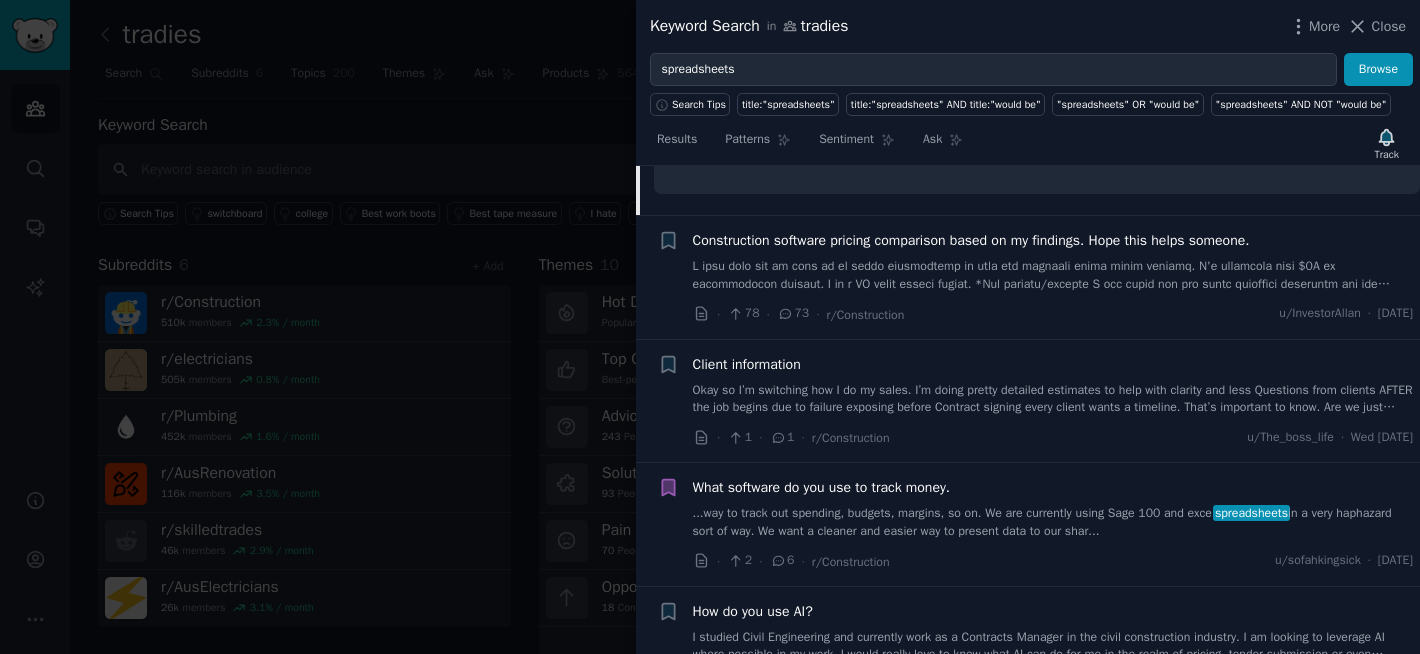 click on "...way to track out spending, budgets, margins, so on. We are currently using Sage 100 and excel  spreadsheets  in a very haphazard sort of way. We want a cleaner and easier way to present data to our shar..." at bounding box center (1053, 522) 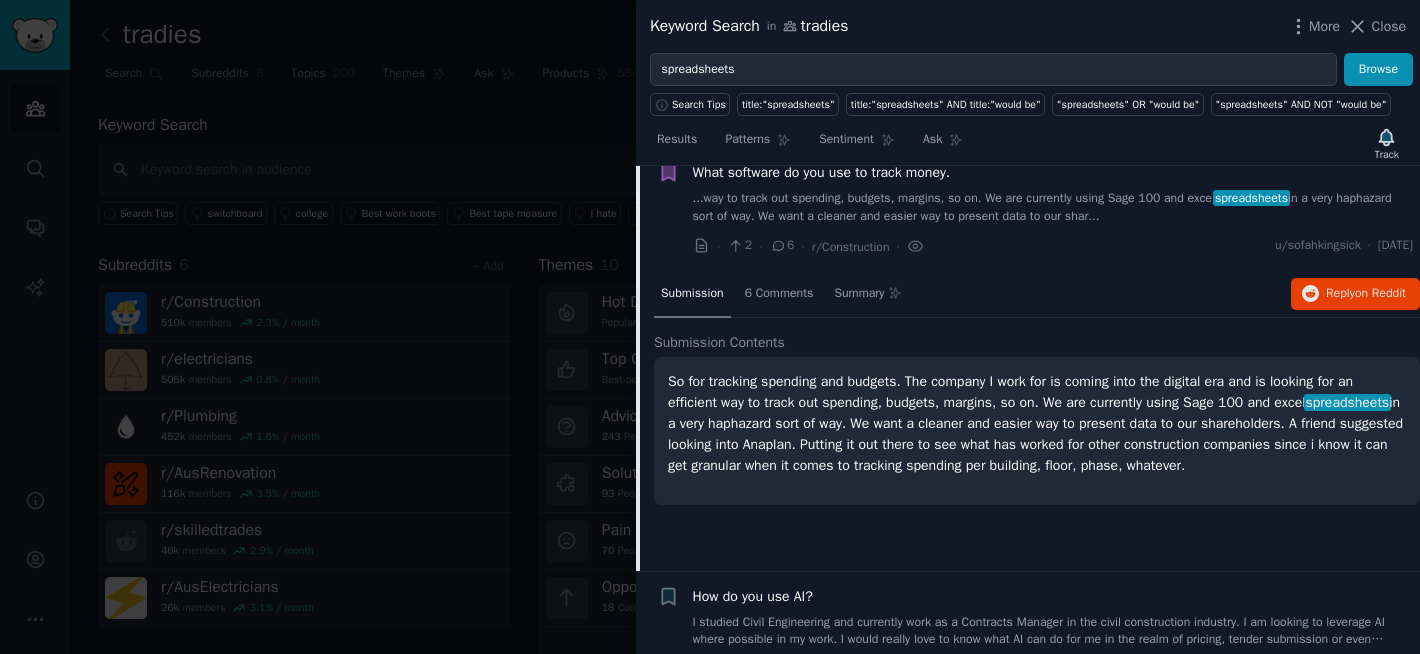 scroll, scrollTop: 2378, scrollLeft: 0, axis: vertical 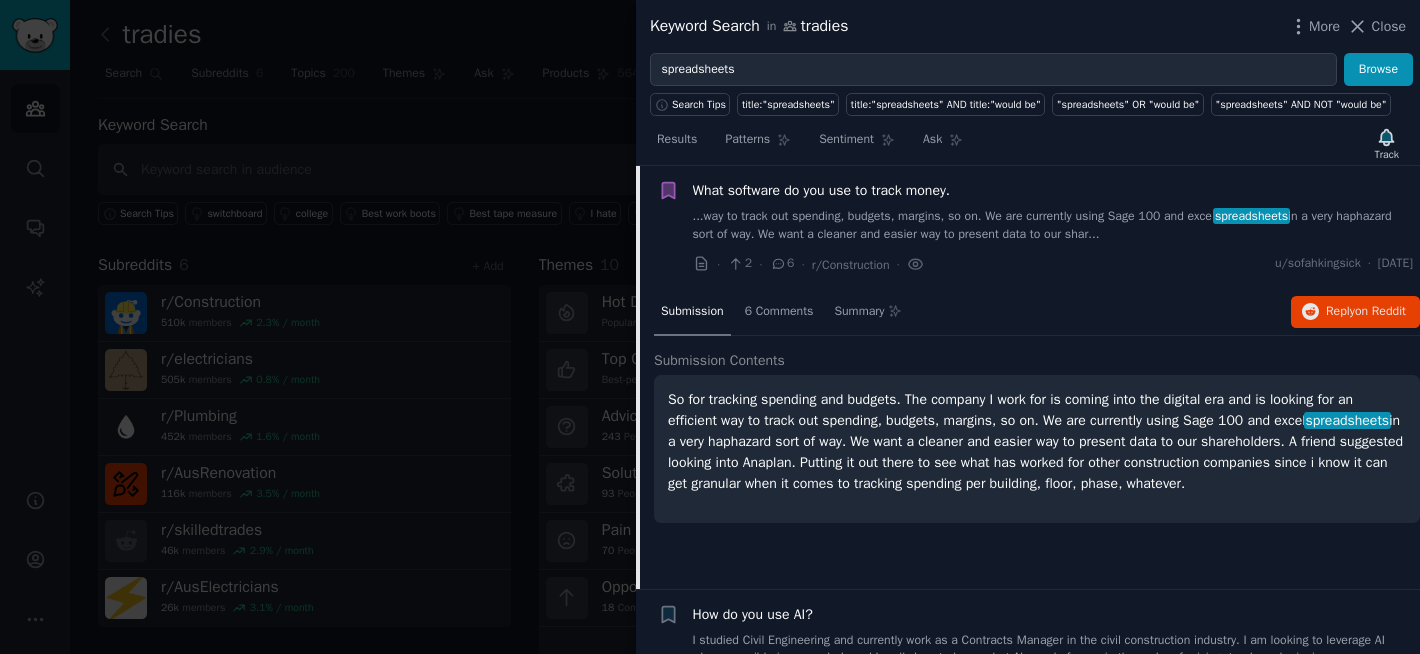 click on "So for tracking spending and budgets. The company I work for is coming into the digital era and is looking for an efficient way to track out spending, budgets, margins, so on. We are currently using Sage 100 and excel  spreadsheets  in a very haphazard sort of way. We want a cleaner and easier way to present data to our shareholders. A friend suggested looking into Anaplan. Putting it out there to see what has worked for other construction companies since i know it can get granular when it comes to tracking spending per building, floor, phase, whatever." at bounding box center (1037, 441) 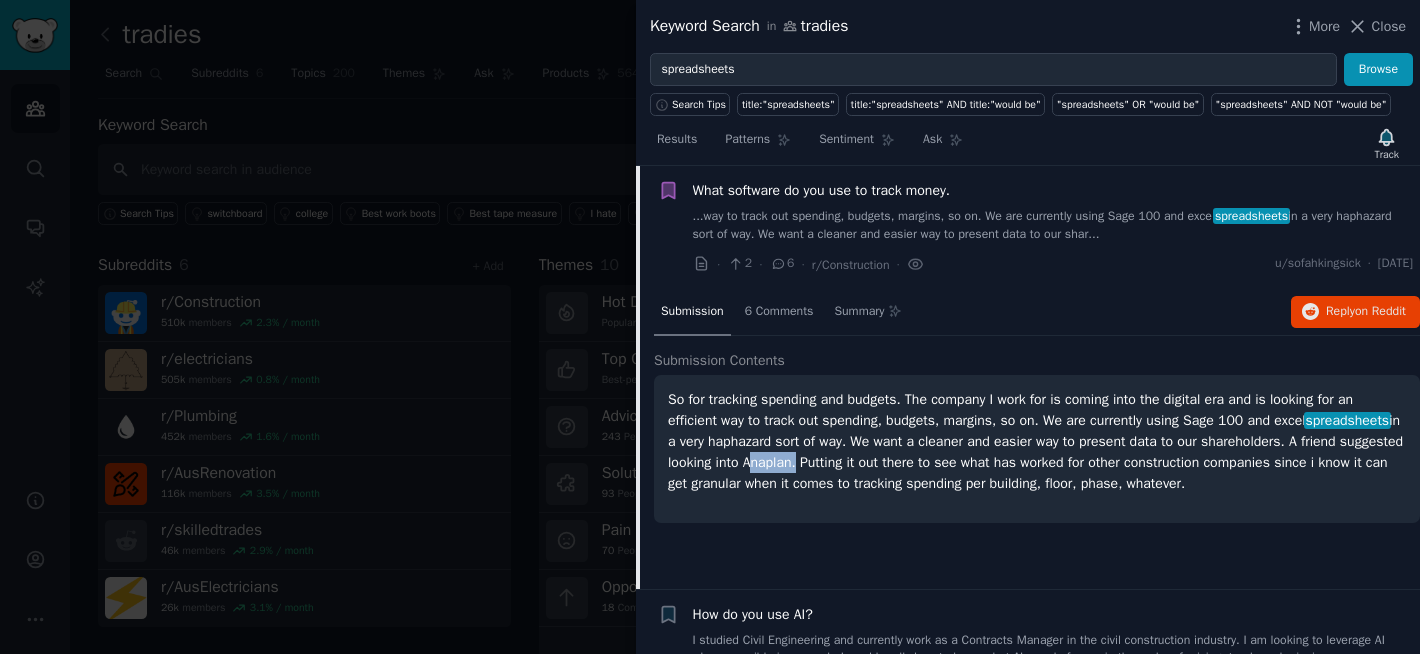 click on "So for tracking spending and budgets. The company I work for is coming into the digital era and is looking for an efficient way to track out spending, budgets, margins, so on. We are currently using Sage 100 and excel  spreadsheets  in a very haphazard sort of way. We want a cleaner and easier way to present data to our shareholders. A friend suggested looking into Anaplan. Putting it out there to see what has worked for other construction companies since i know it can get granular when it comes to tracking spending per building, floor, phase, whatever." at bounding box center (1037, 441) 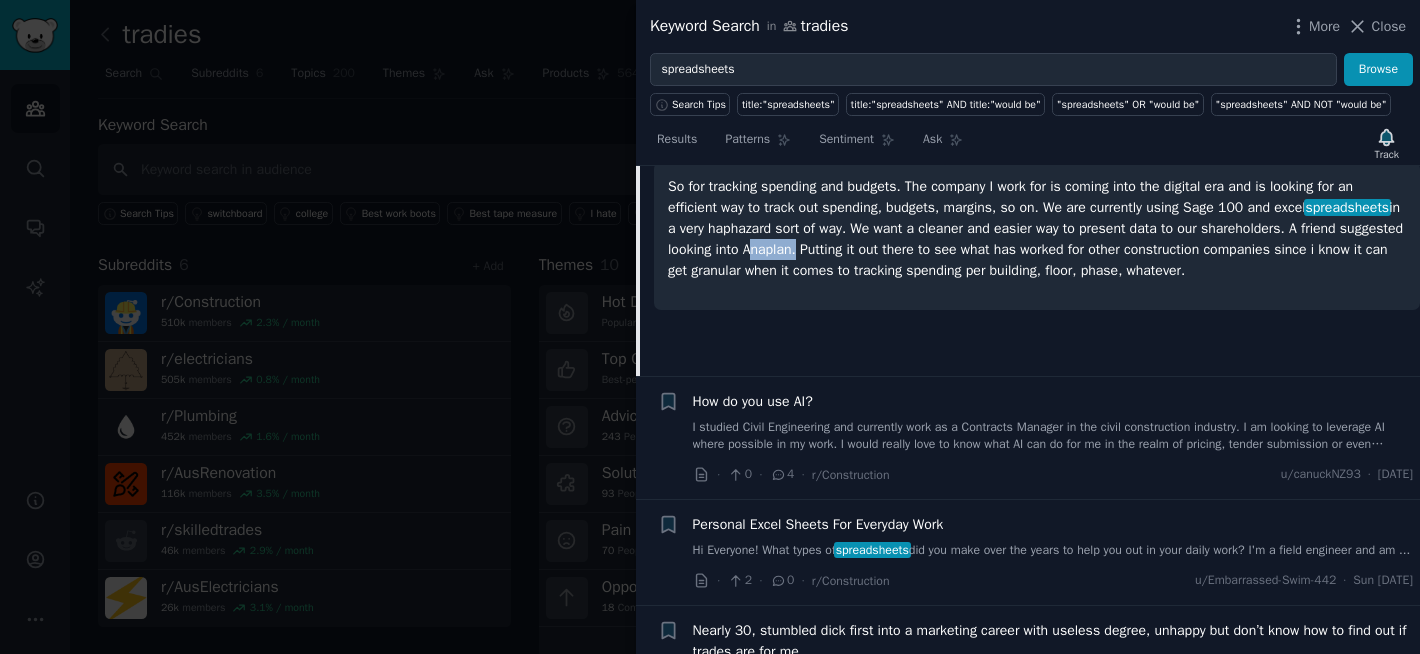 scroll, scrollTop: 2630, scrollLeft: 0, axis: vertical 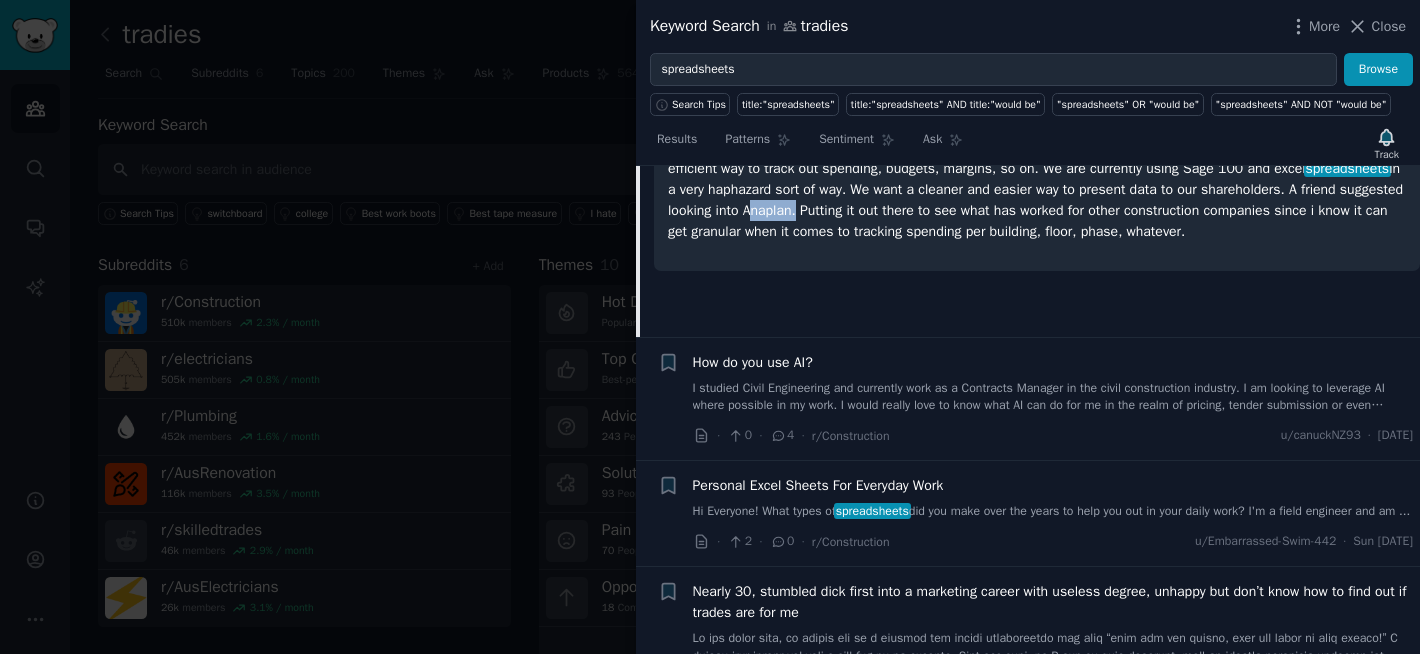 click on "Hi Everyone!
What types of  spreadsheets  did you make over the years to help you out in your daily work?
I'm a field engineer and am ..." at bounding box center [1053, 512] 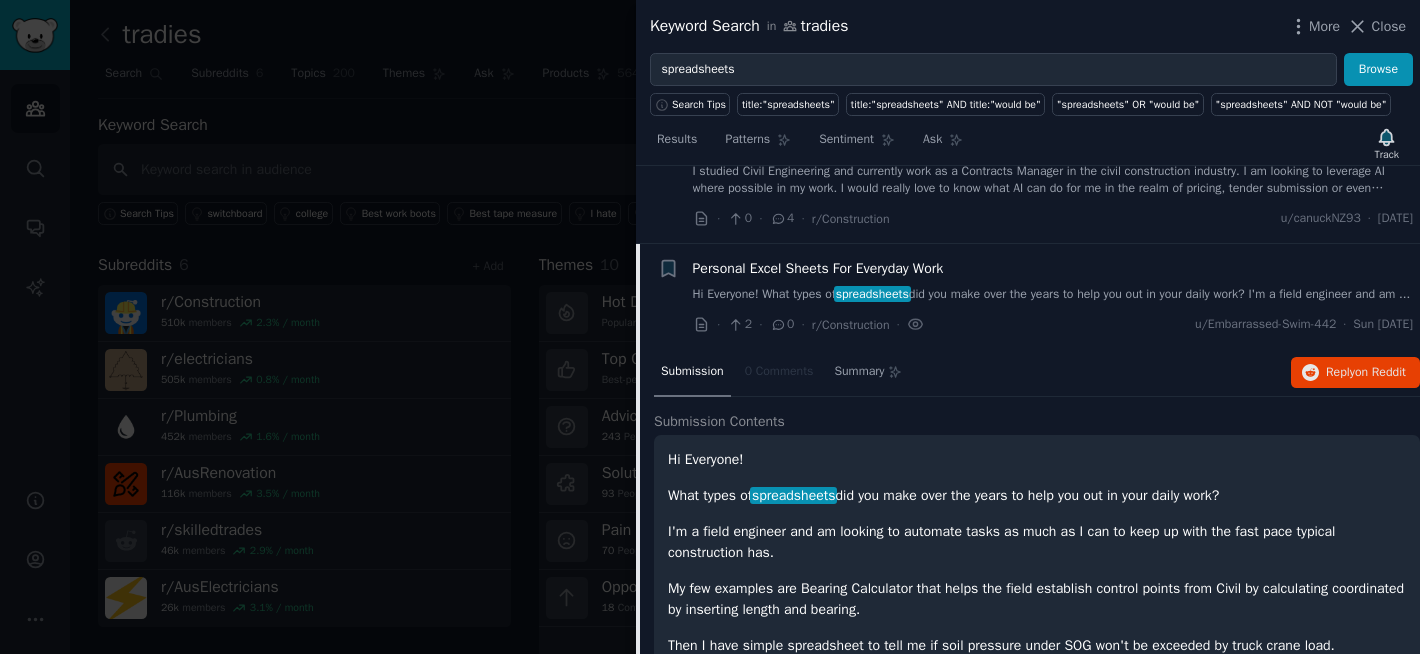 scroll, scrollTop: 2543, scrollLeft: 0, axis: vertical 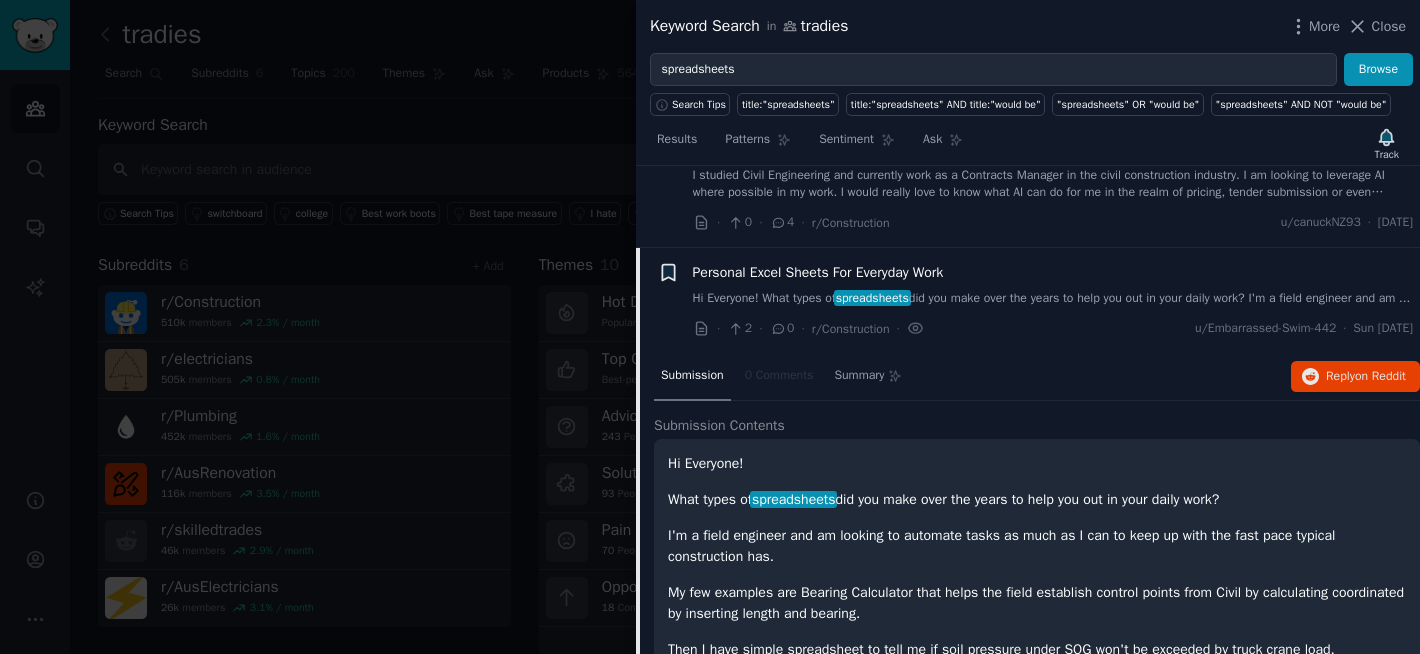 click 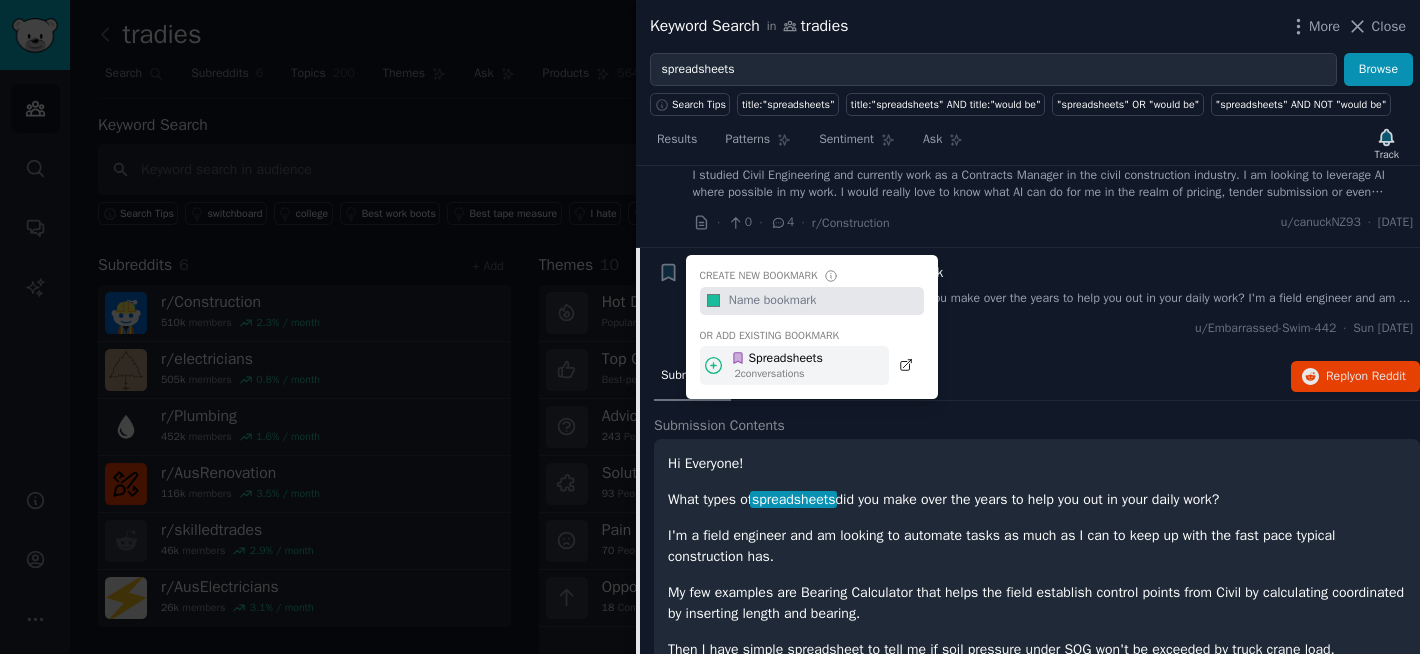 click on "Spreadsheets" at bounding box center [777, 359] 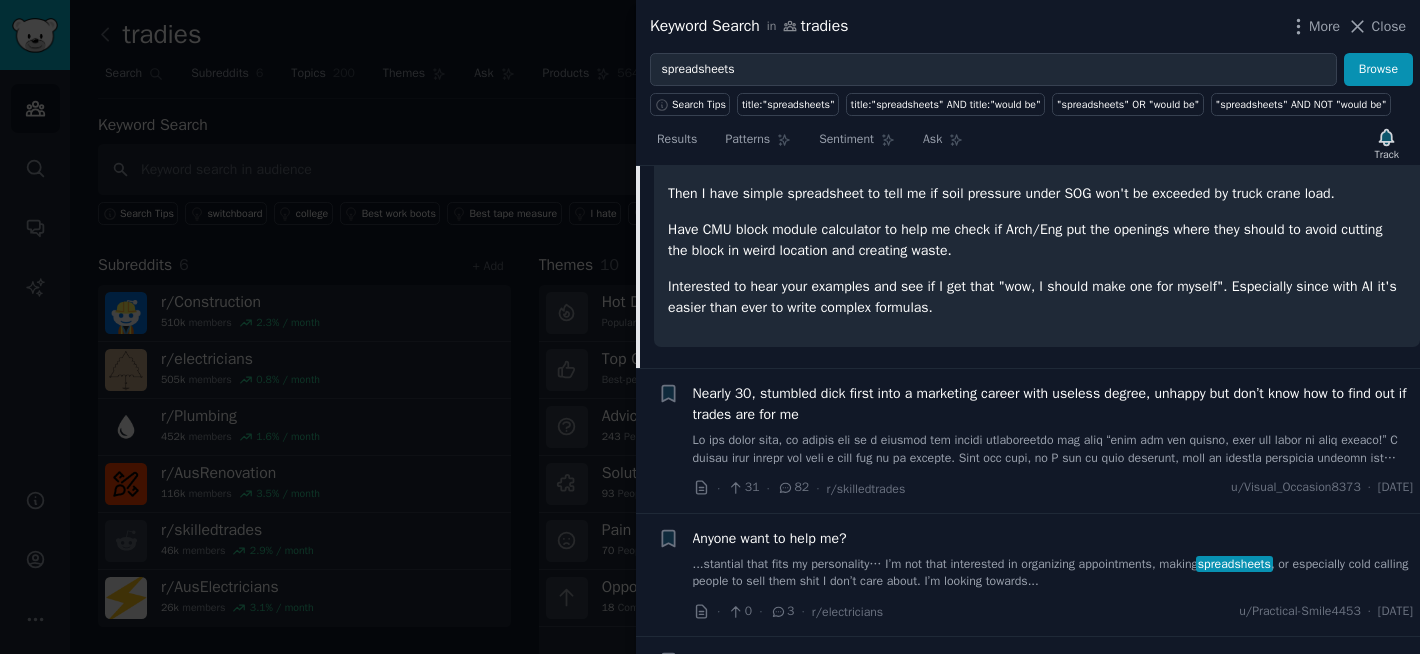 scroll, scrollTop: 3180, scrollLeft: 0, axis: vertical 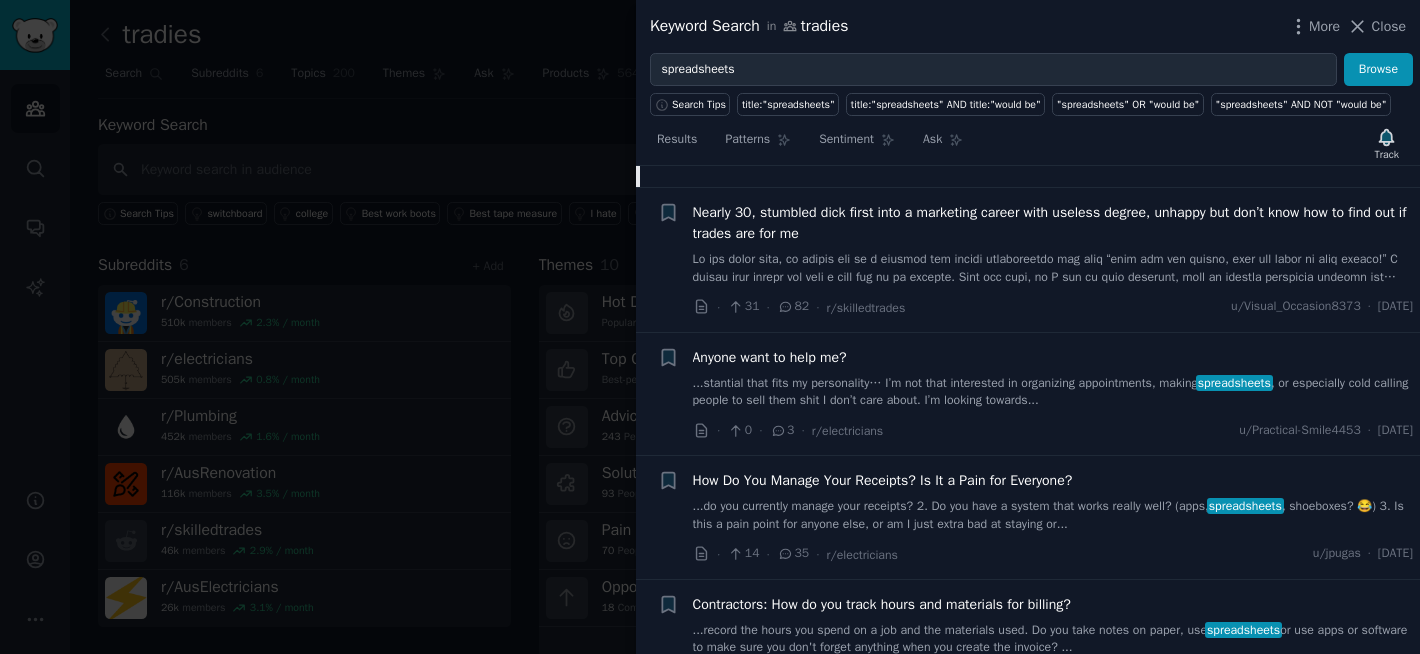 click on "...stantial that fits my personality… I’m not that interested in organizing appointments, making  spreadsheets , or especially cold calling people to sell them shit I don’t care about.
I’m looking towards..." at bounding box center [1053, 392] 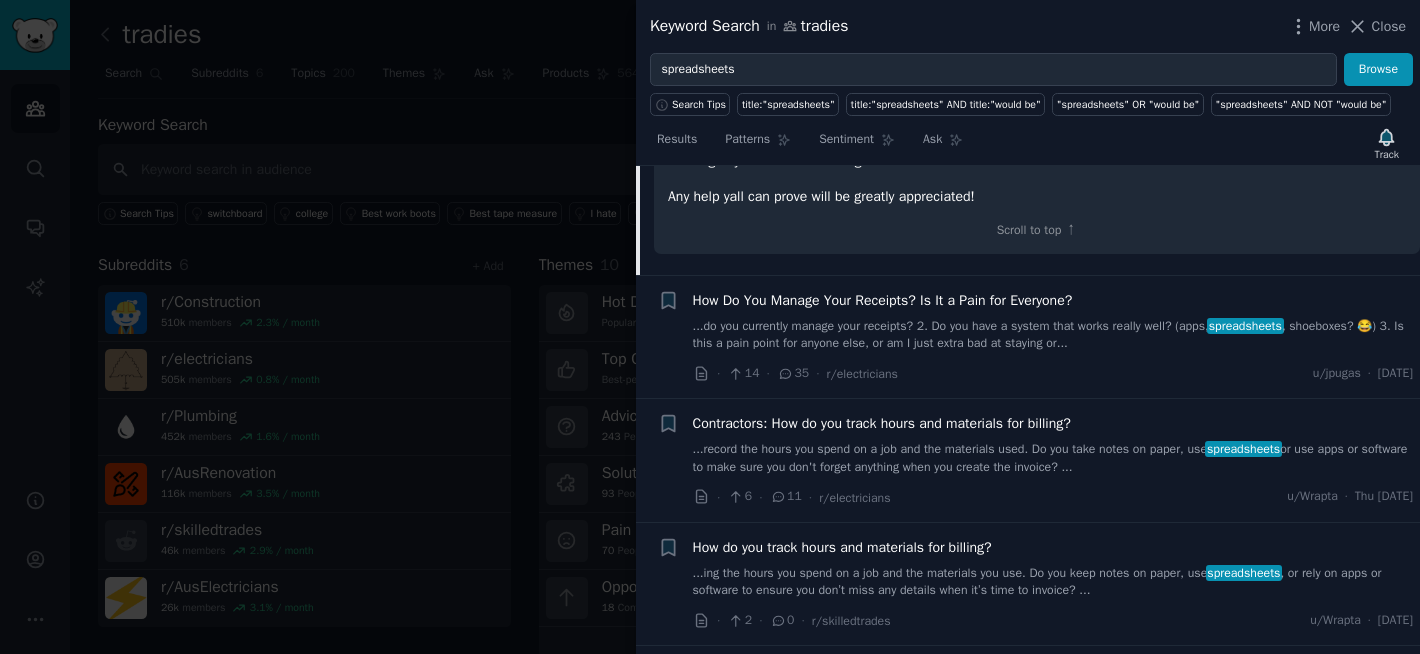 scroll, scrollTop: 3605, scrollLeft: 0, axis: vertical 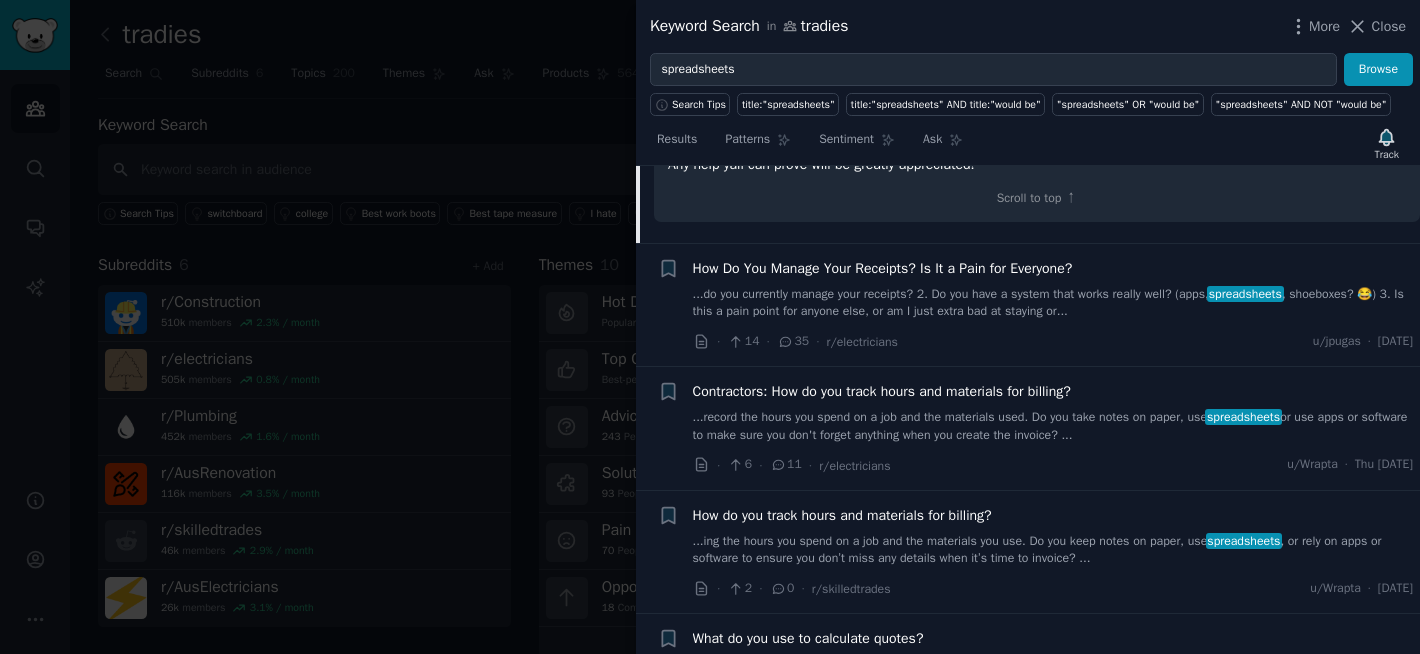 click on "...do you currently manage your receipts?
2. Do you have a system that works really well? (apps,  spreadsheets , shoeboxes? 😂)
3. Is this a pain point for anyone else, or am I just extra bad at staying or..." at bounding box center [1053, 303] 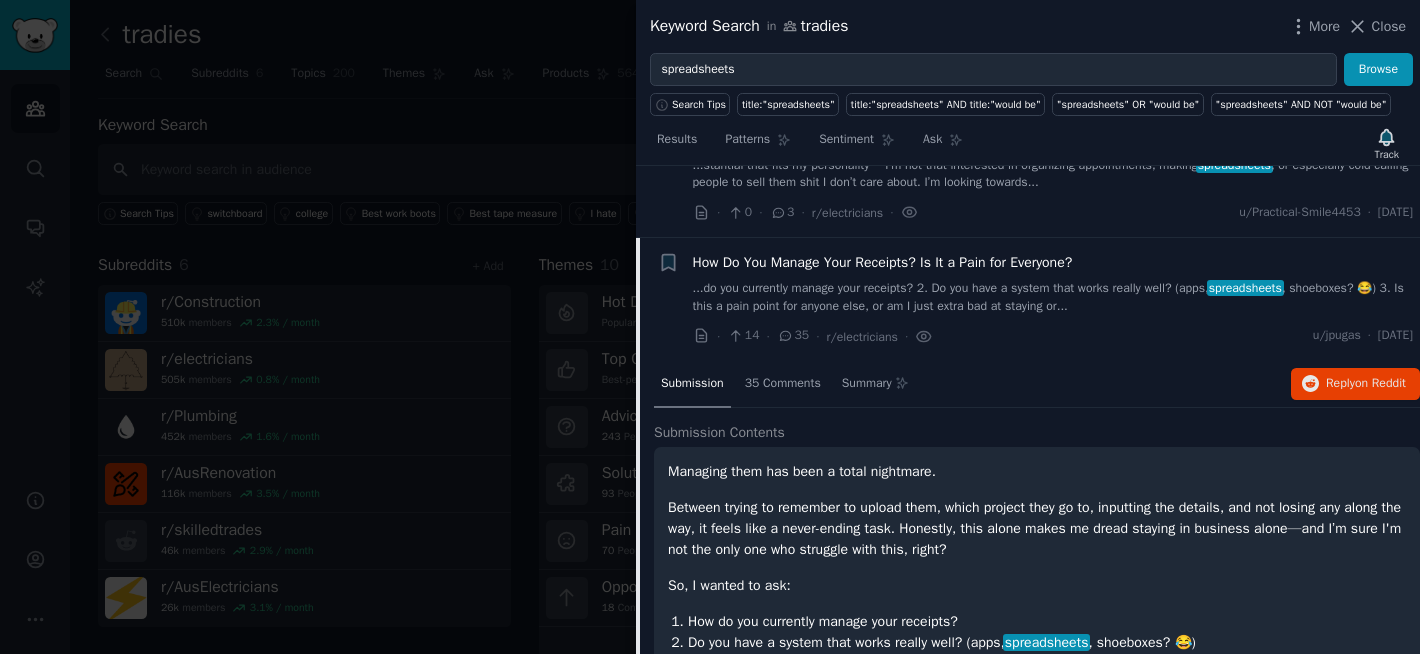scroll, scrollTop: 2895, scrollLeft: 0, axis: vertical 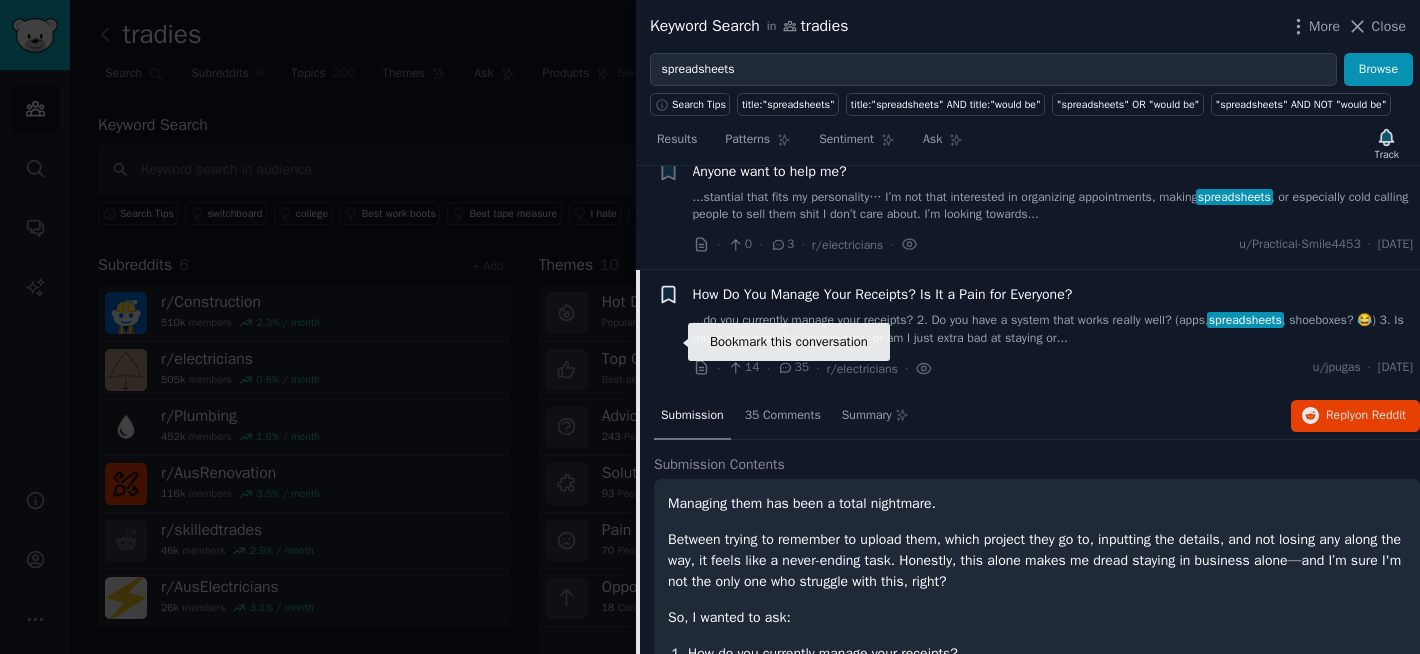 click 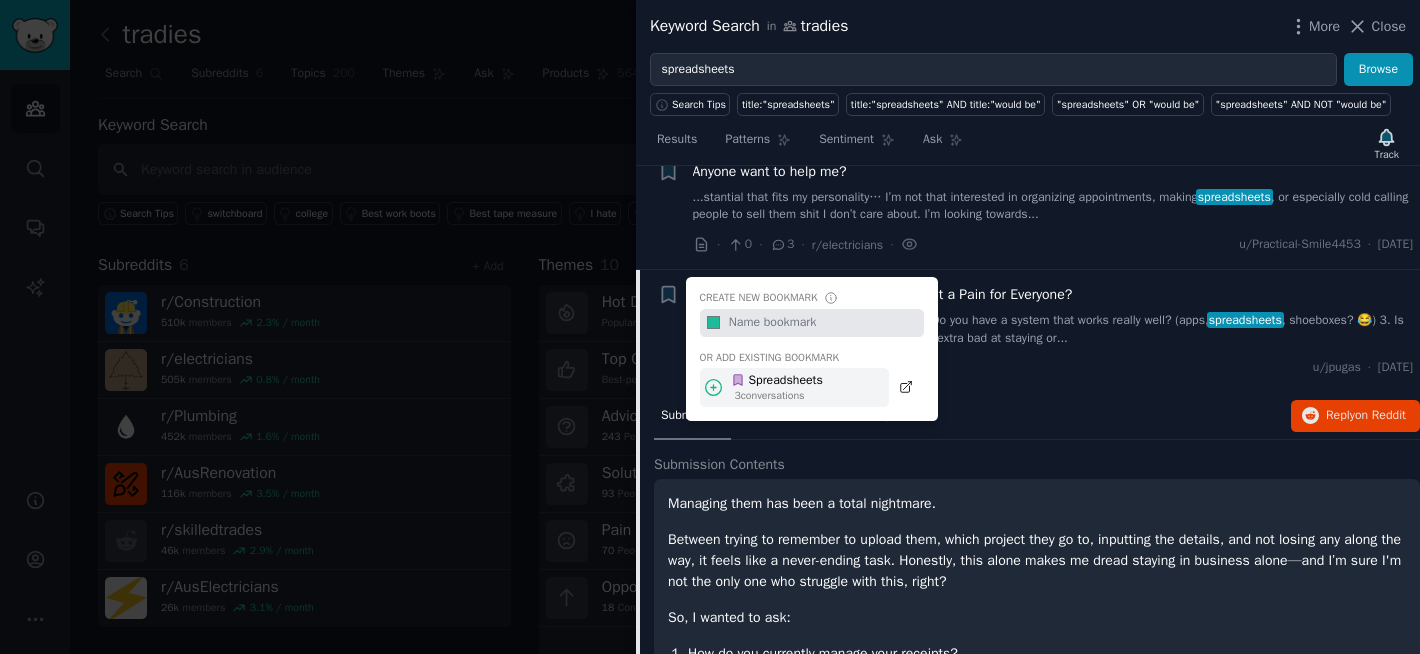 click on "Spreadsheets" at bounding box center [777, 381] 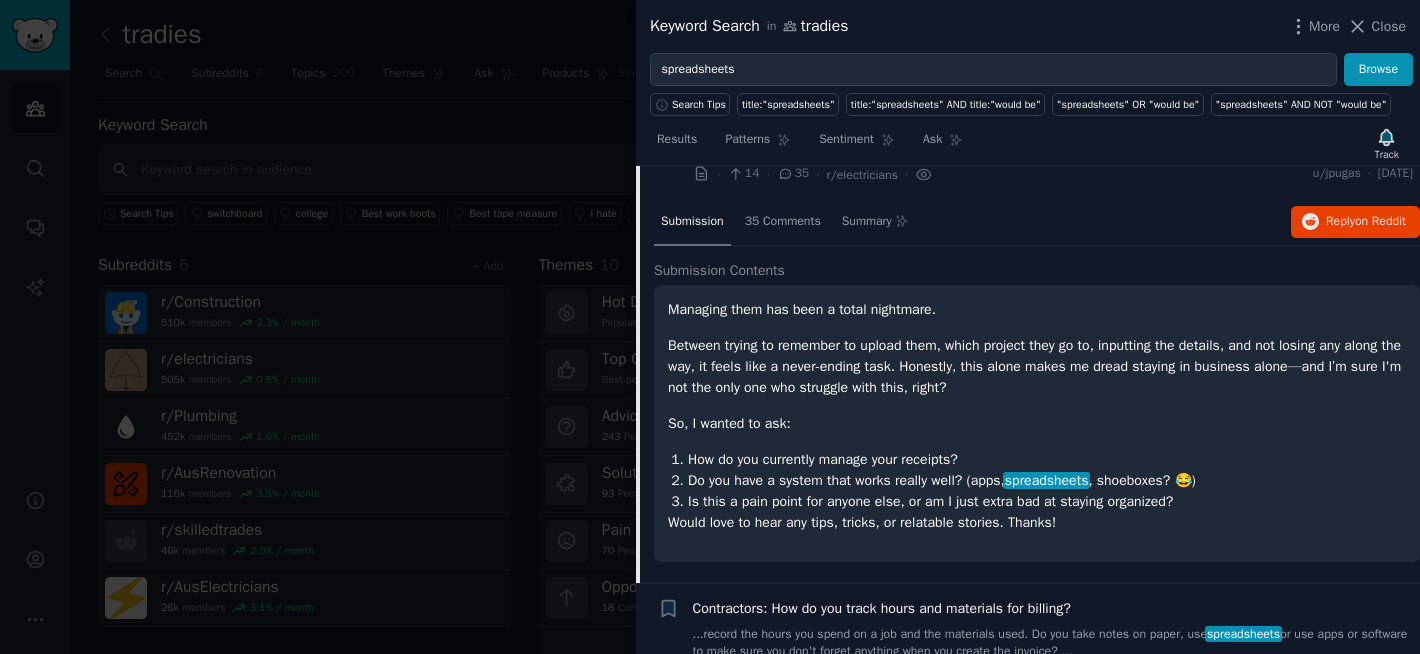 scroll, scrollTop: 3047, scrollLeft: 0, axis: vertical 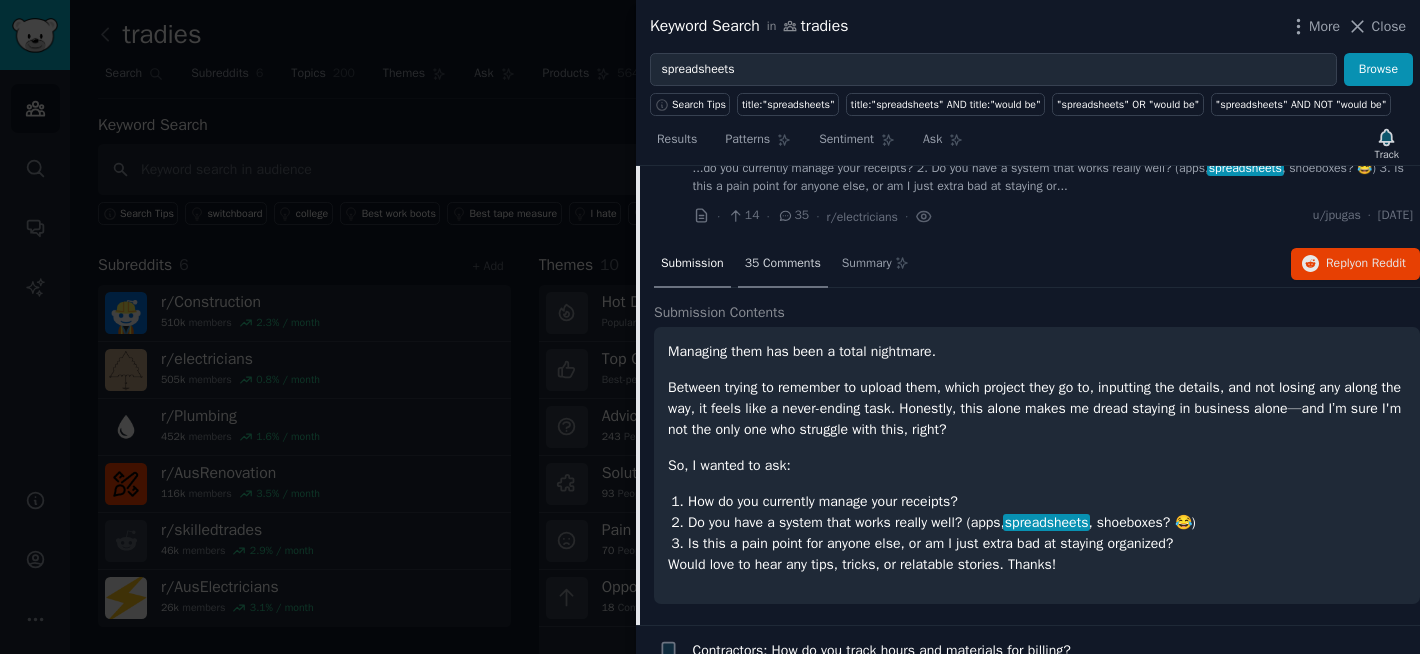 click on "35 Comments" at bounding box center [783, 264] 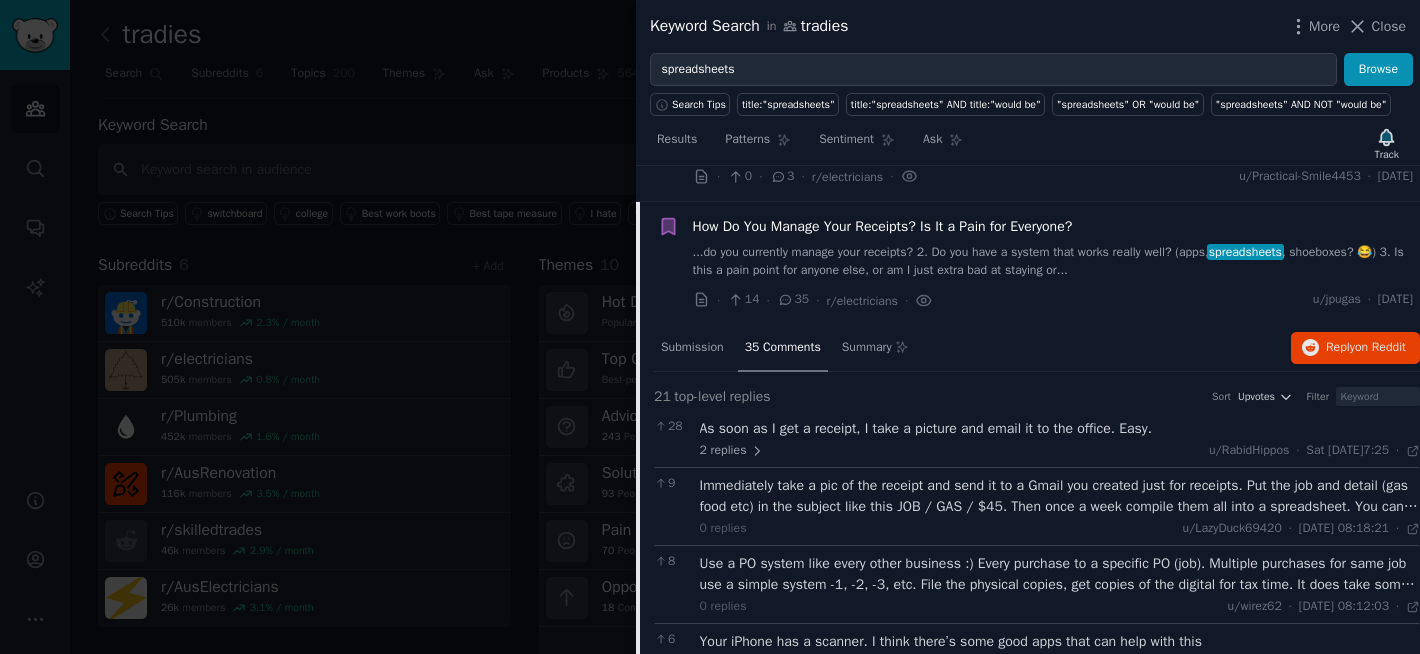 scroll, scrollTop: 2961, scrollLeft: 0, axis: vertical 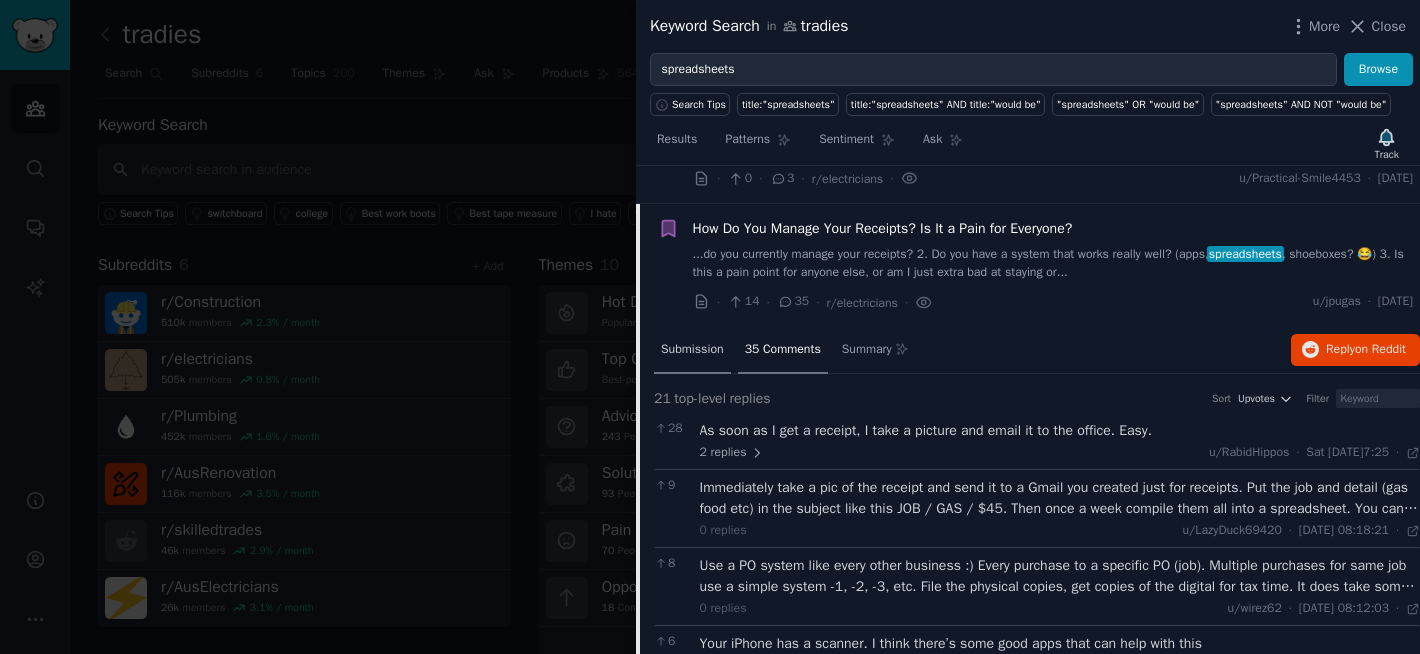 click on "Submission" at bounding box center [692, 351] 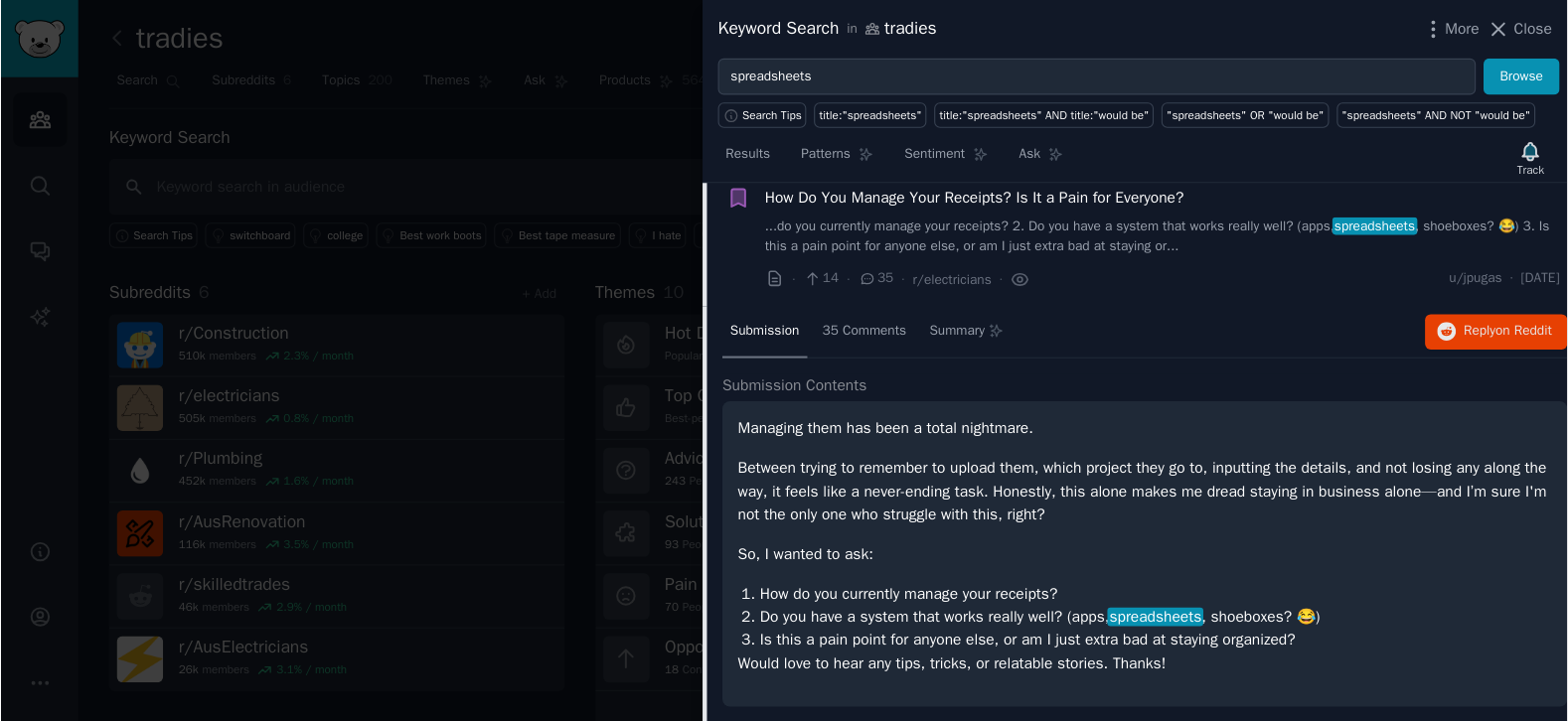 scroll, scrollTop: 2989, scrollLeft: 0, axis: vertical 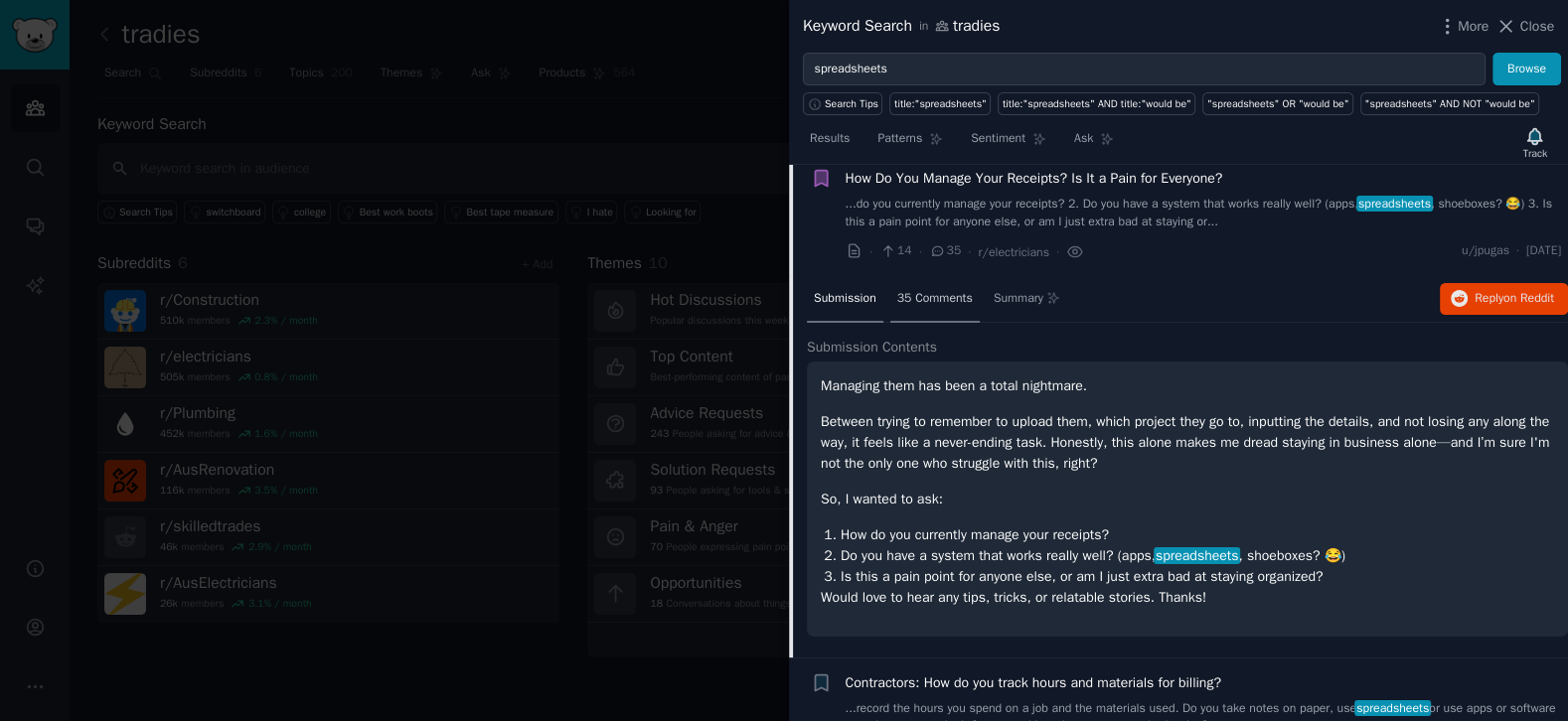 click on "35 Comments" at bounding box center [935, 299] 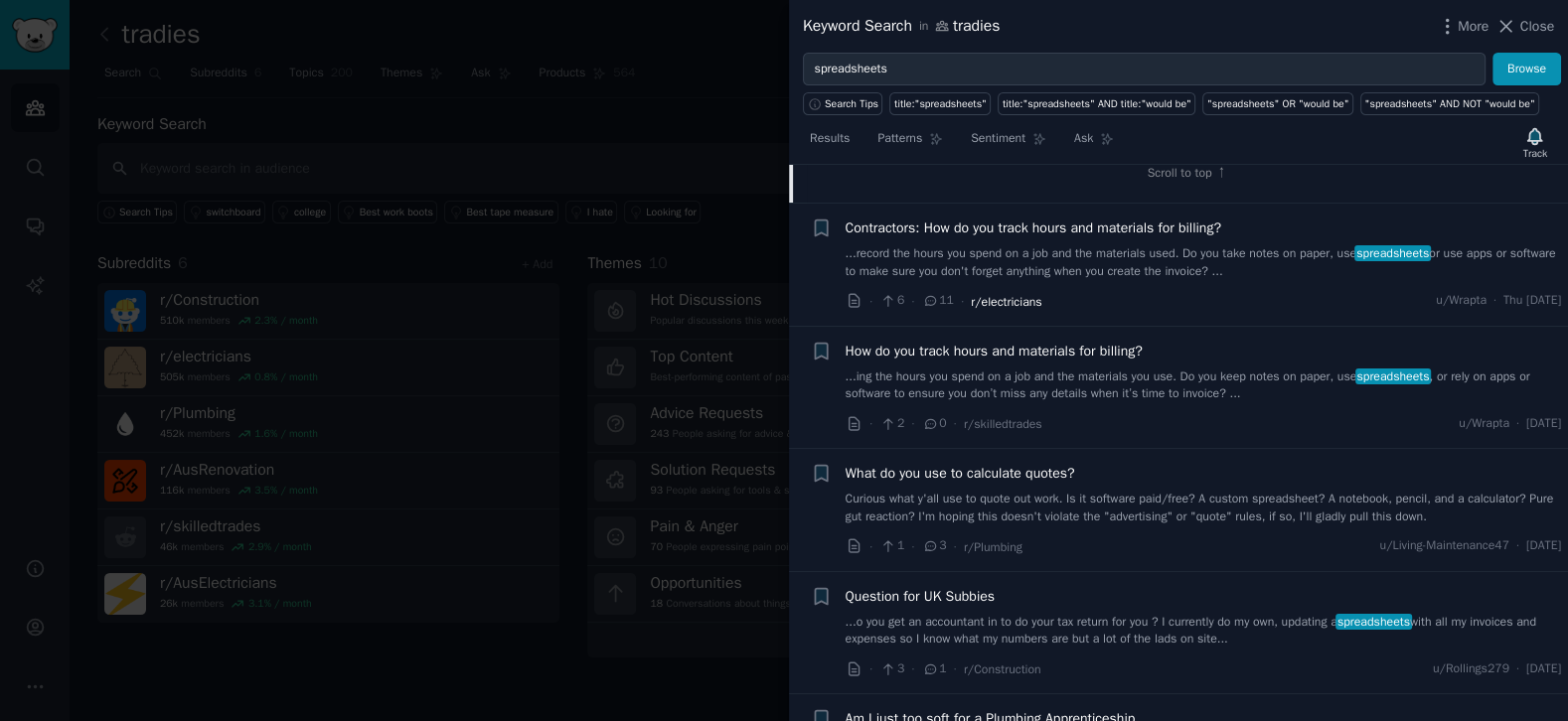 scroll, scrollTop: 4729, scrollLeft: 0, axis: vertical 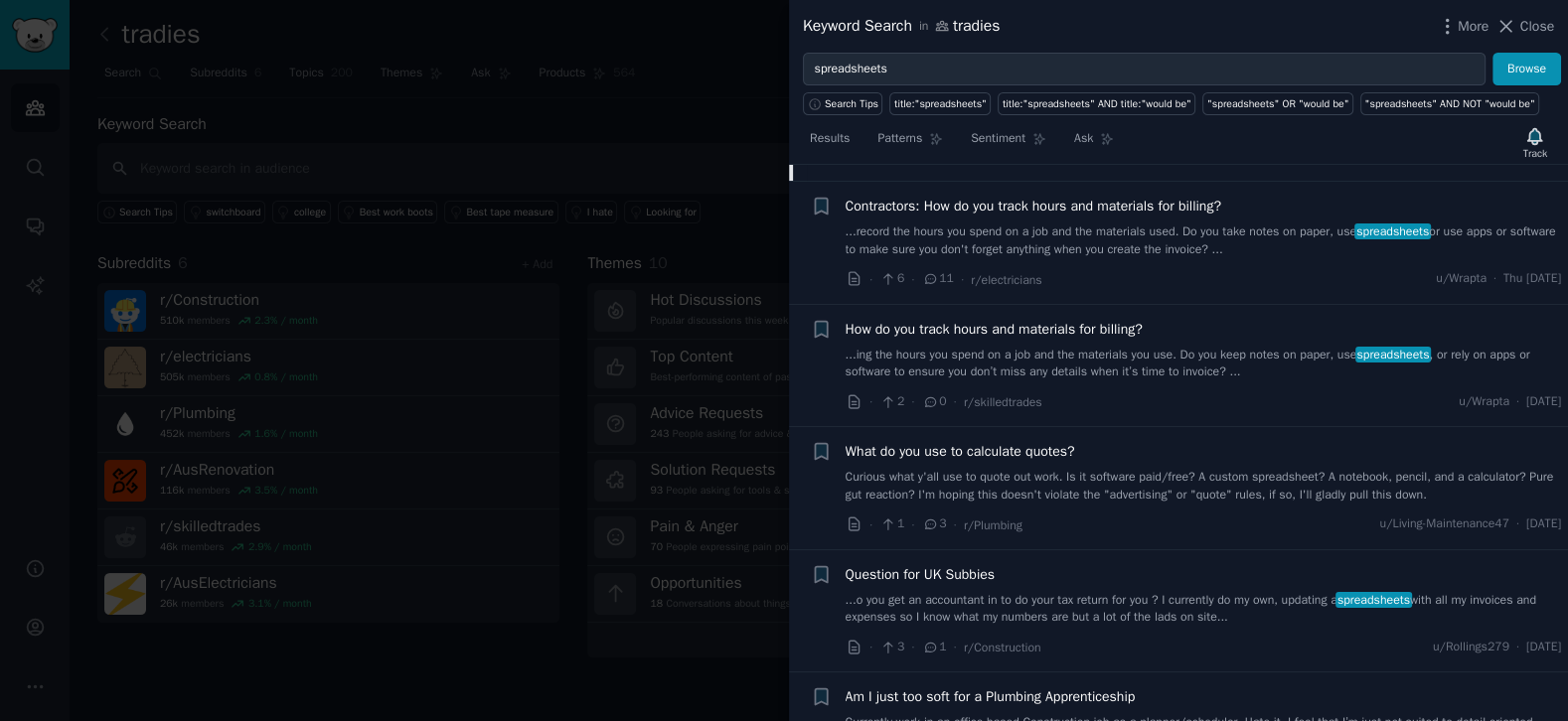 click on "Curious what y'all use to quote out work.
Is it software paid/free? A custom spreadsheet? A notebook, pencil, and a calculator? Pure gut reaction?
I'm hoping this doesn't violate the "advertising" or "quote" rules, if so, I'll gladly pull this down." at bounding box center [1203, 486] 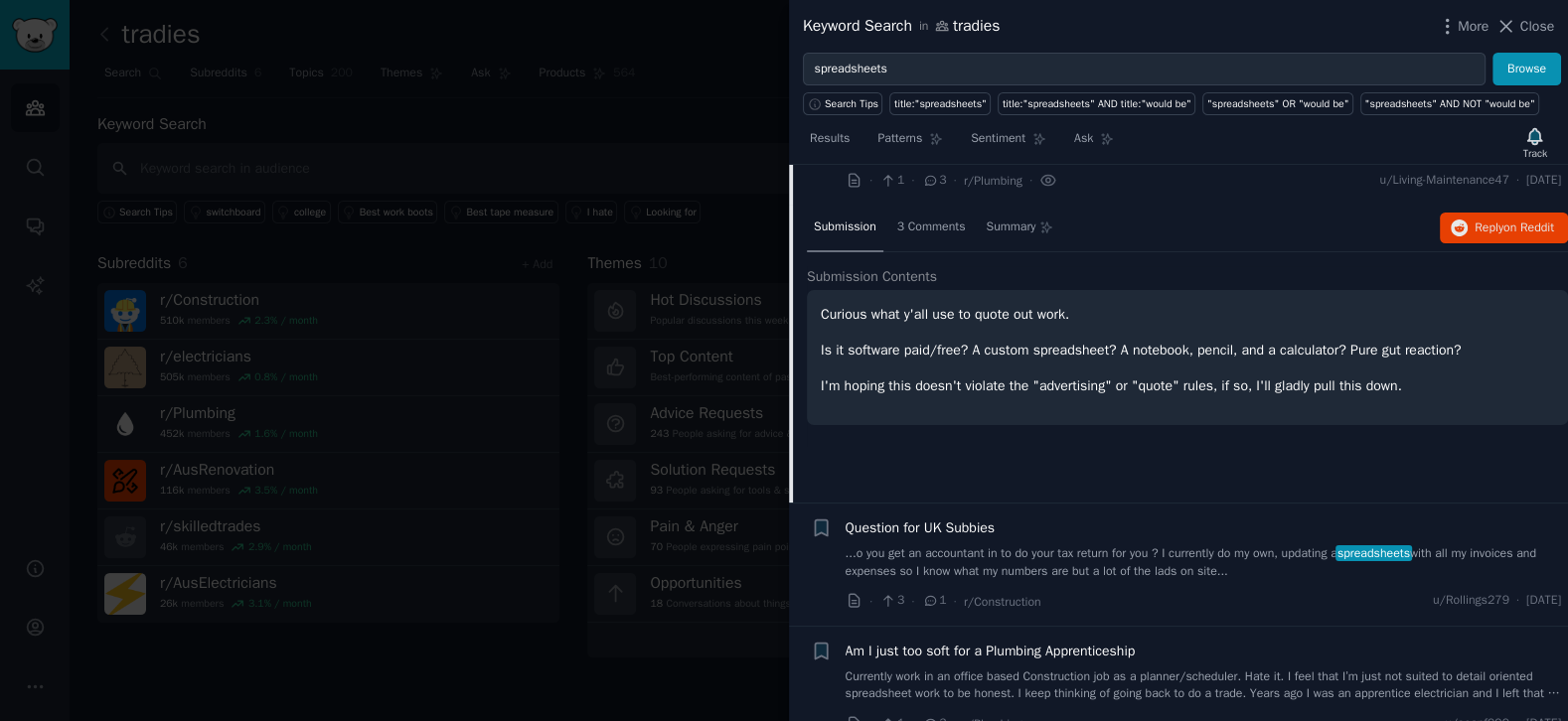 scroll, scrollTop: 3351, scrollLeft: 0, axis: vertical 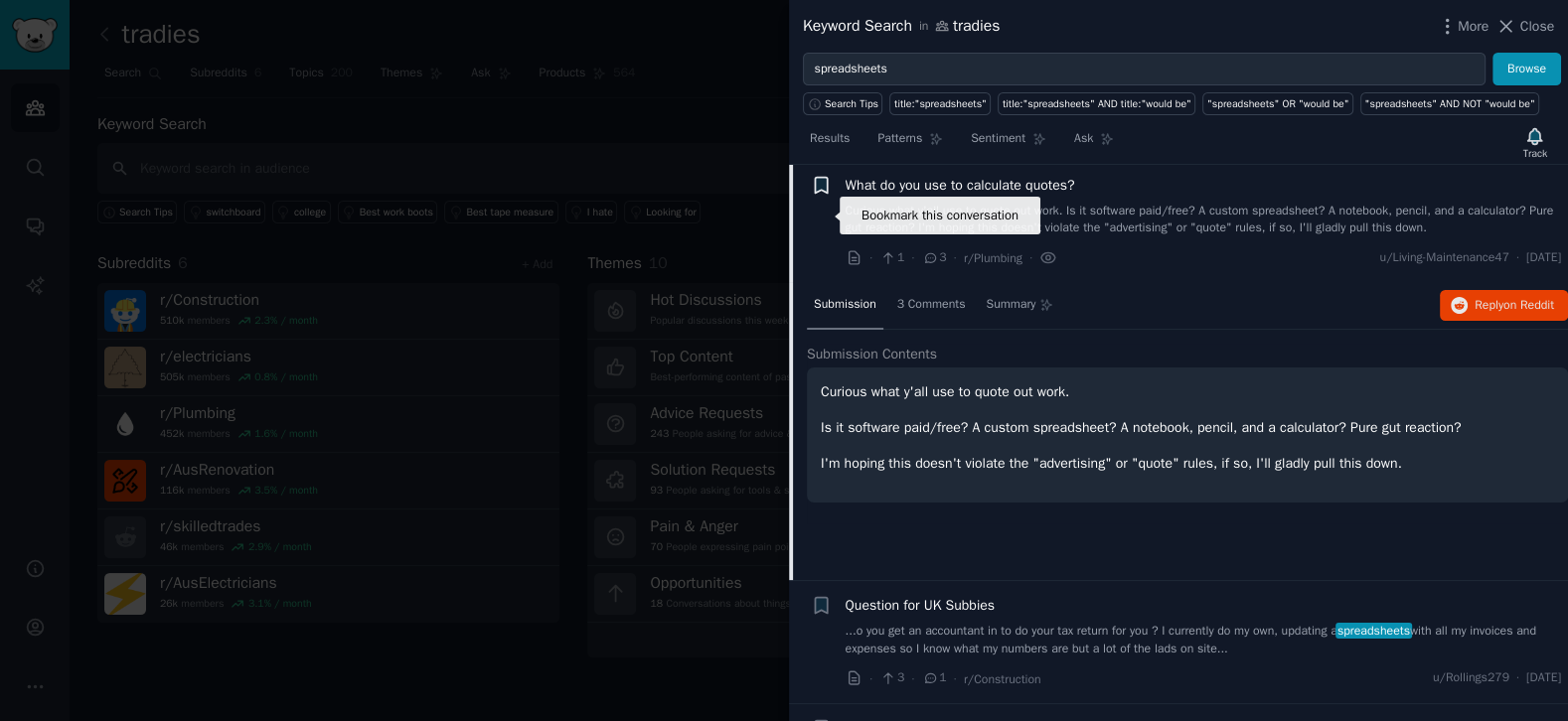 click 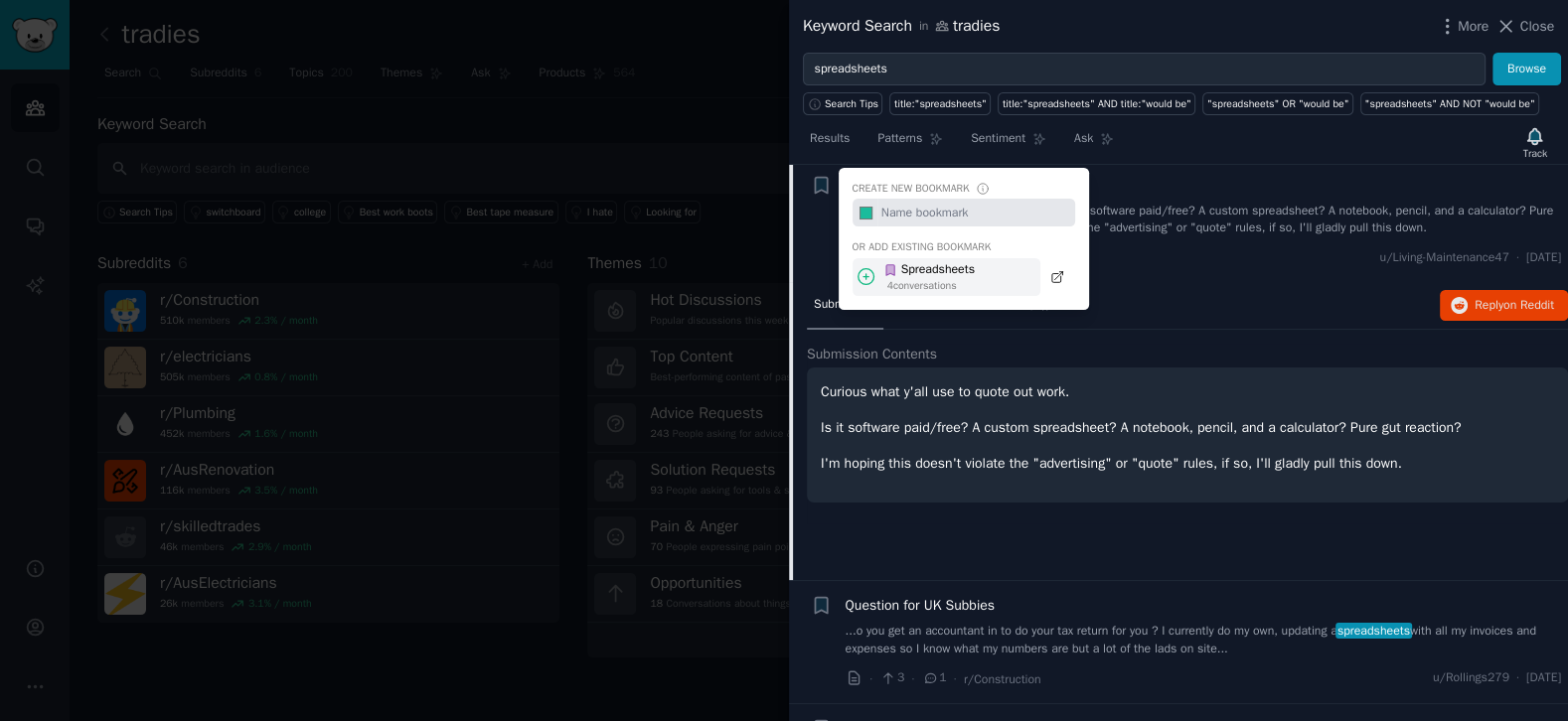 click on "4  conversation s" at bounding box center (931, 286) 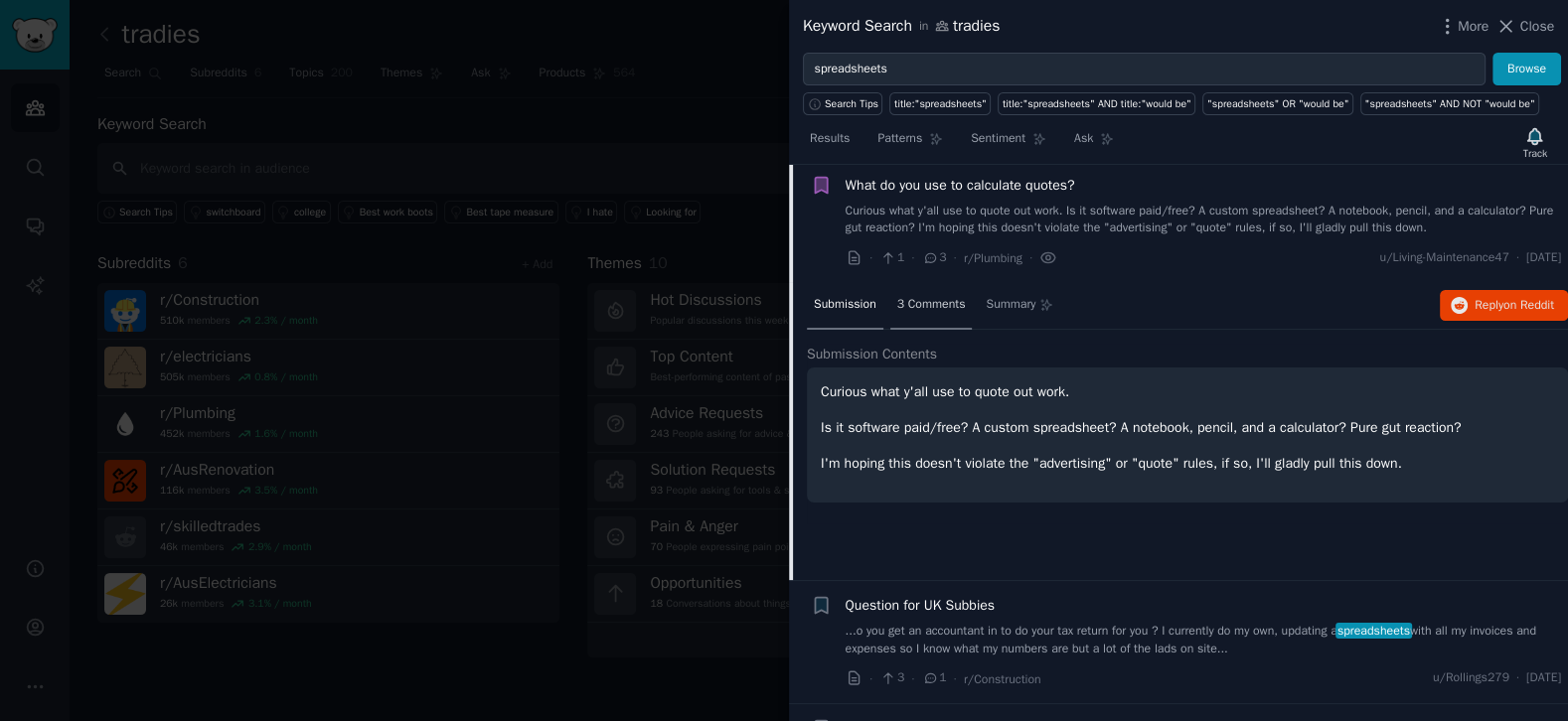 click on "3 Comments" at bounding box center [931, 305] 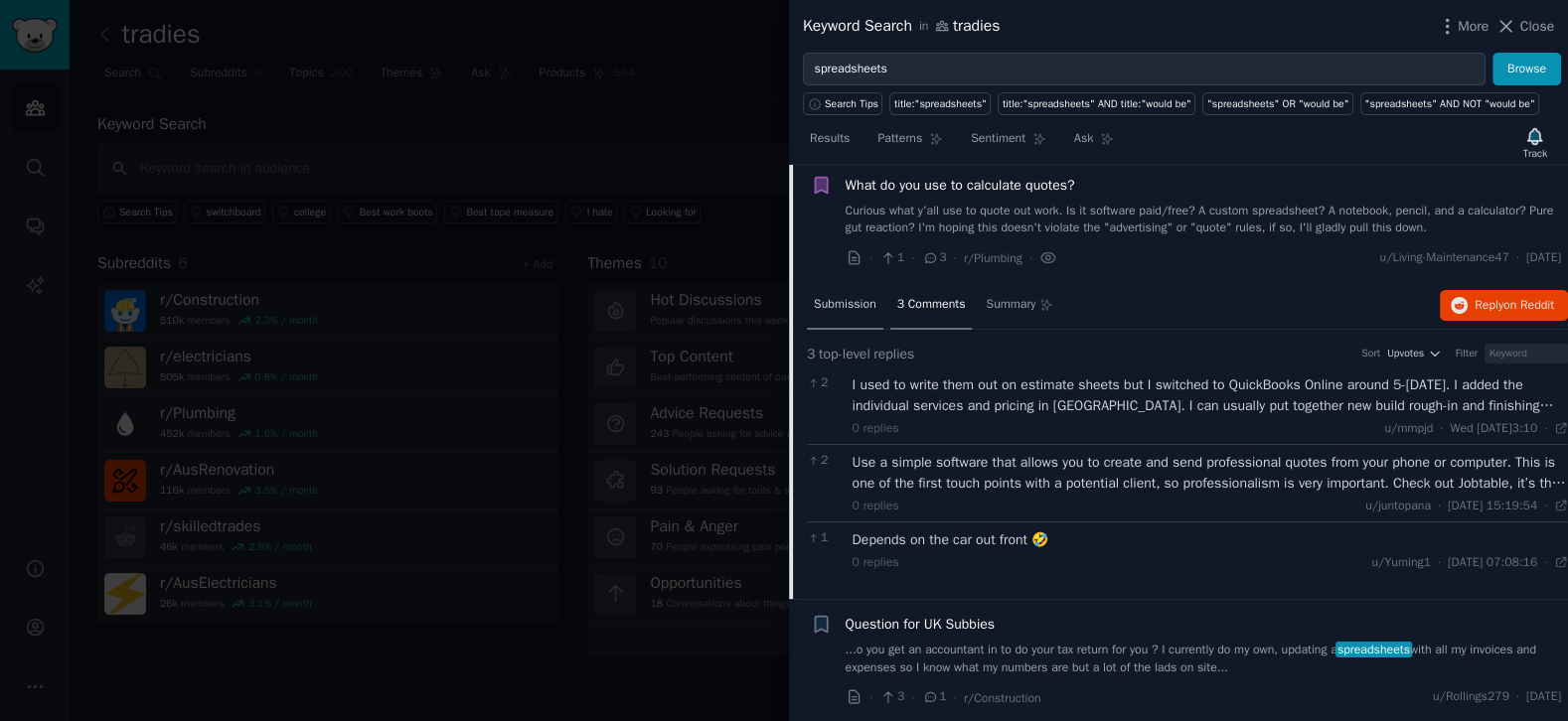 click on "Submission" at bounding box center (845, 305) 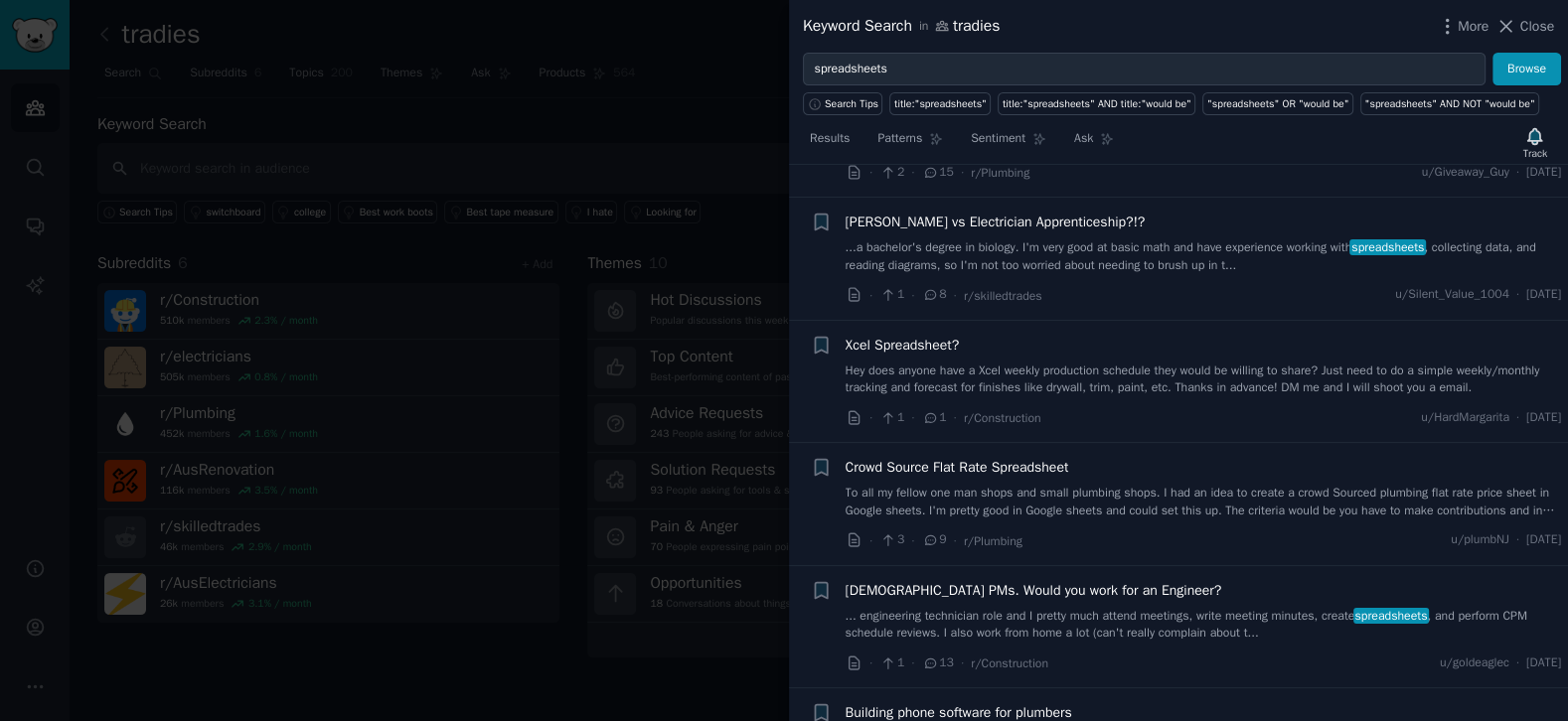 scroll, scrollTop: 5033, scrollLeft: 0, axis: vertical 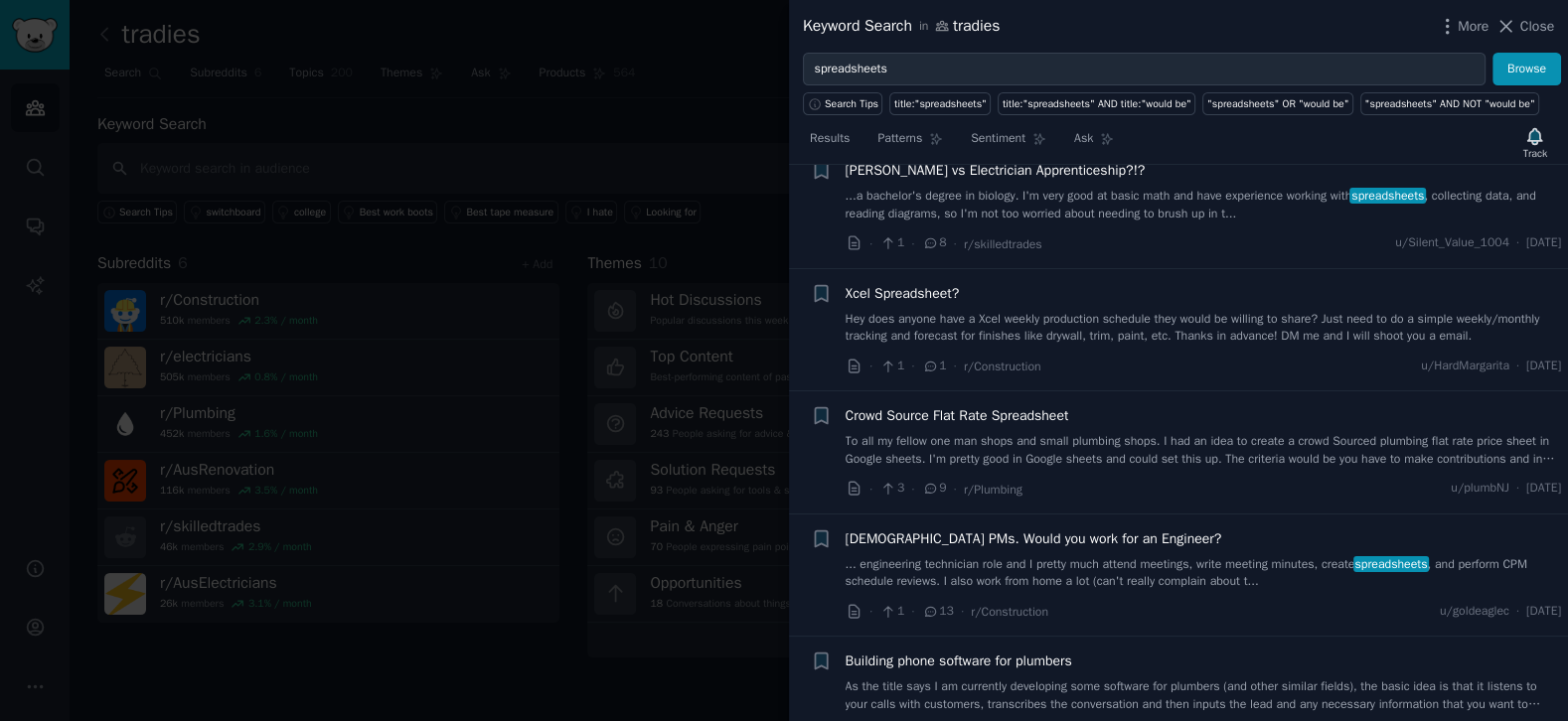 click on "Hey does anyone have a Xcel weekly production schedule they would be willing to share? Just need to do a simple weekly/monthly tracking and forecast for finishes like drywall, trim, paint, etc. Thanks in advance! DM me and I will shoot you a email." at bounding box center (1203, 328) 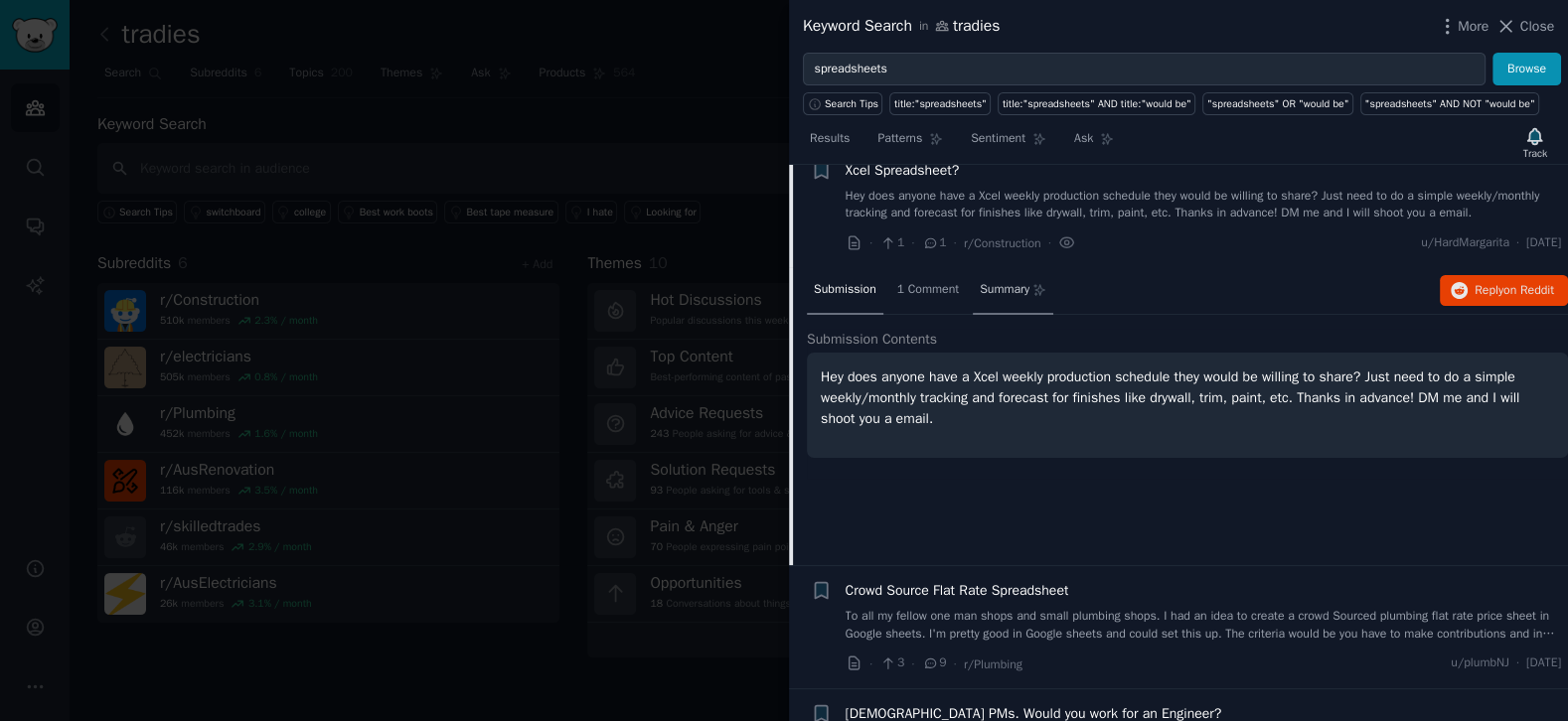 scroll, scrollTop: 4832, scrollLeft: 0, axis: vertical 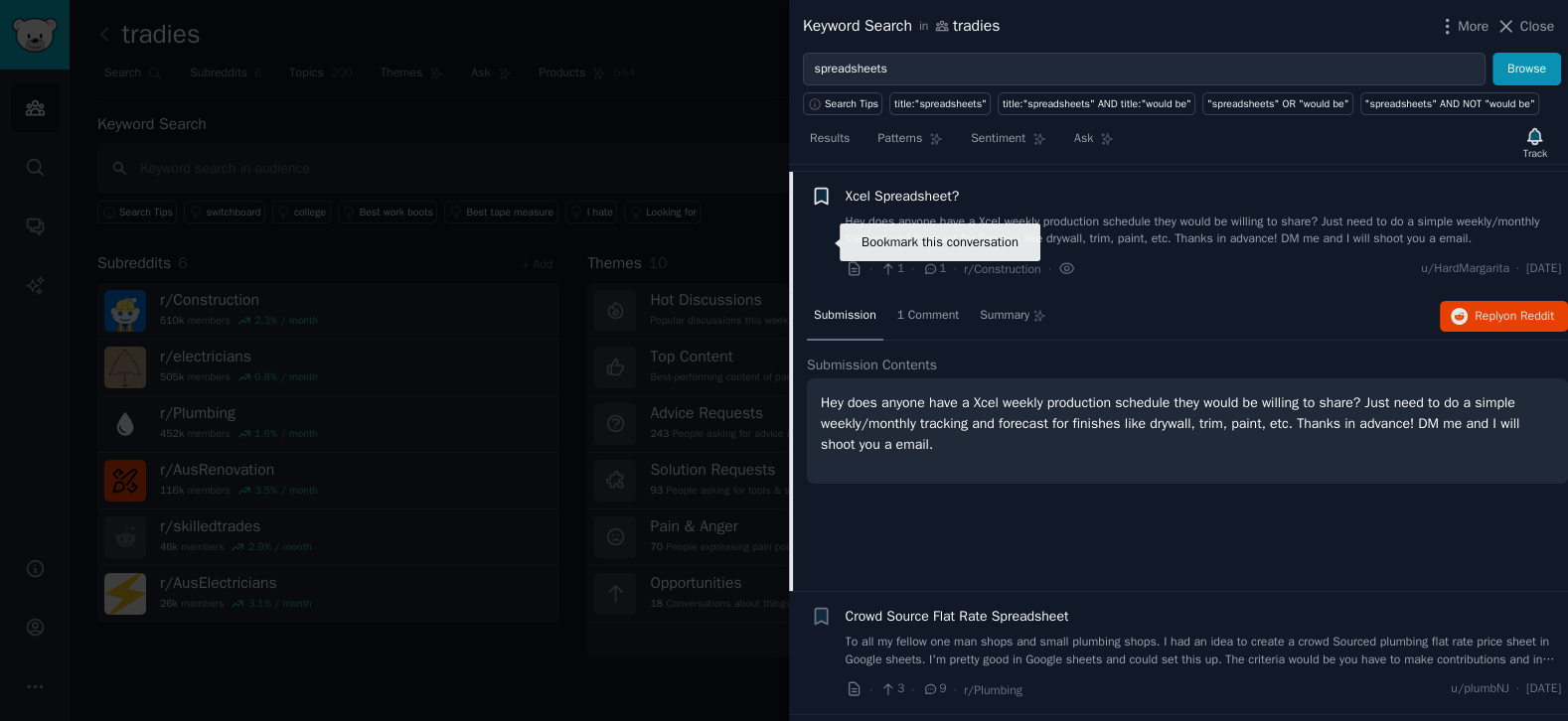 click 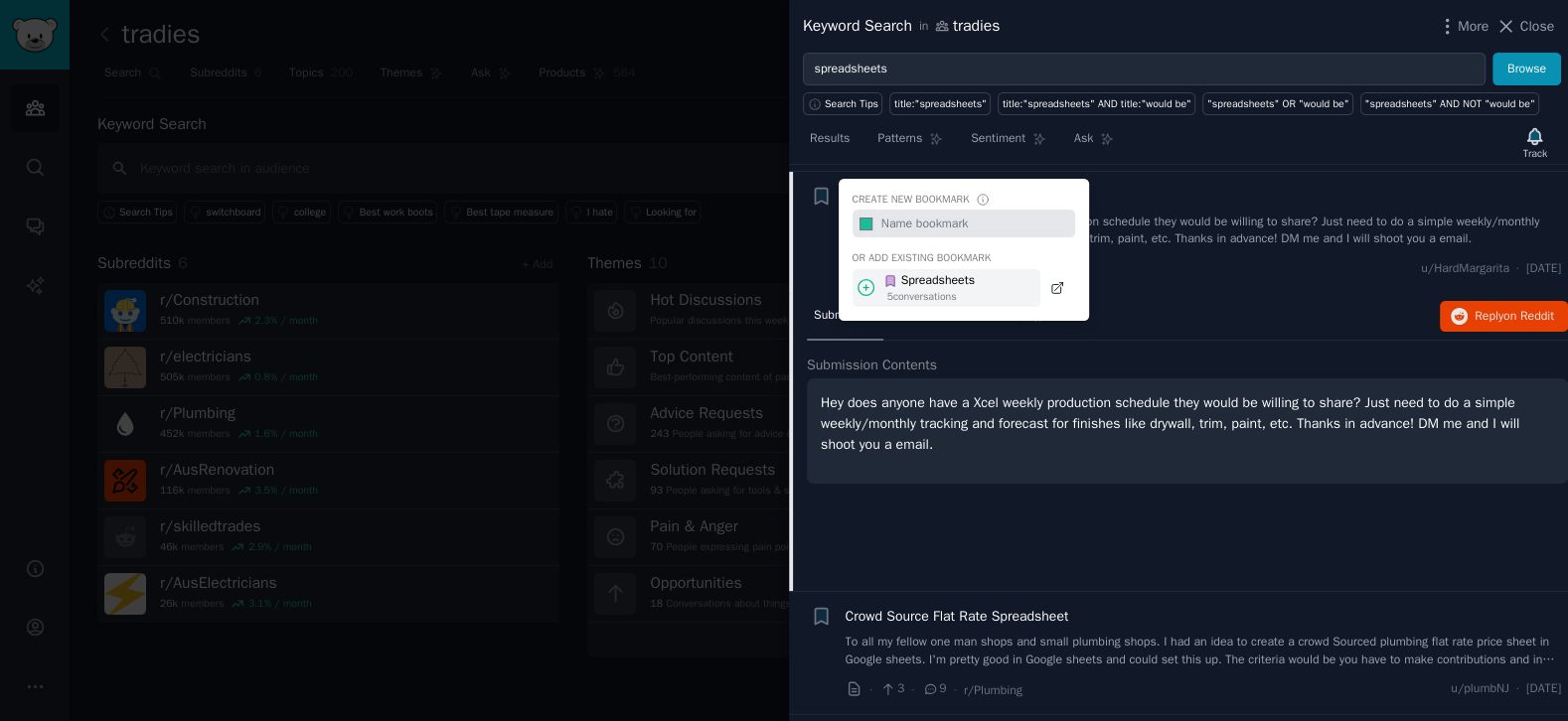 click on "Spreadsheets" at bounding box center (929, 281) 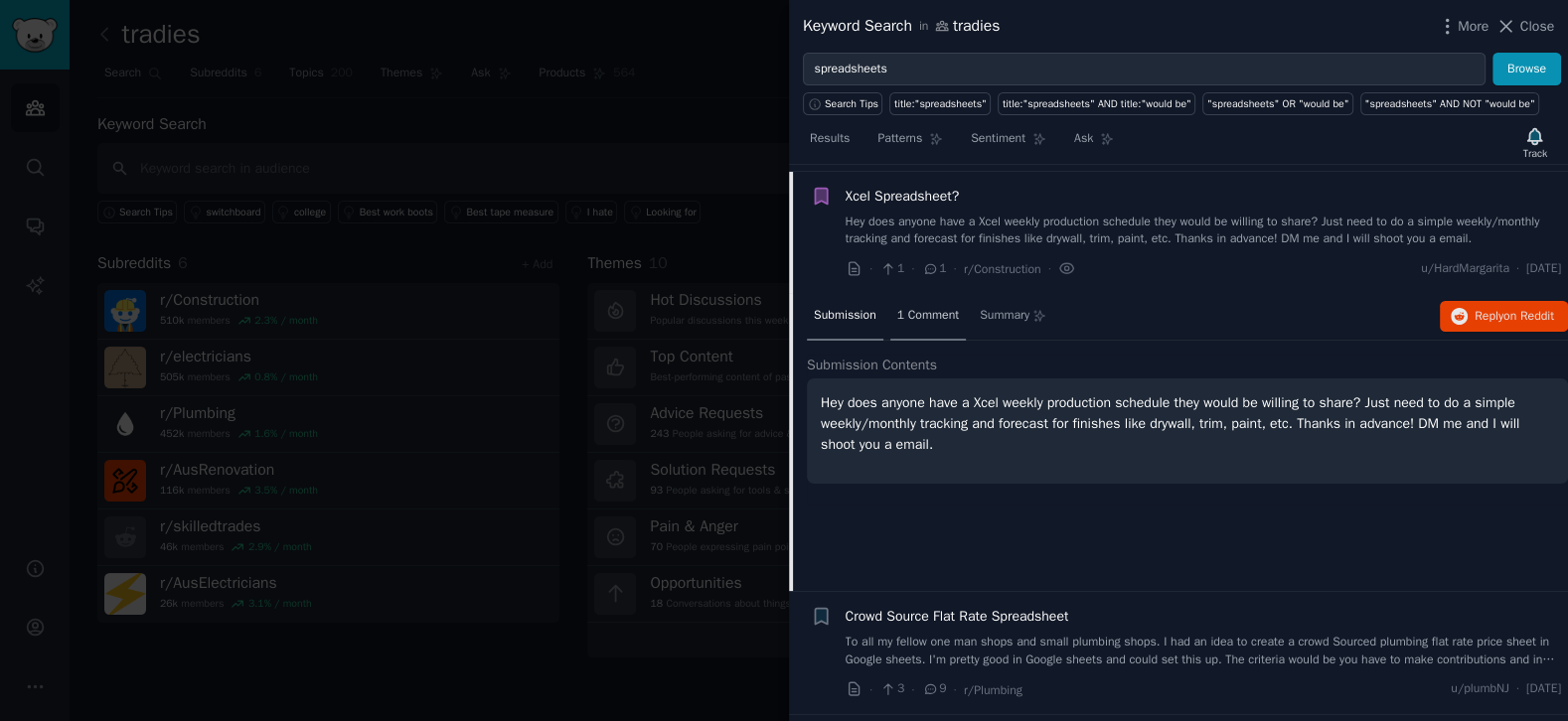 click on "1 Comment" at bounding box center (928, 316) 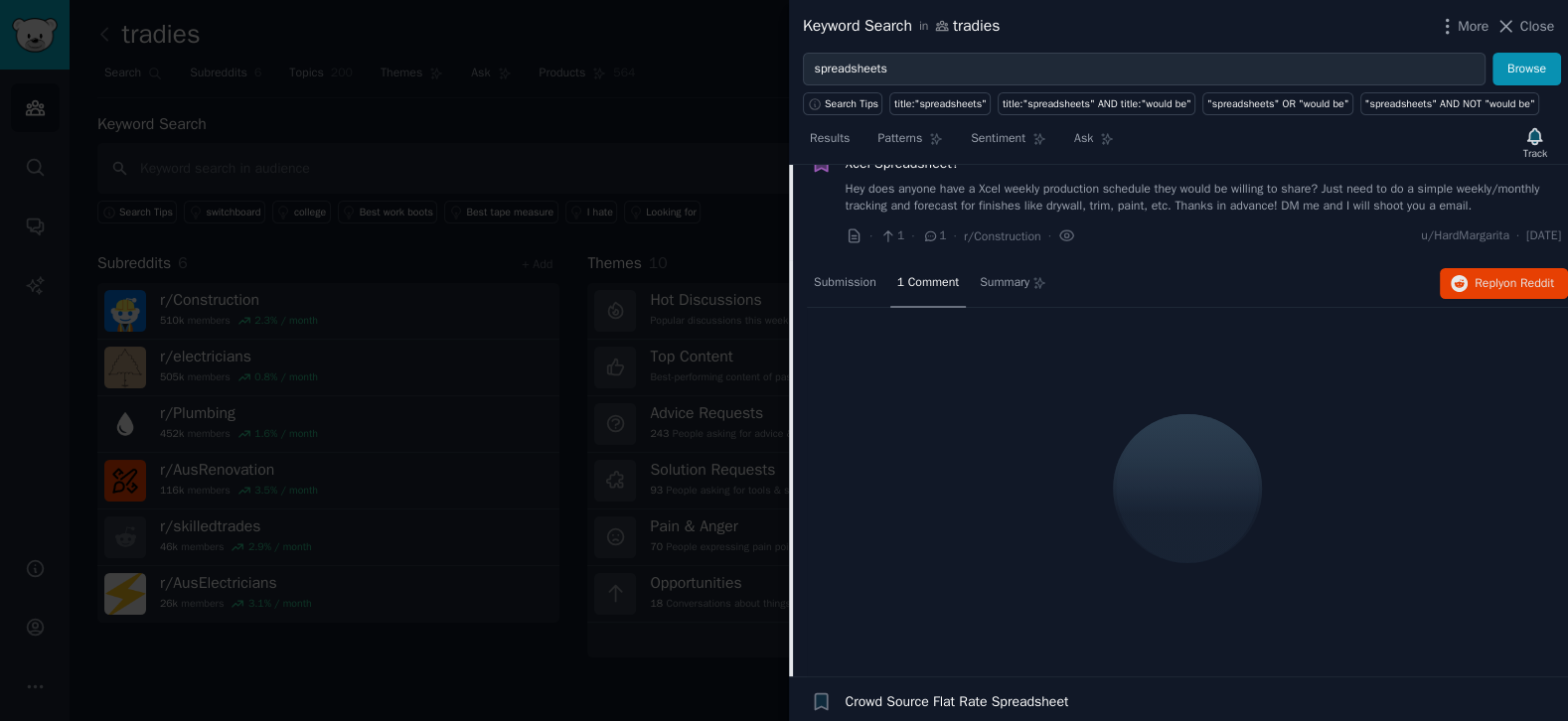 scroll, scrollTop: 4839, scrollLeft: 0, axis: vertical 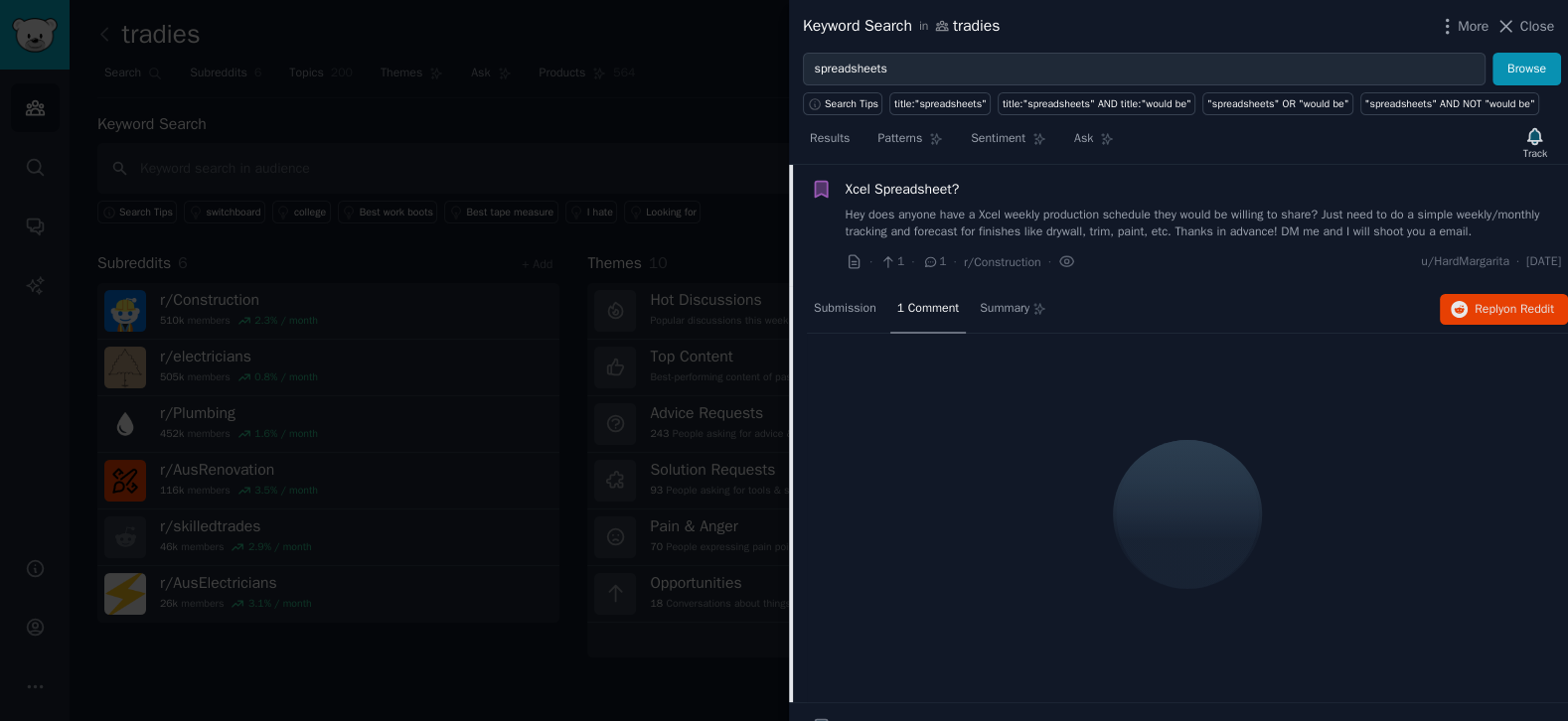 click on "Bookmark this conversation Xcel Spreadsheet? Hey does anyone have a Xcel weekly production schedule they would be willing to share? Just need to do a simple weekly/monthly tracking and forecast for finishes like drywall, trim, paint, etc. Thanks in advance! DM me and I will shoot you a email.  · 1 · 1 · r/Construction · u/HardMargarita · [DATE]" at bounding box center (1178, 225) 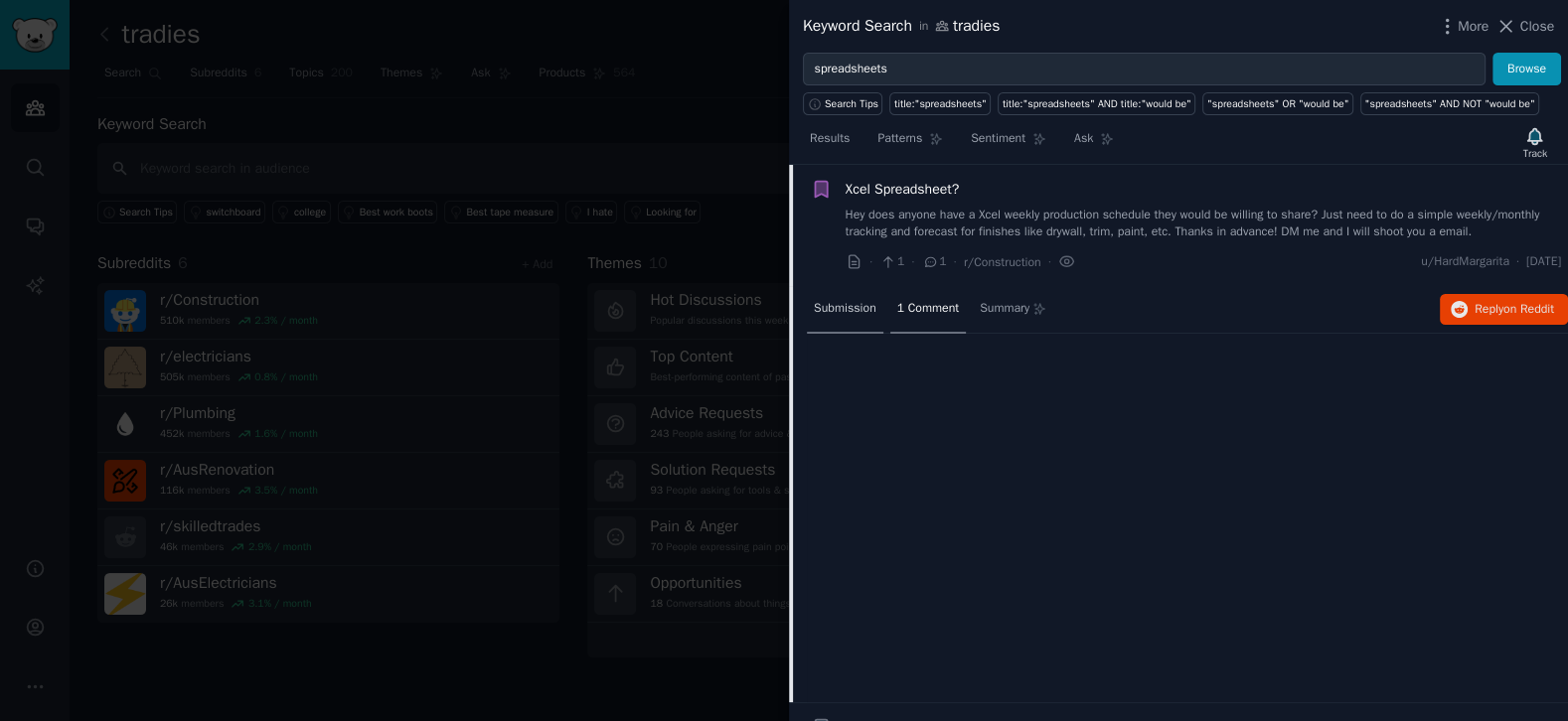 click on "Submission" at bounding box center (845, 309) 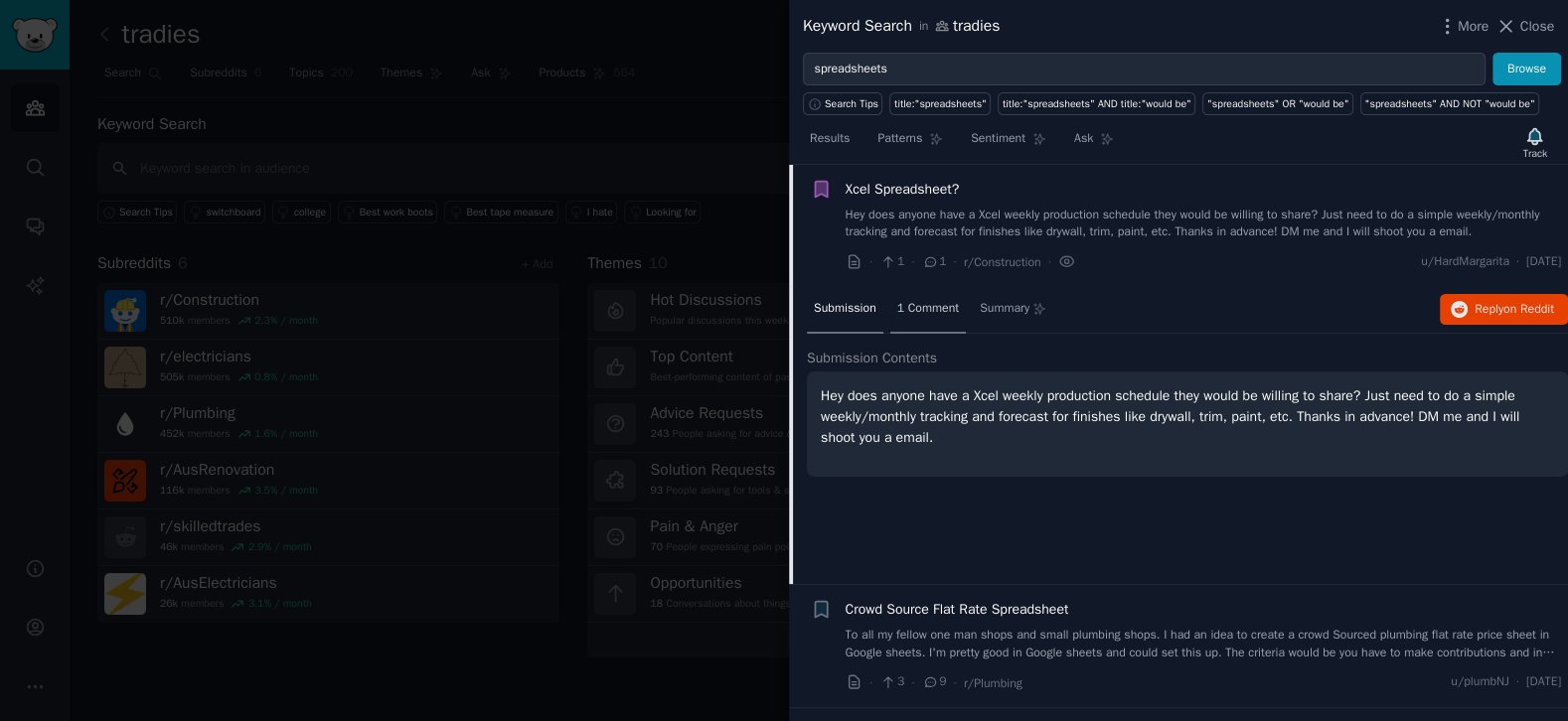 click on "1 Comment" at bounding box center [928, 309] 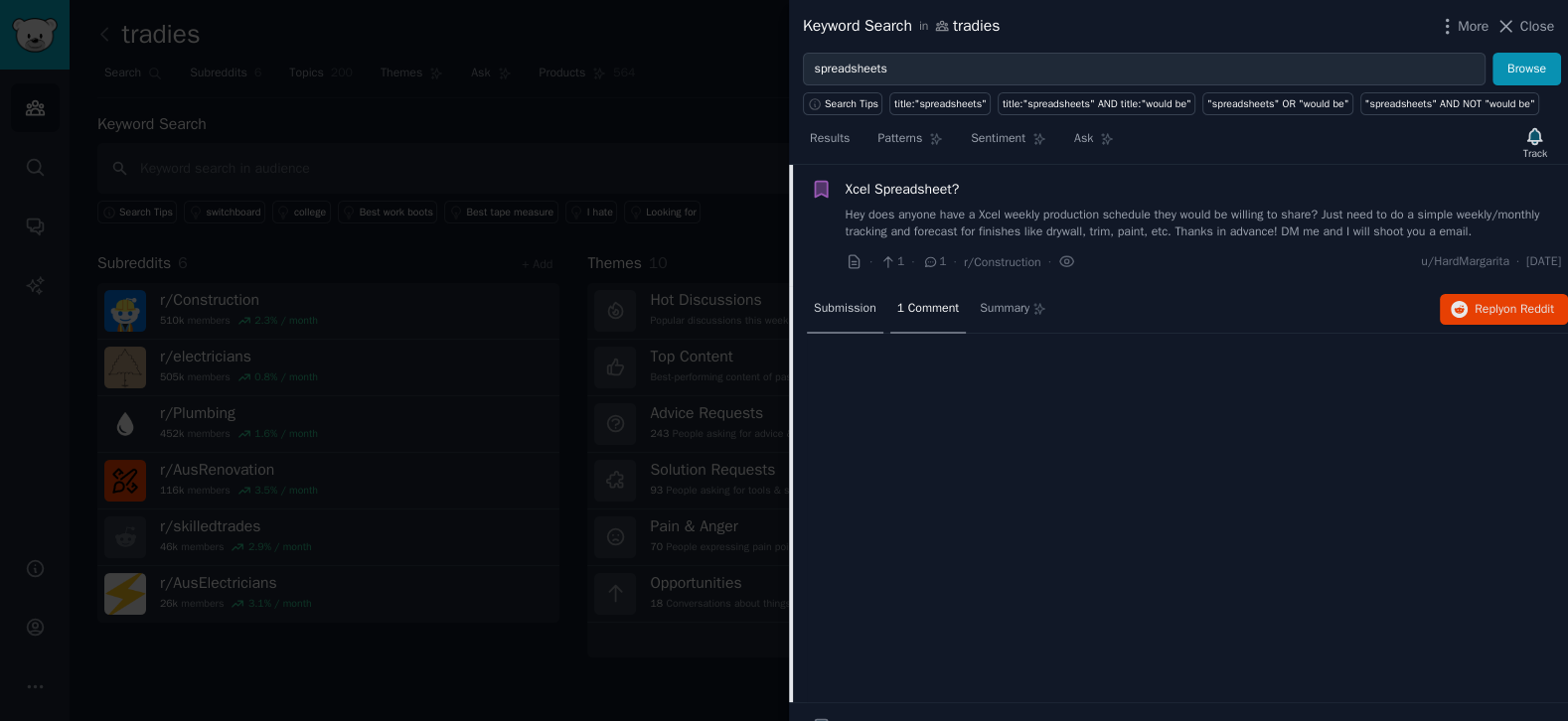 scroll, scrollTop: 5299, scrollLeft: 0, axis: vertical 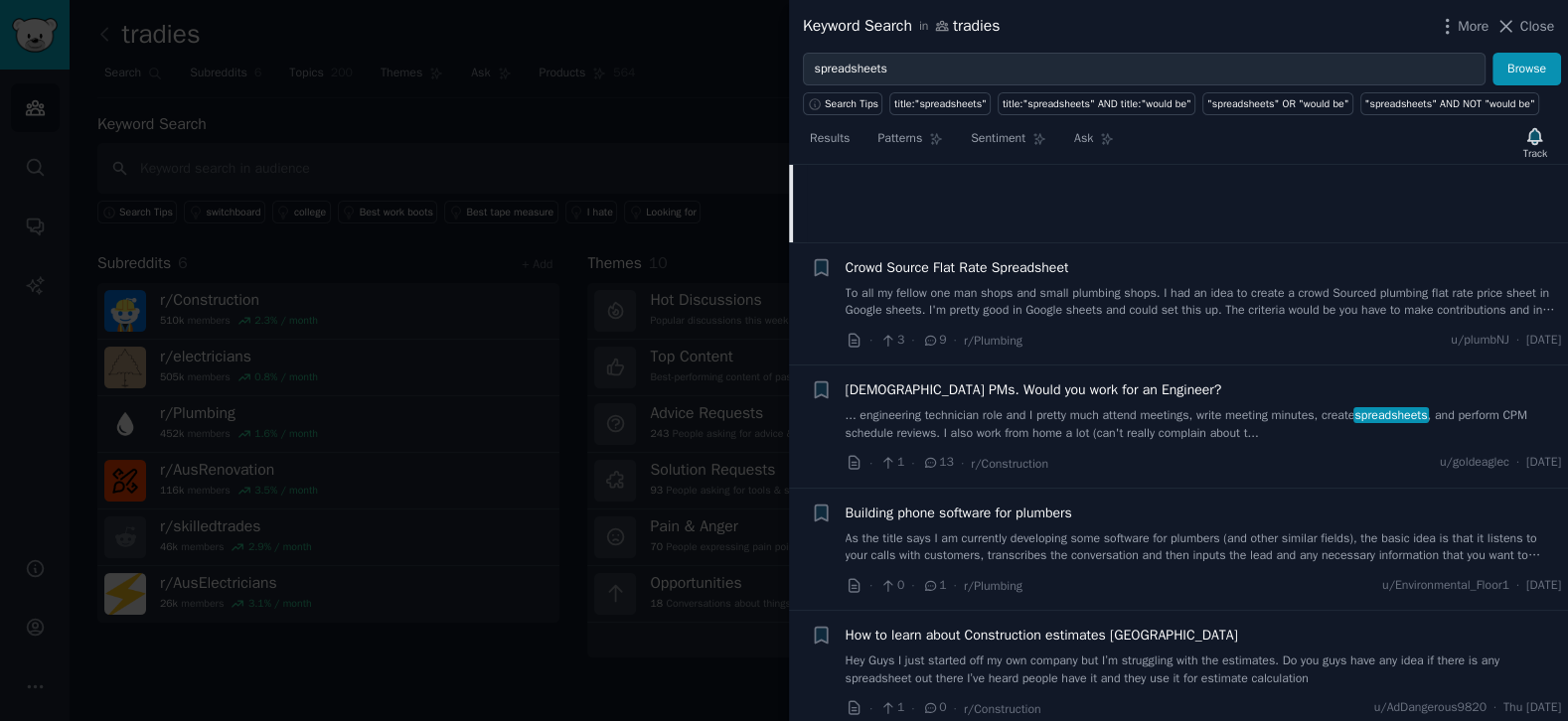 click on "To all my fellow one man shops and small plumbing shops. I had an idea to create a crowd Sourced plumbing flat rate price sheet in Google sheets. I'm pretty good in Google sheets and could set this up. The criteria would be you have to make contributions and in return you would receive access to the actual flat rate work sheet.
The idea would be that users can add items or add their estimated man hours to an existing item. They could also add a material list. I would then take multiple users input and average it out to make the main sheet. There would be a box to add your own labor rate and it would calculate your labor price to do each task. I could also add specific materials for a task like a ball valve for a water heater and I may be able to set it up to bring in a ball valve price from supply [DOMAIN_NAME].
Let me know your thoughts and if this is something you would be interested in being involved in. There would be no cost to use. Just the requirement of contributing to the database." at bounding box center (1203, 302) 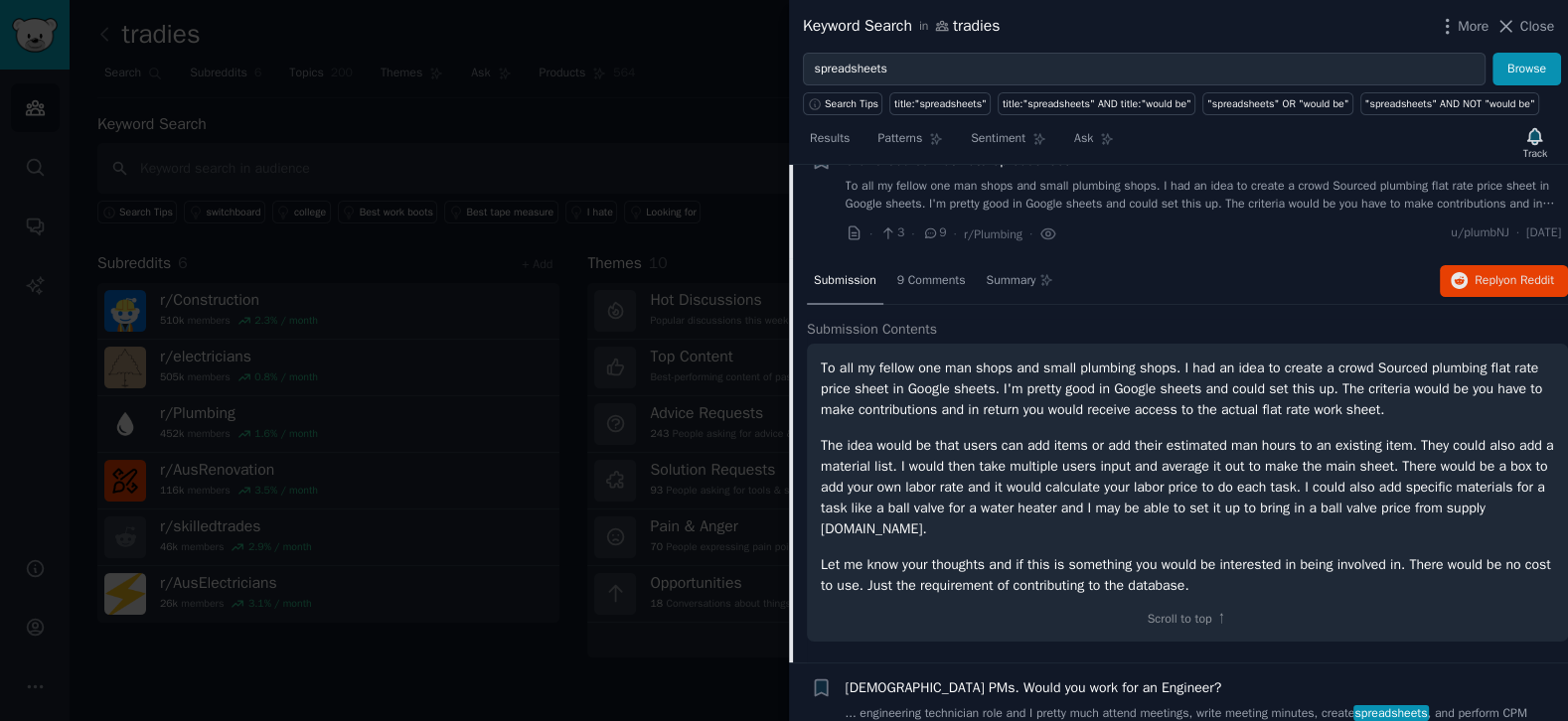 scroll, scrollTop: 4980, scrollLeft: 0, axis: vertical 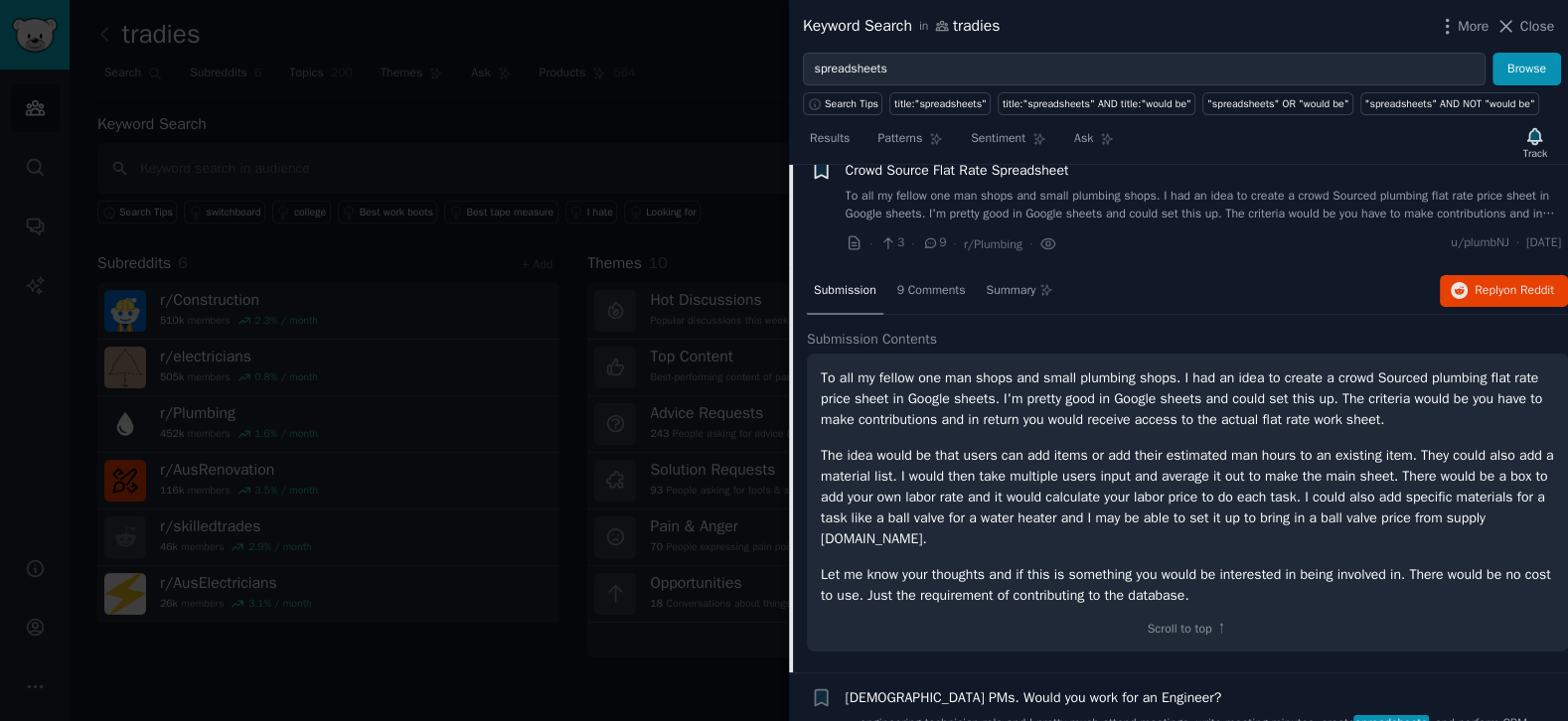 click 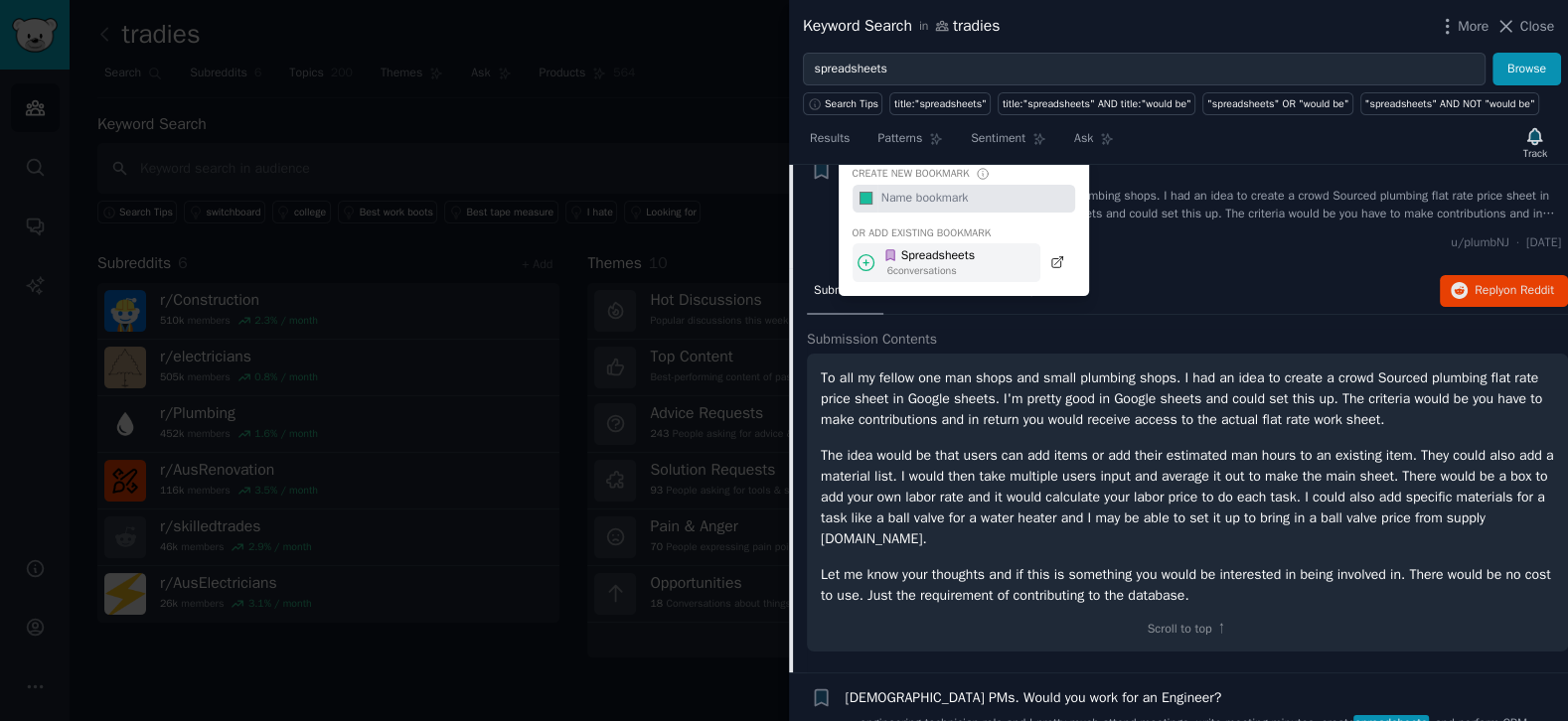 click on "Spreadsheets" at bounding box center (929, 256) 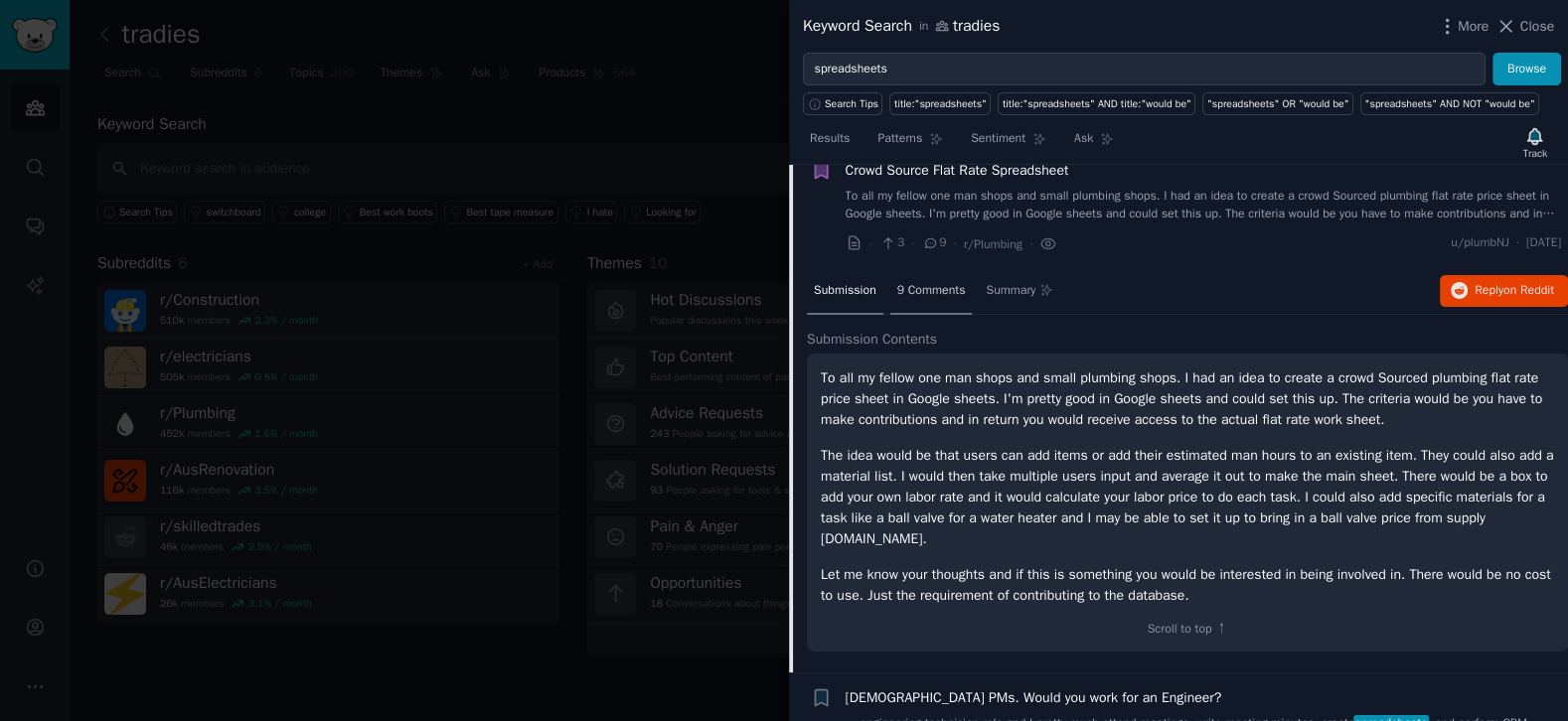 click on "9 Comments" at bounding box center (931, 292) 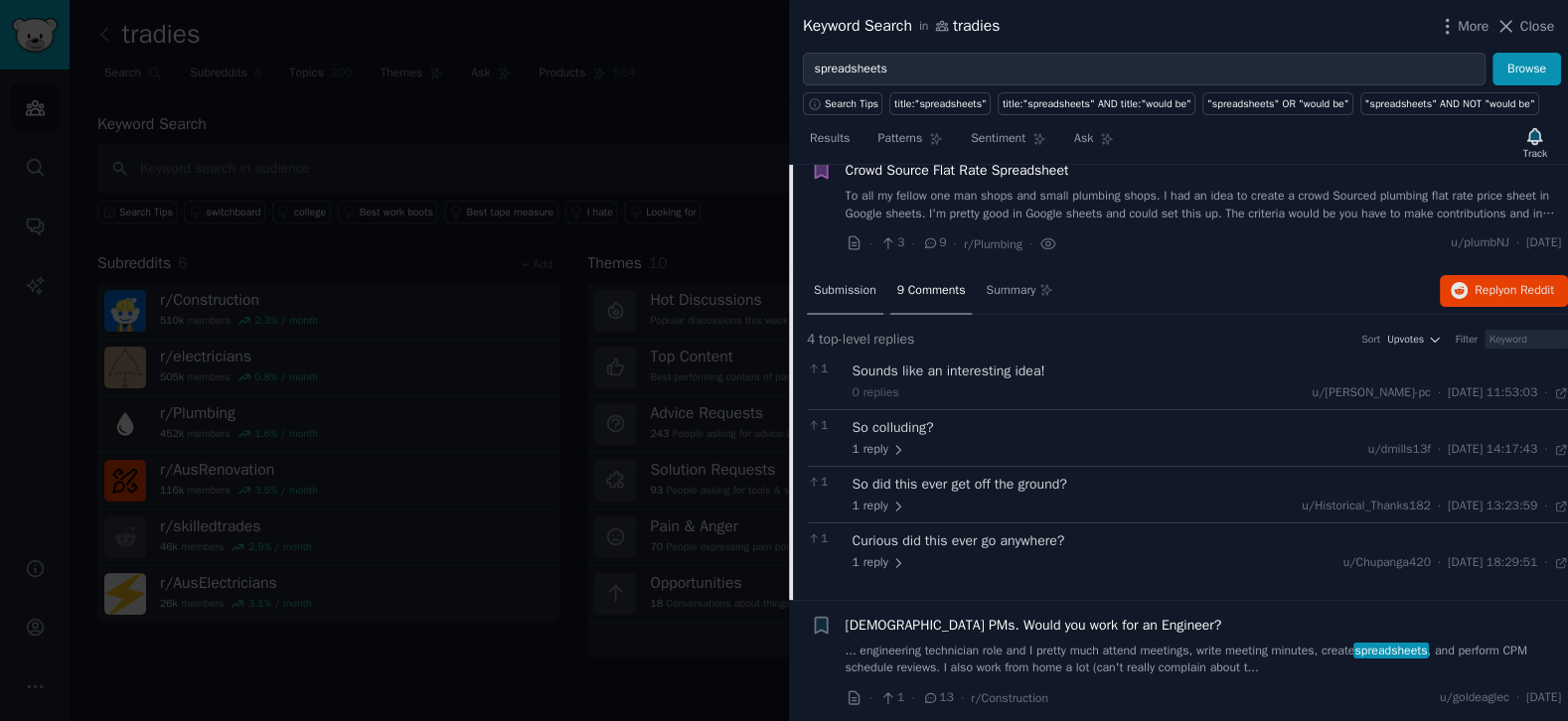 click on "Submission" at bounding box center (845, 291) 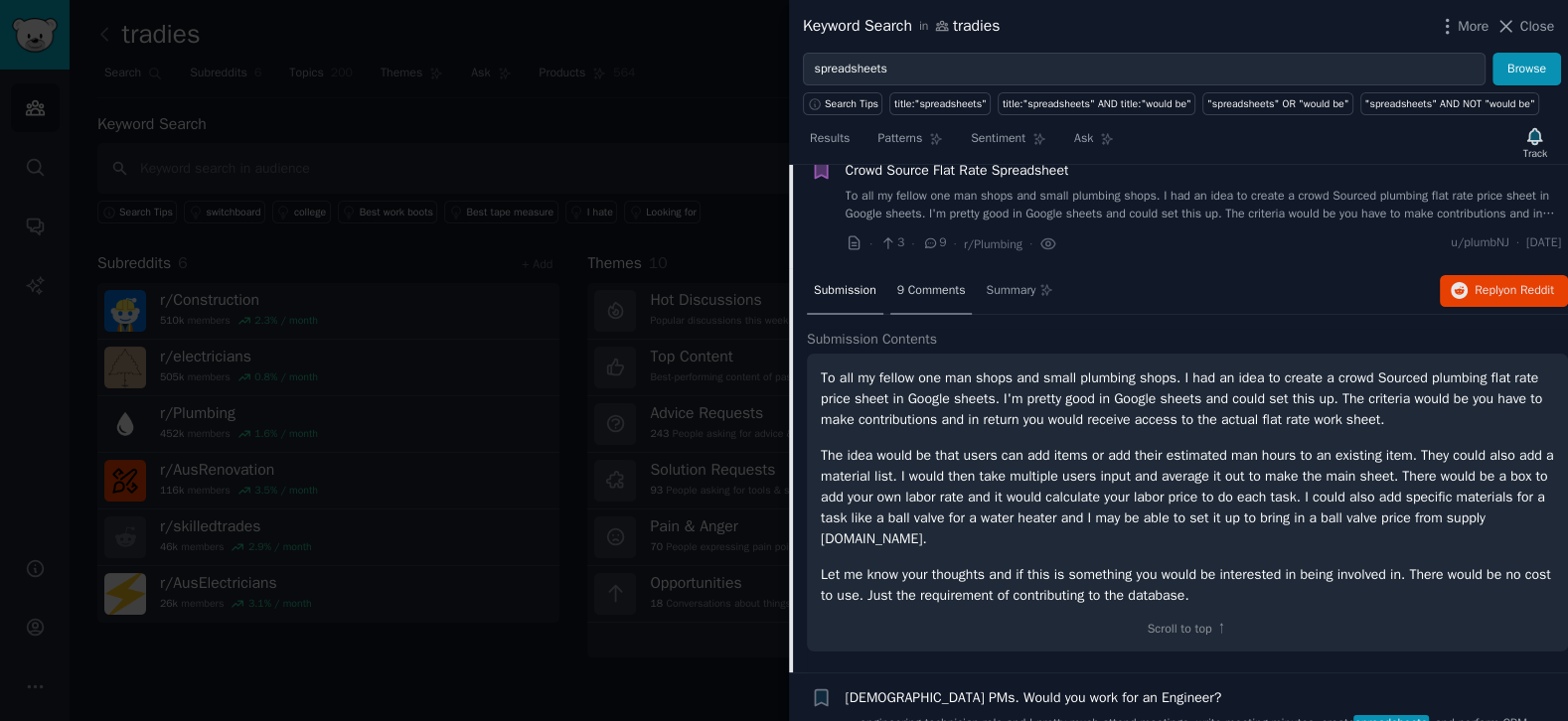 click on "9 Comments" at bounding box center [931, 291] 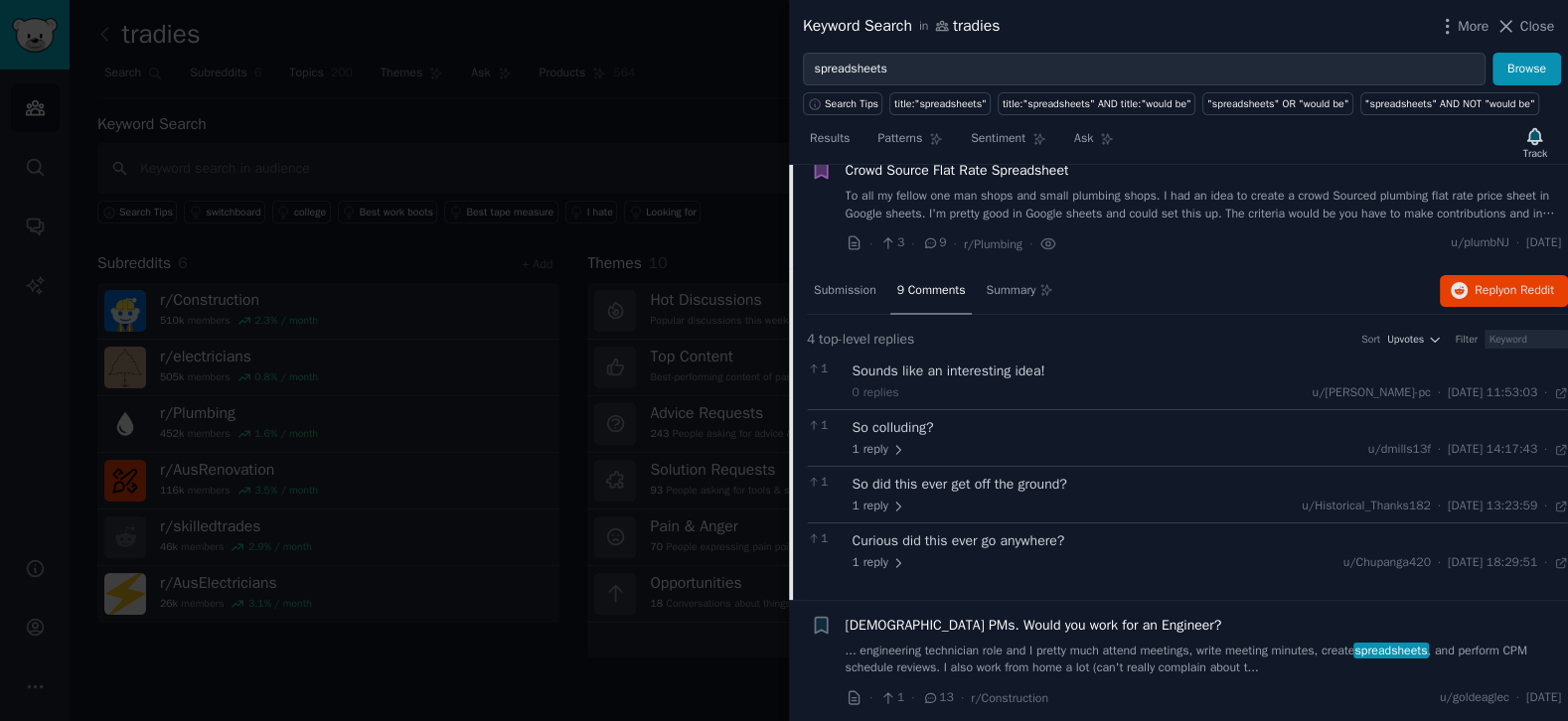 drag, startPoint x: 832, startPoint y: 169, endPoint x: 875, endPoint y: 303, distance: 140.73024 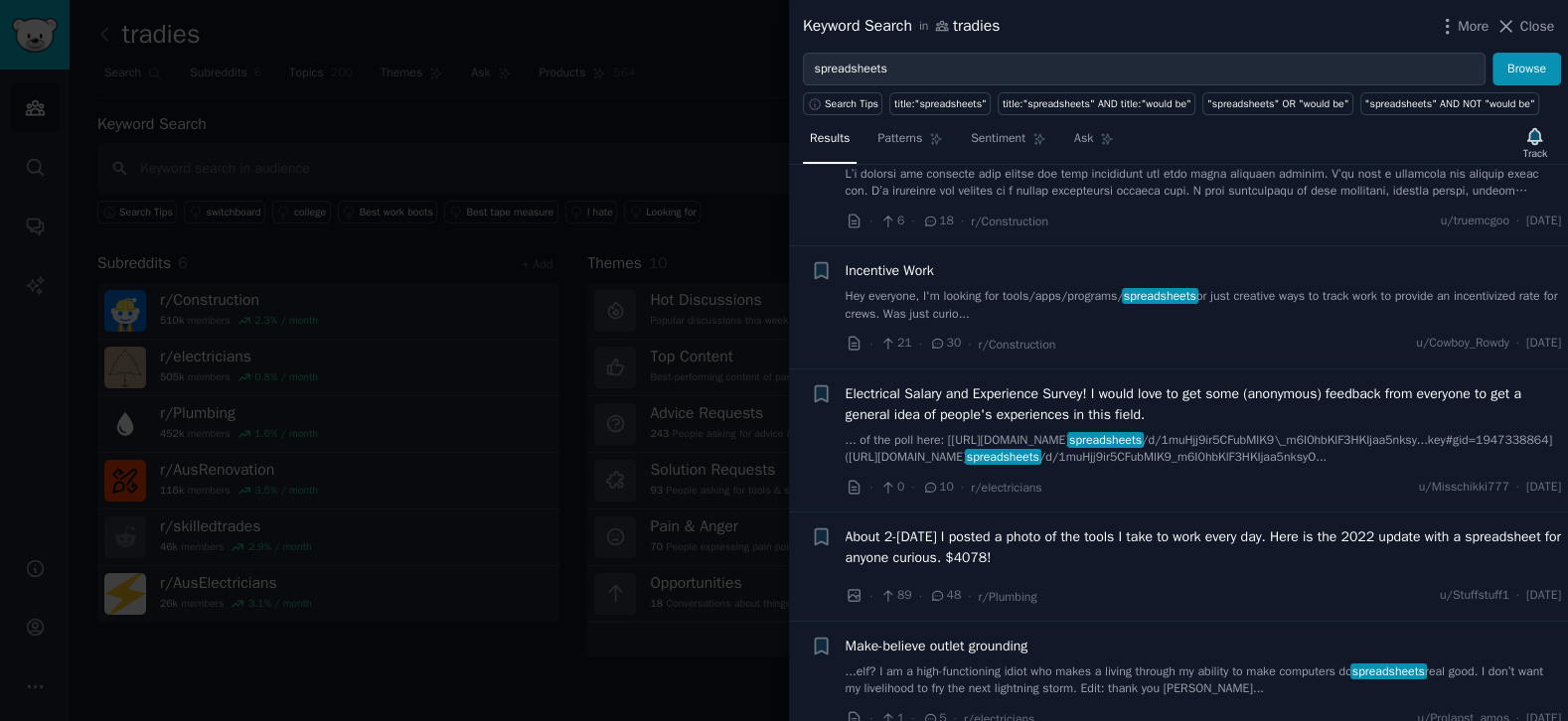 scroll, scrollTop: 11596, scrollLeft: 0, axis: vertical 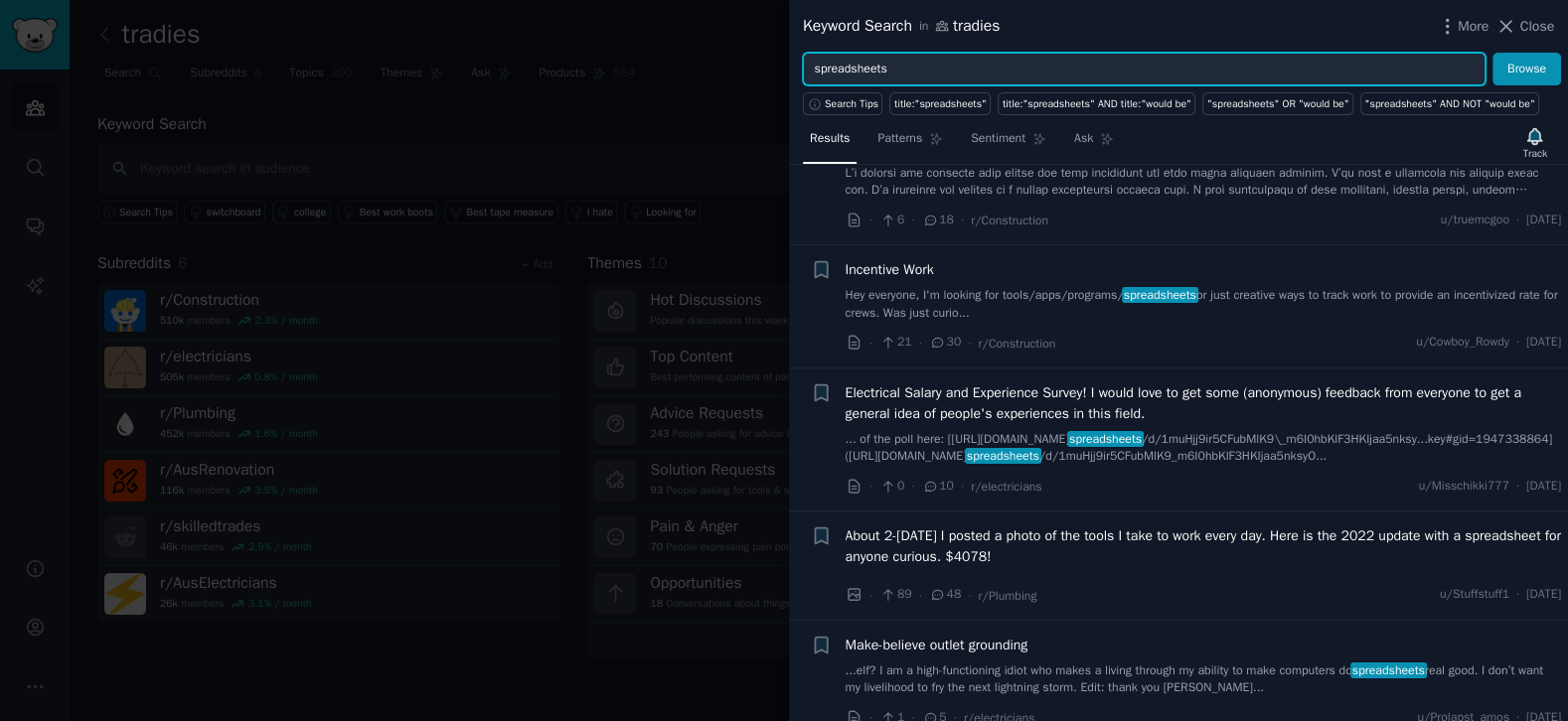 click on "spreadsheets" at bounding box center (1144, 70) 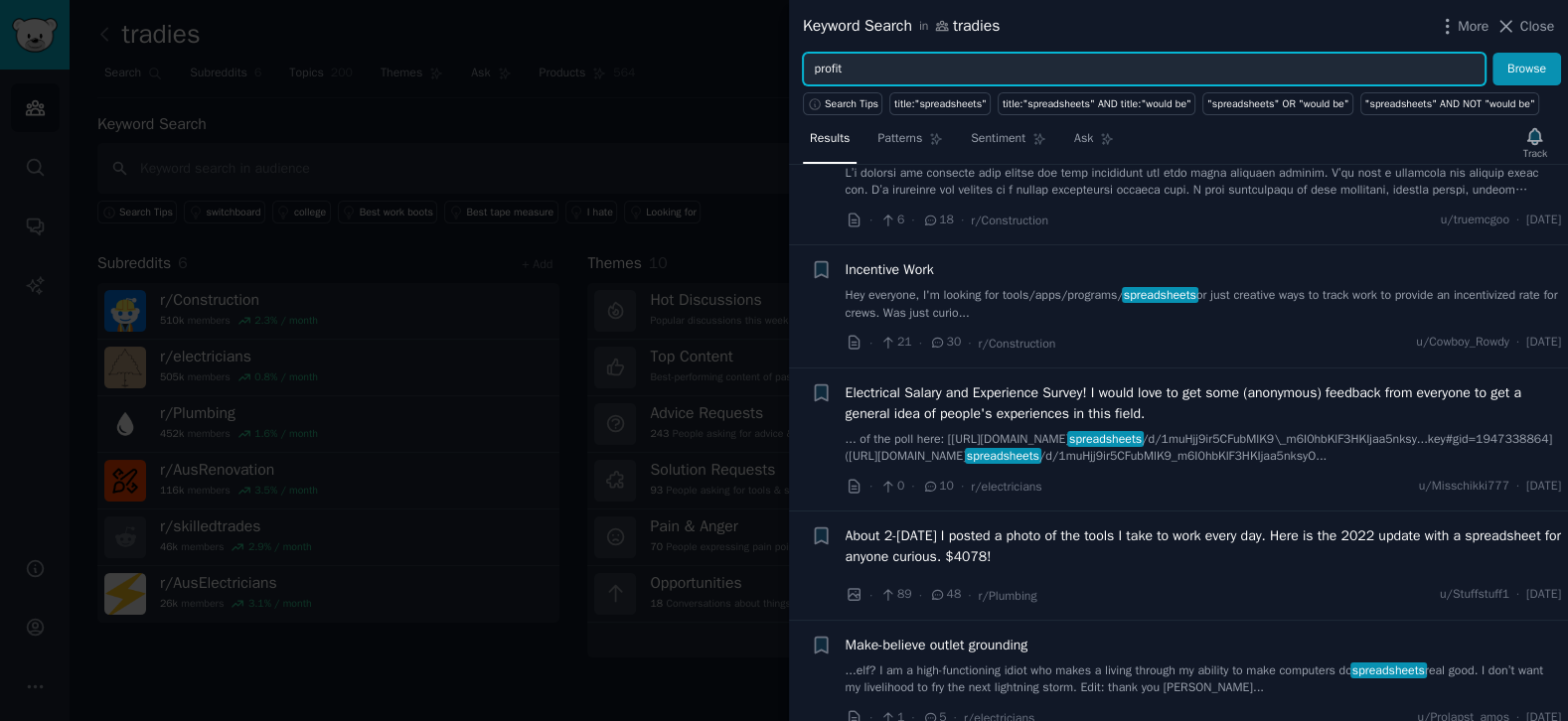 type on "profit" 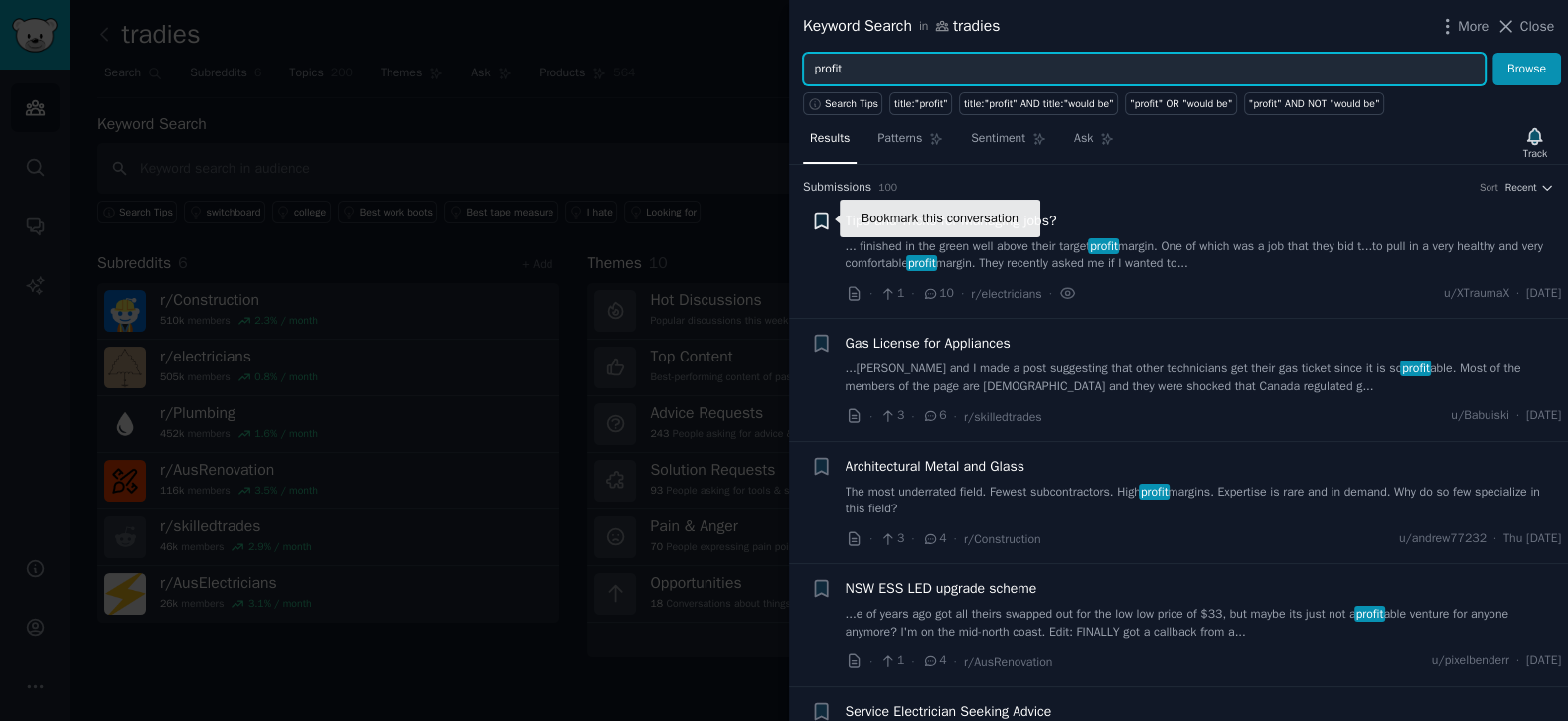 click 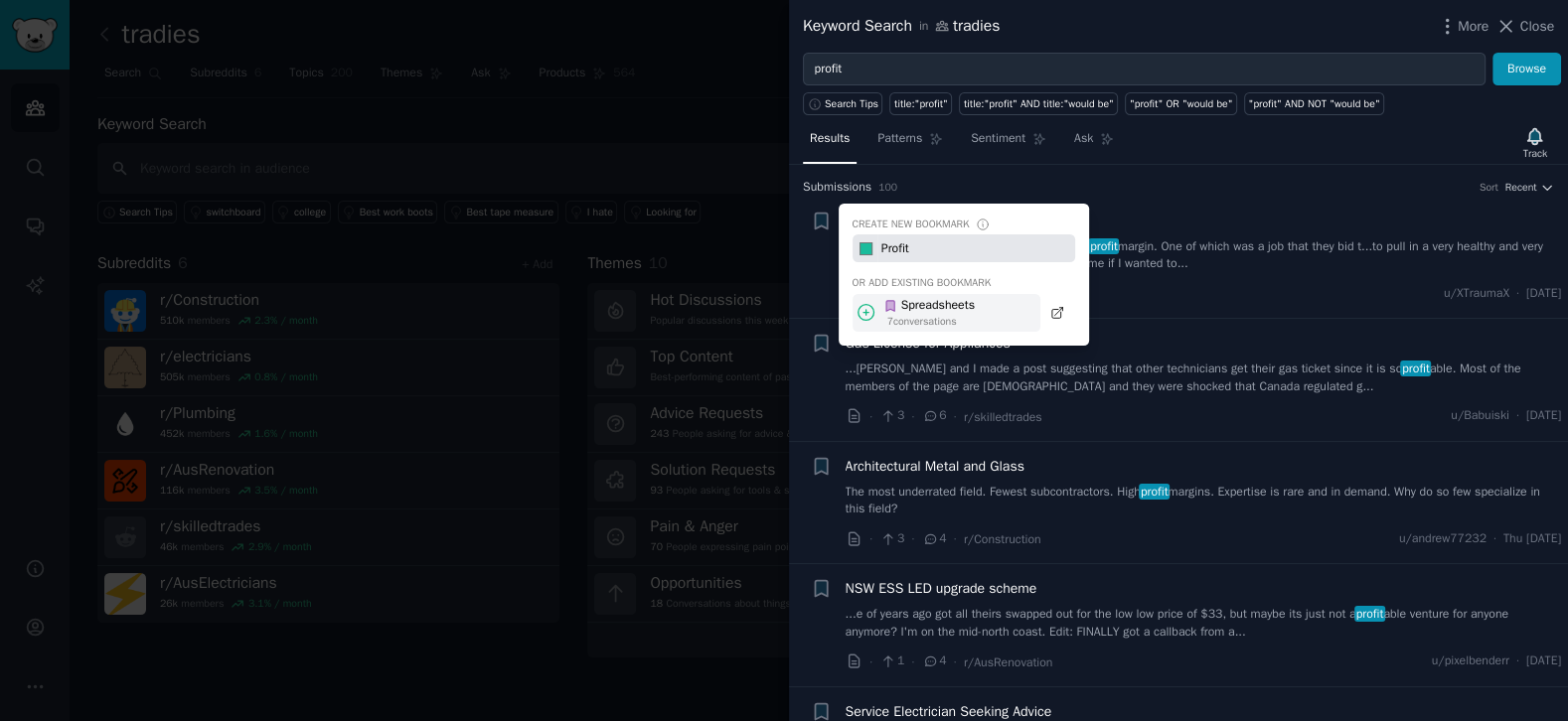 type on "Profit" 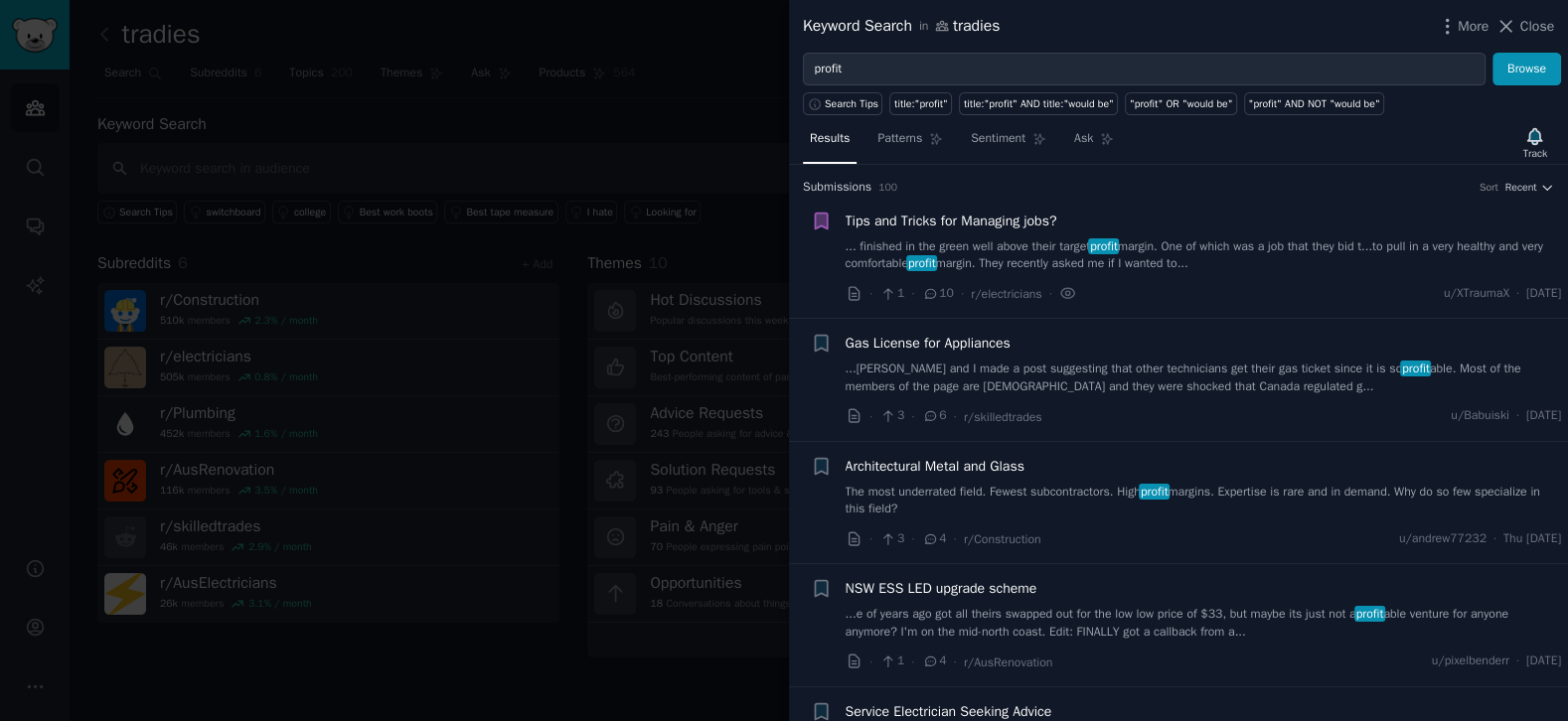 click 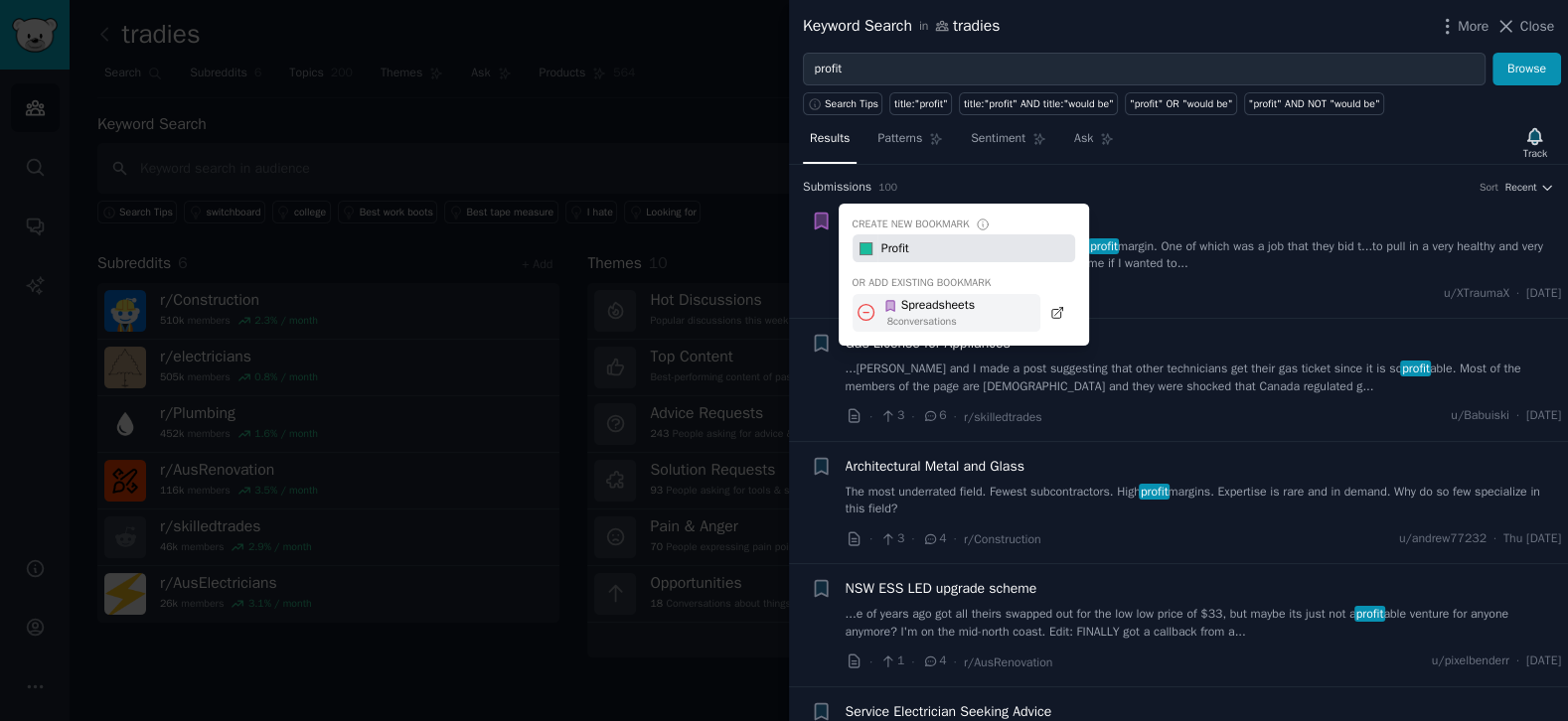 click 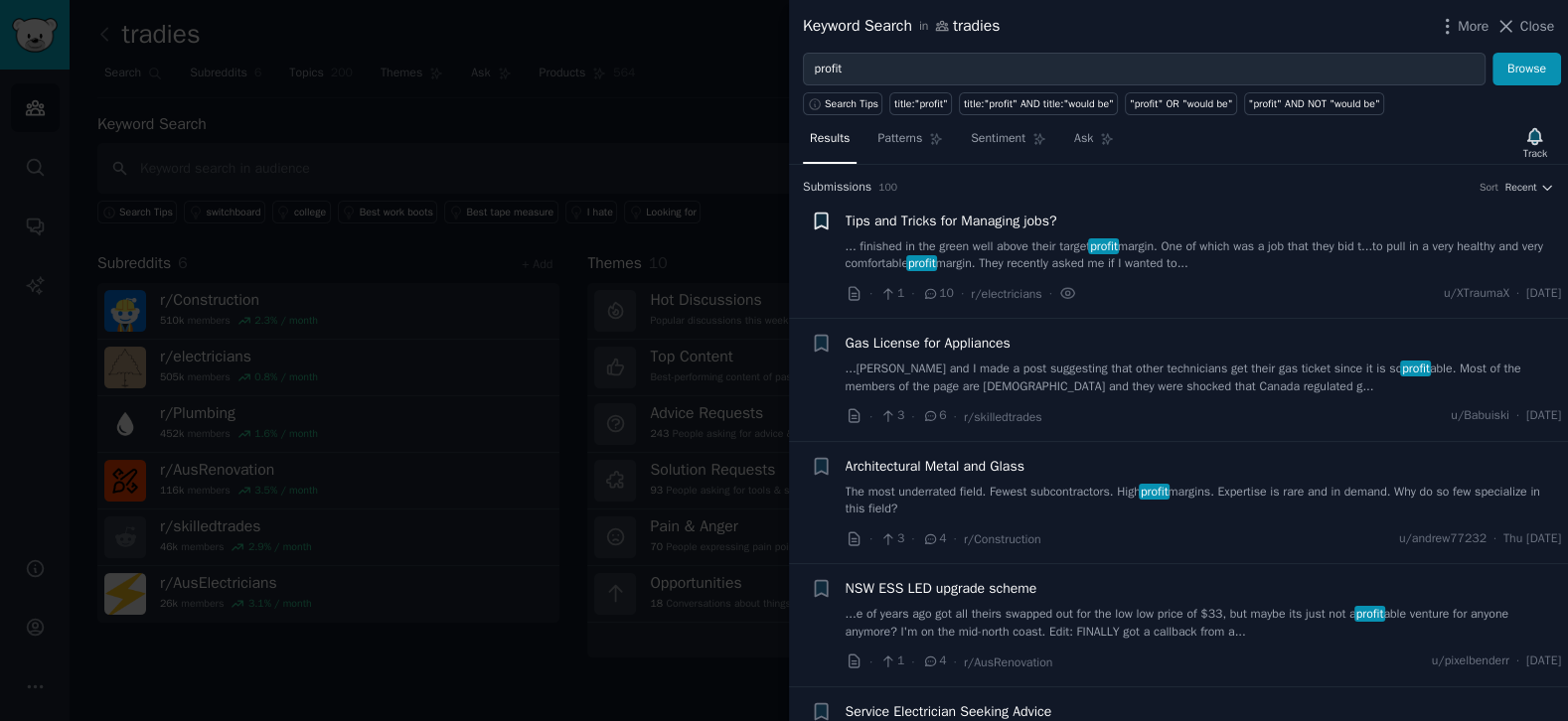 click 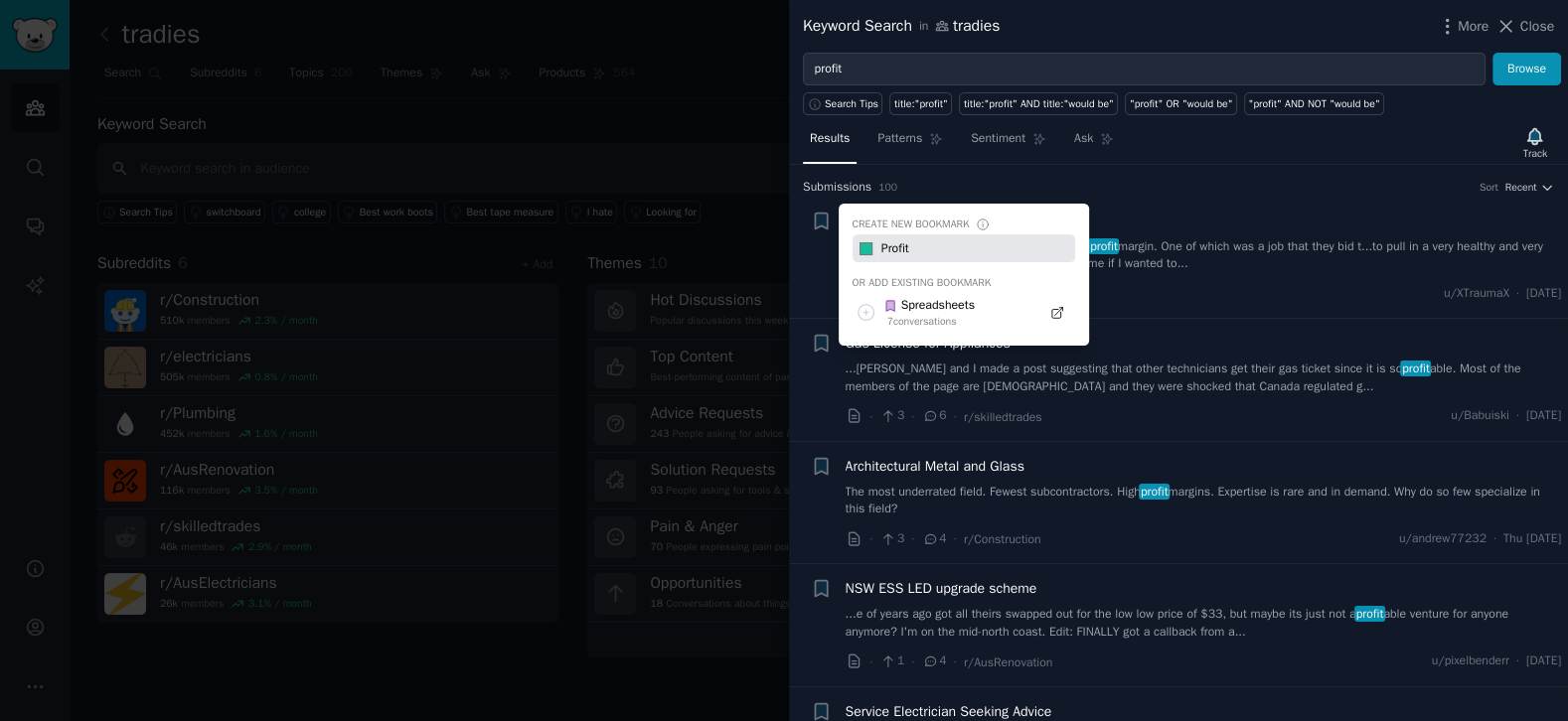 click on "Profit" at bounding box center [976, 248] 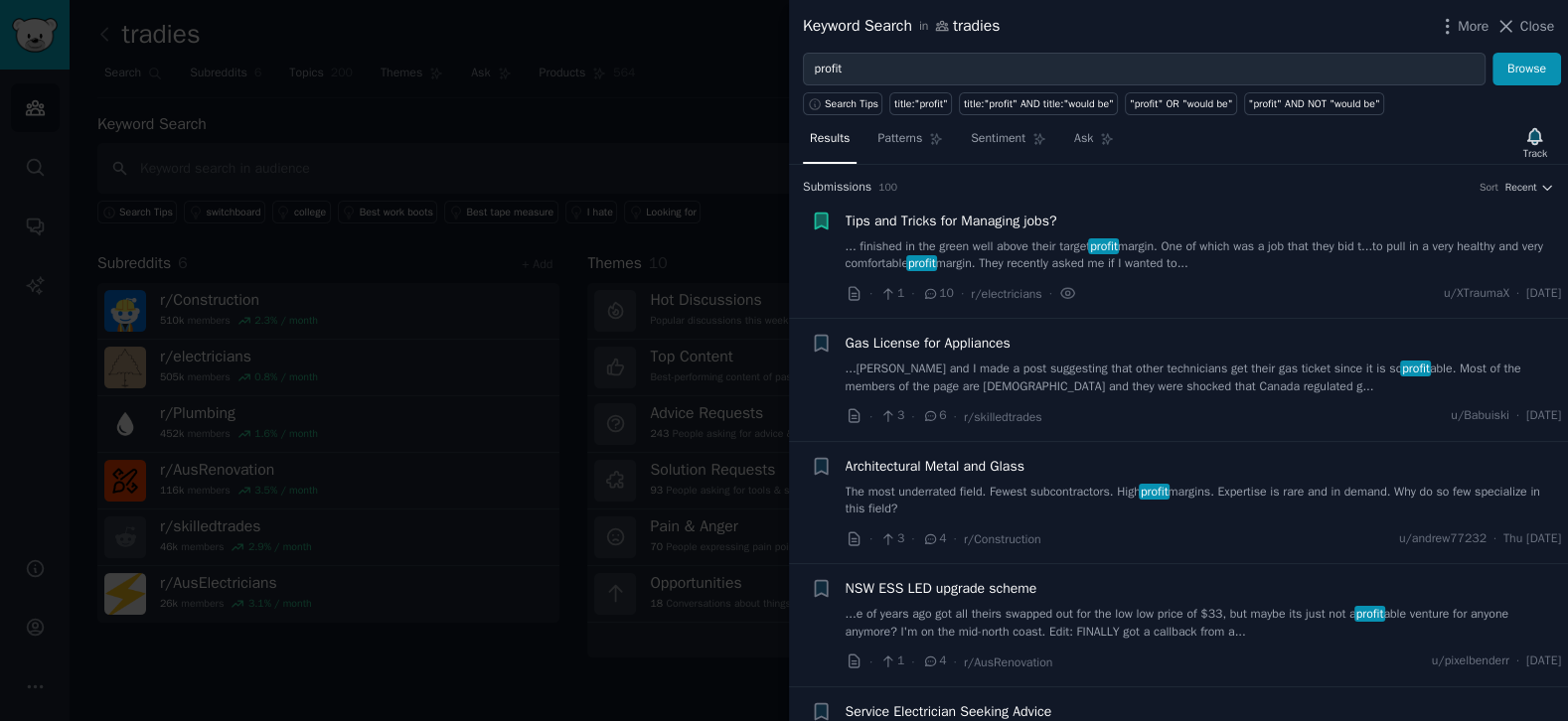 click on "... finished in the green well above their target  profit  margin. One of which was a job that they bid t...to pull in a very healthy and very comfortable  profit  margin.
They recently asked me if I wanted to..." at bounding box center (1203, 255) 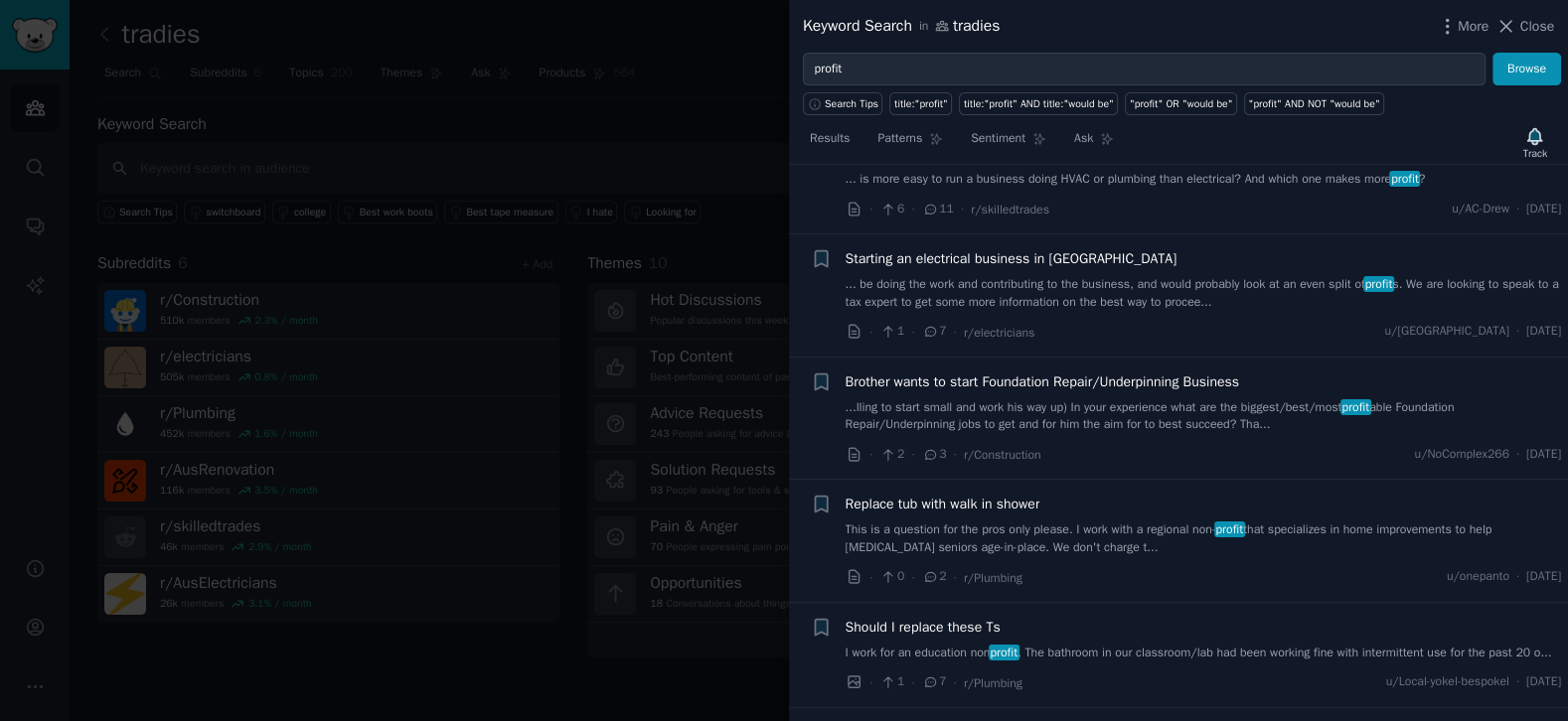 scroll, scrollTop: 7530, scrollLeft: 0, axis: vertical 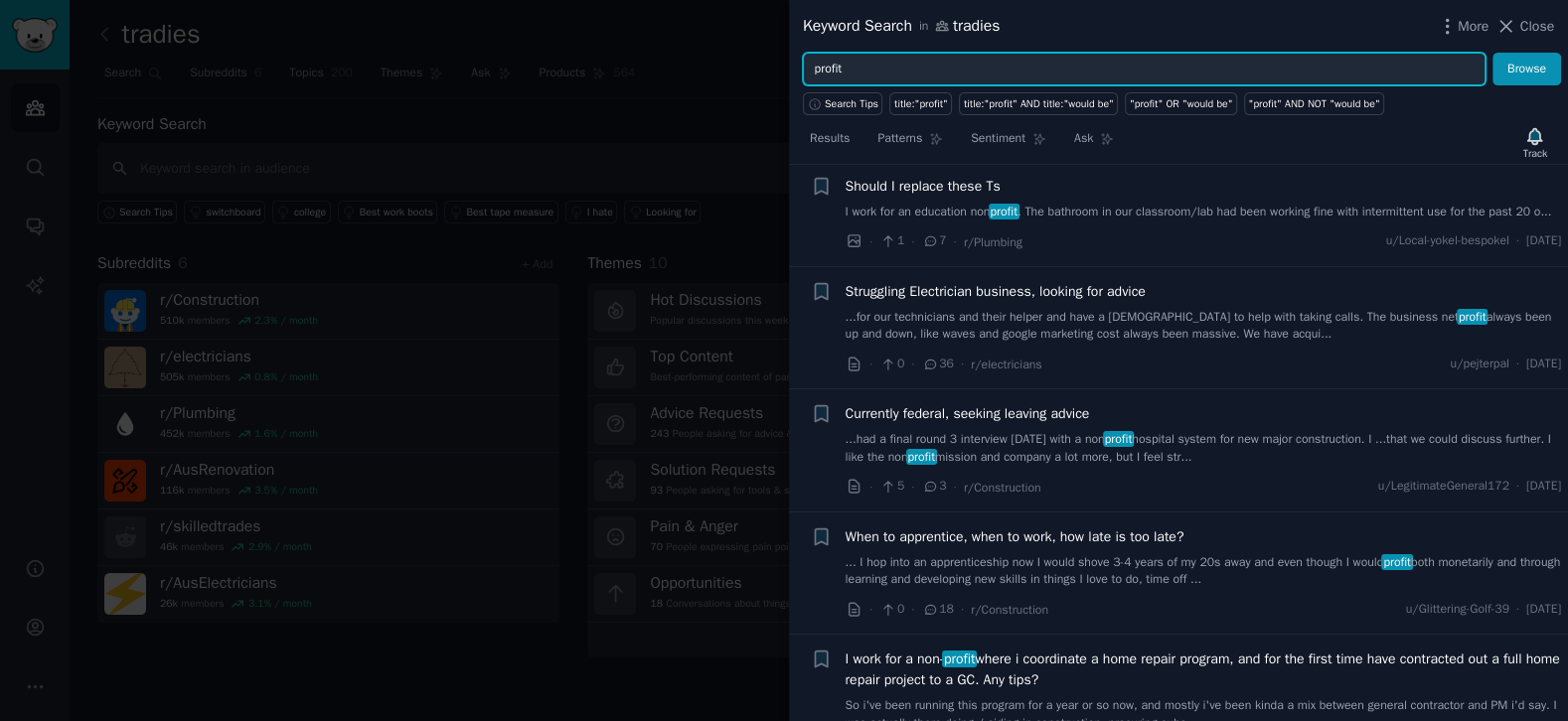 click on "profit" at bounding box center [1144, 70] 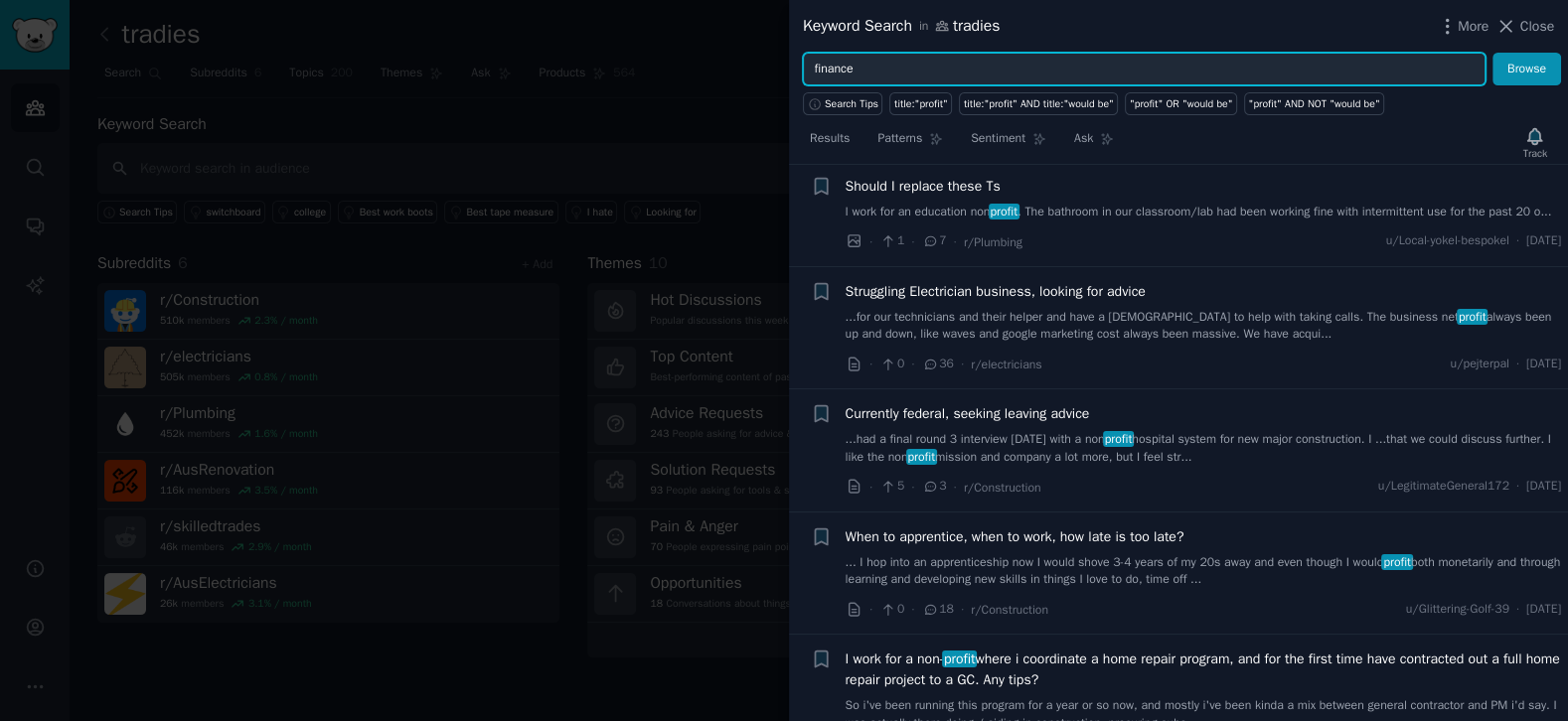 click on "Browse" at bounding box center (1526, 70) 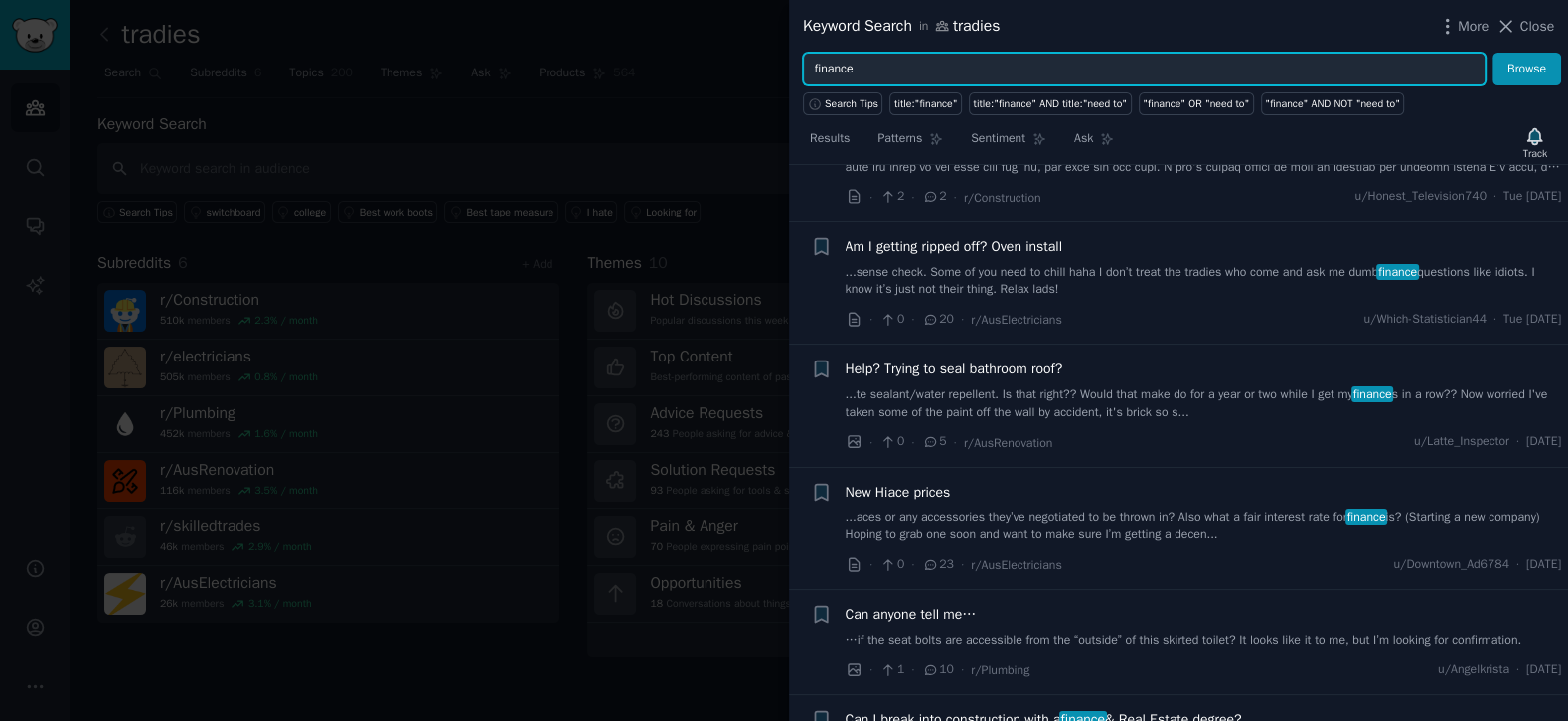 scroll, scrollTop: 1068, scrollLeft: 0, axis: vertical 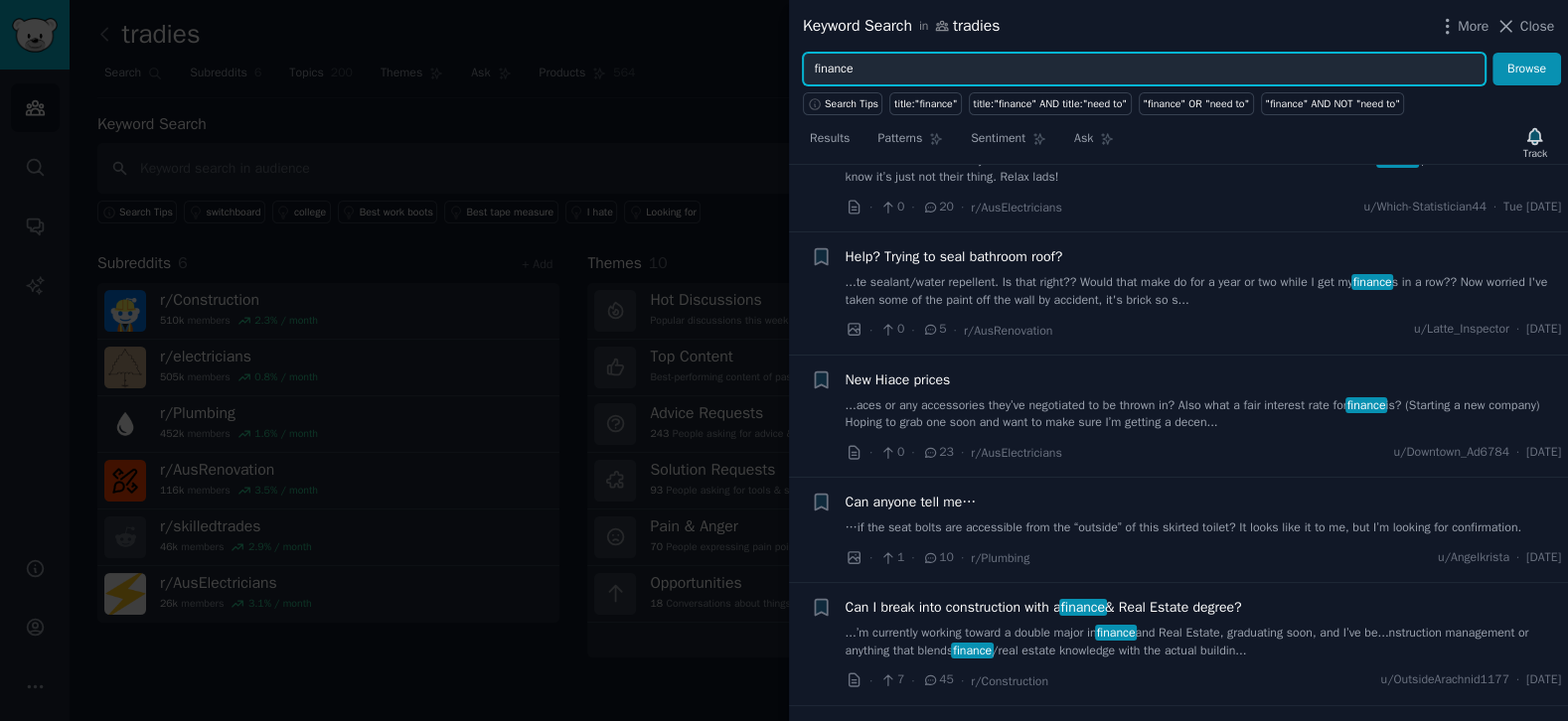 click on "finance" at bounding box center [1144, 70] 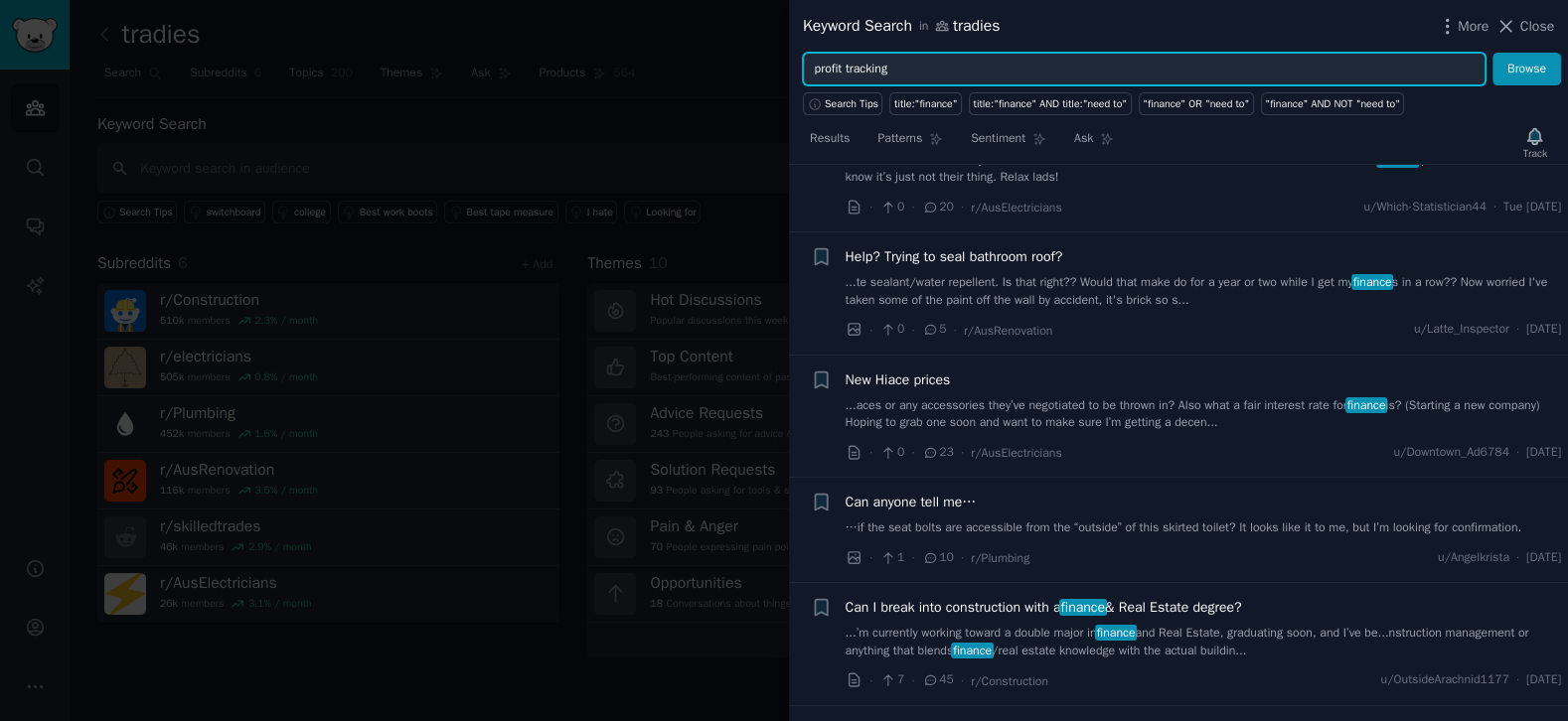 type on "profit tracking" 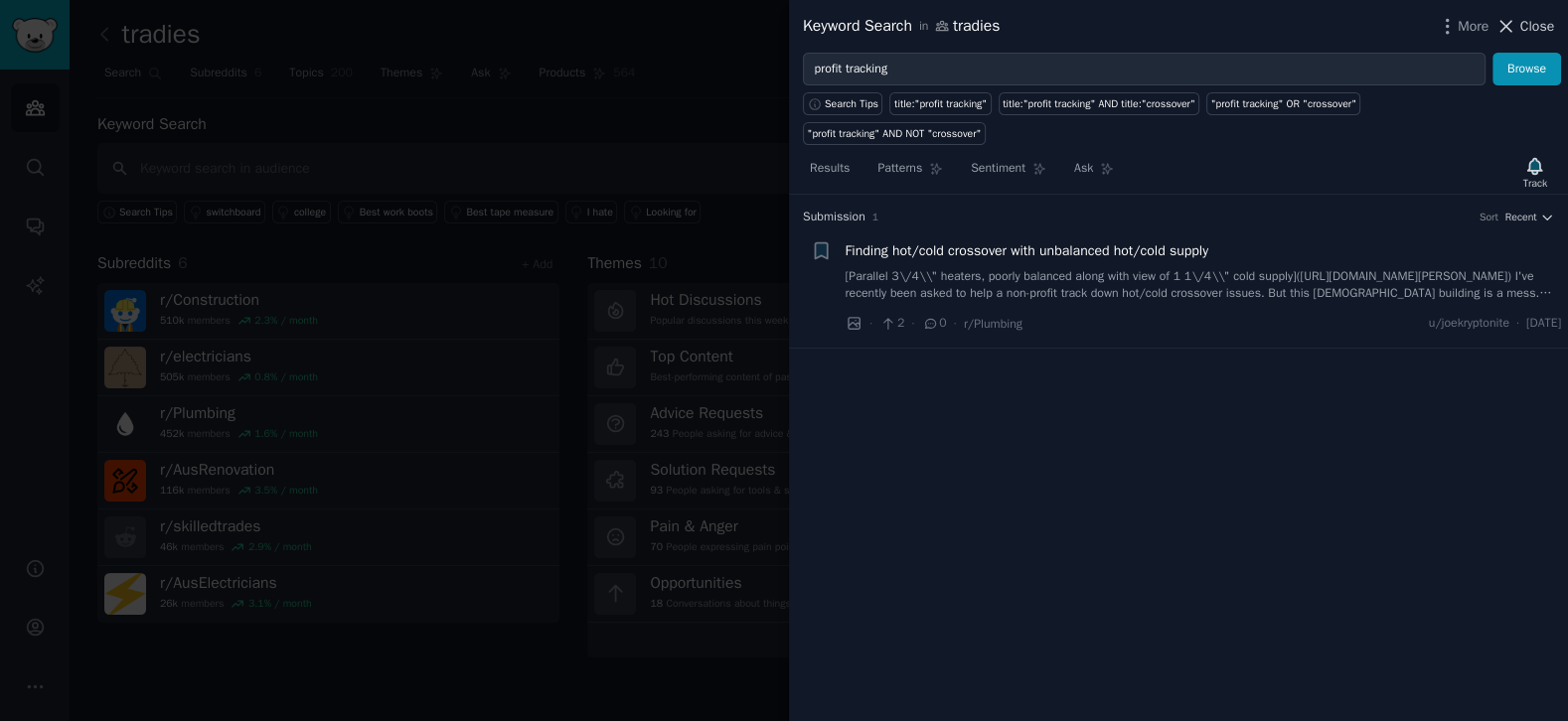 click on "Close" at bounding box center [1537, 26] 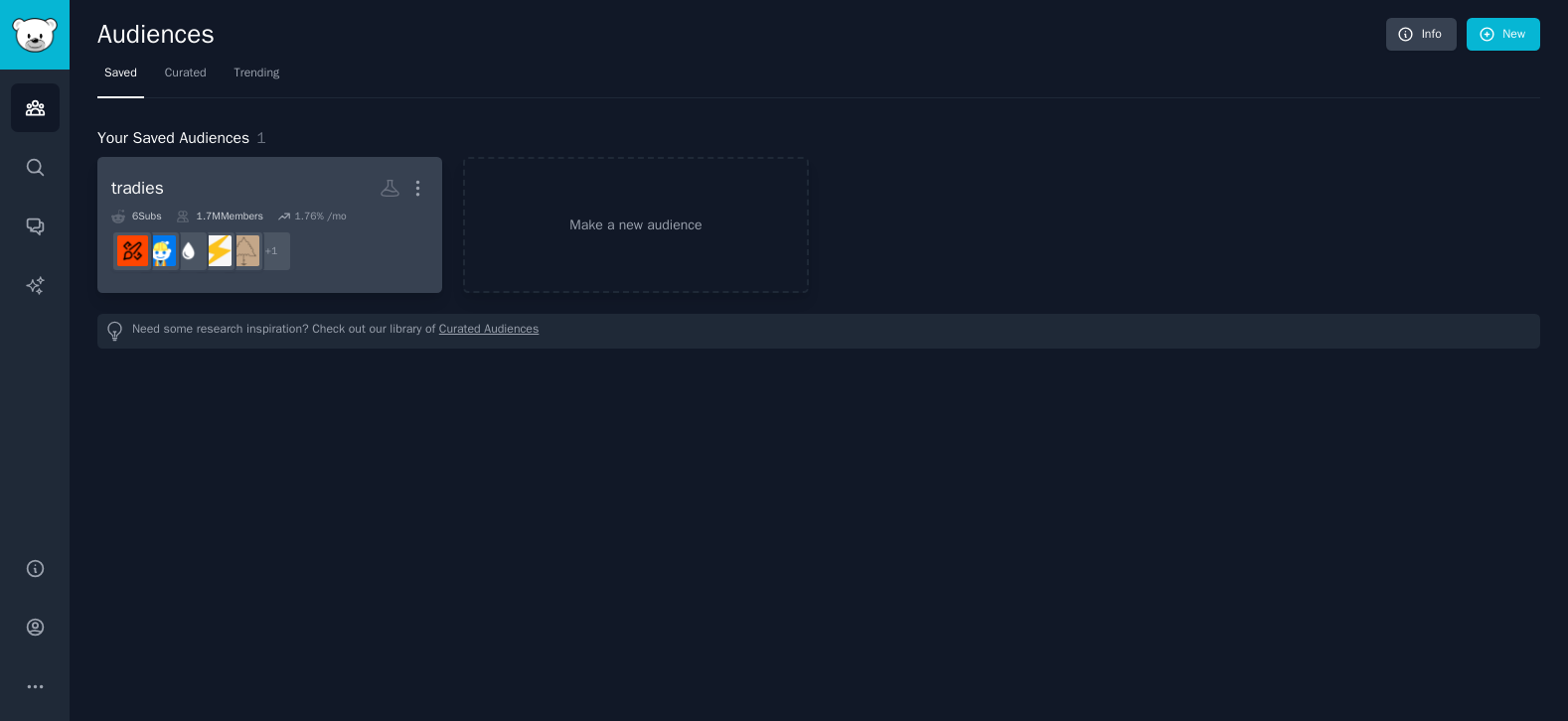 scroll, scrollTop: 0, scrollLeft: 0, axis: both 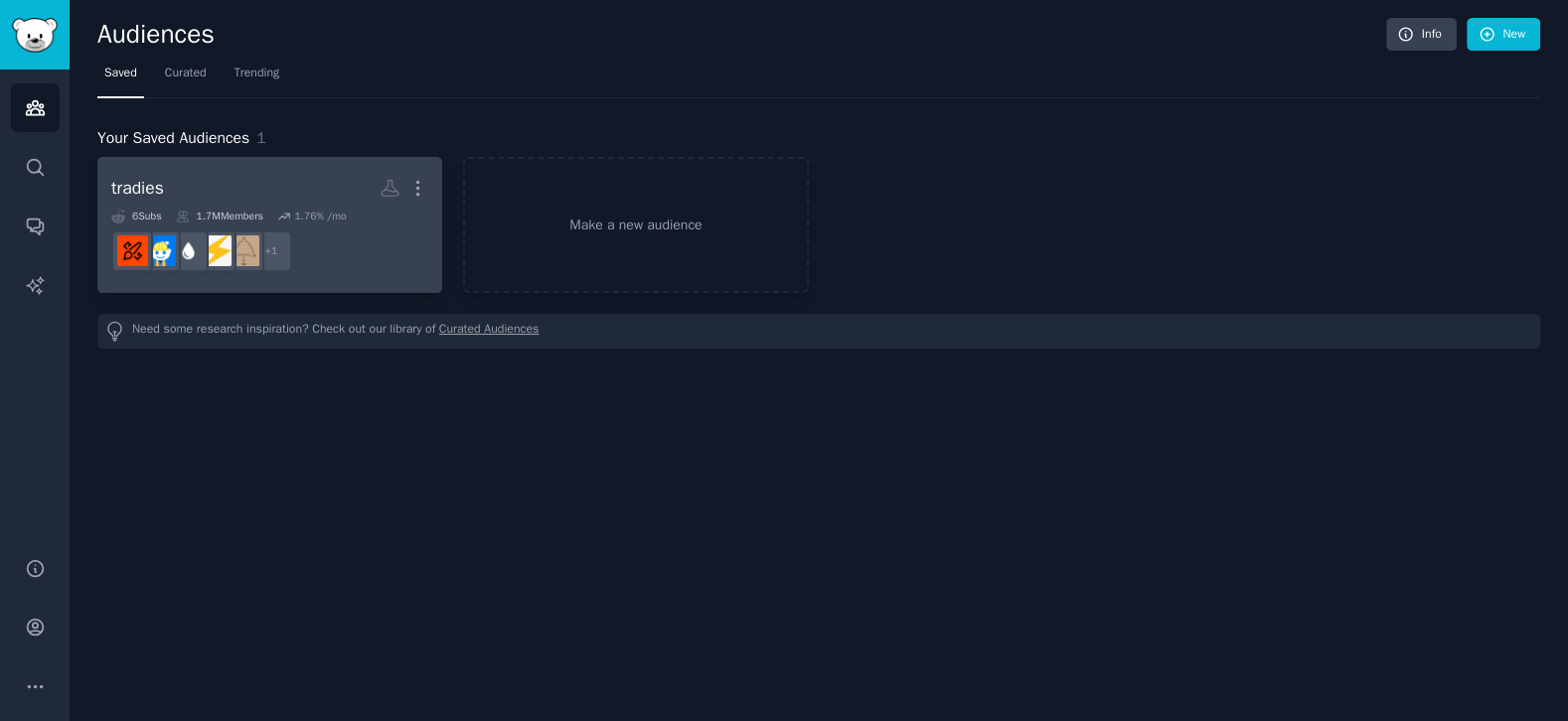 click on "tradies More" at bounding box center (269, 188) 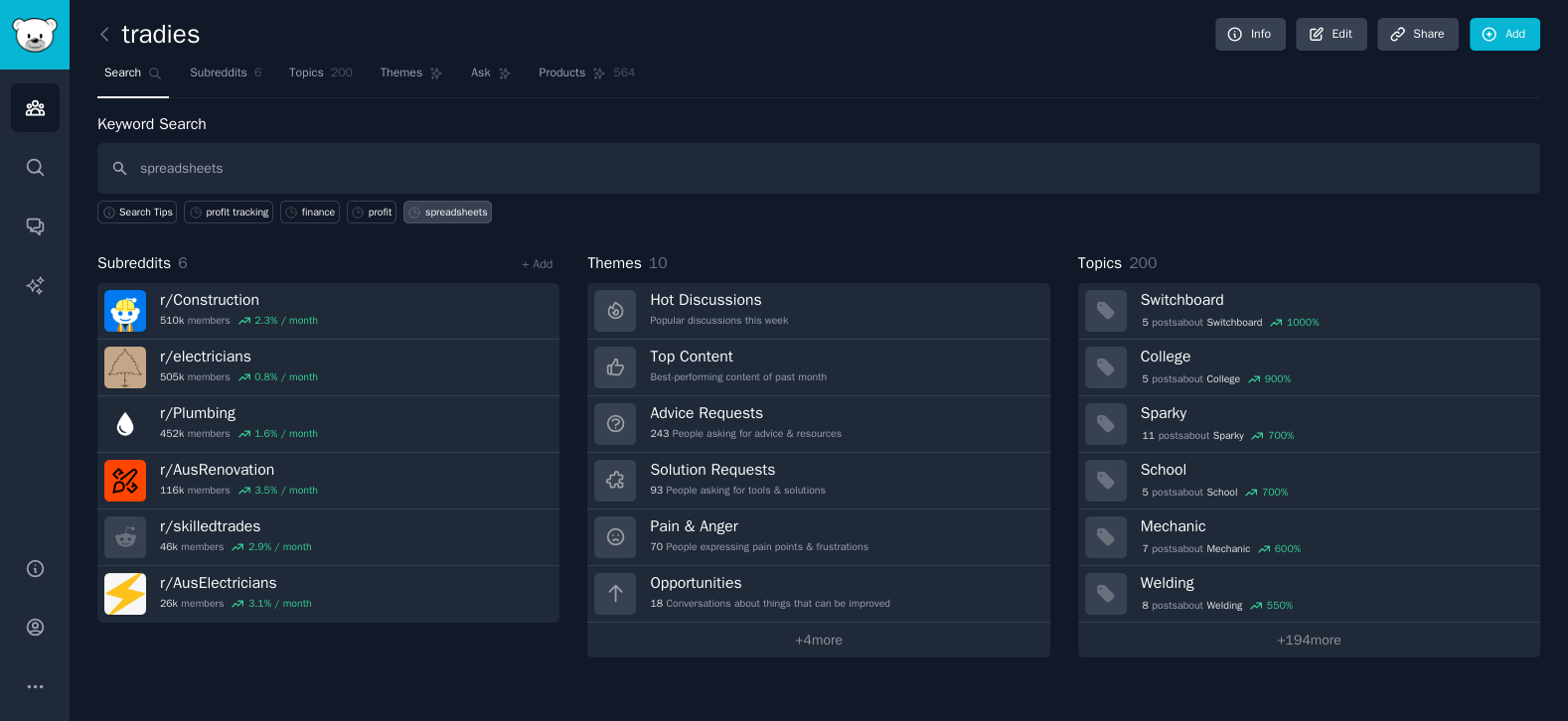 type on "spreadsheets" 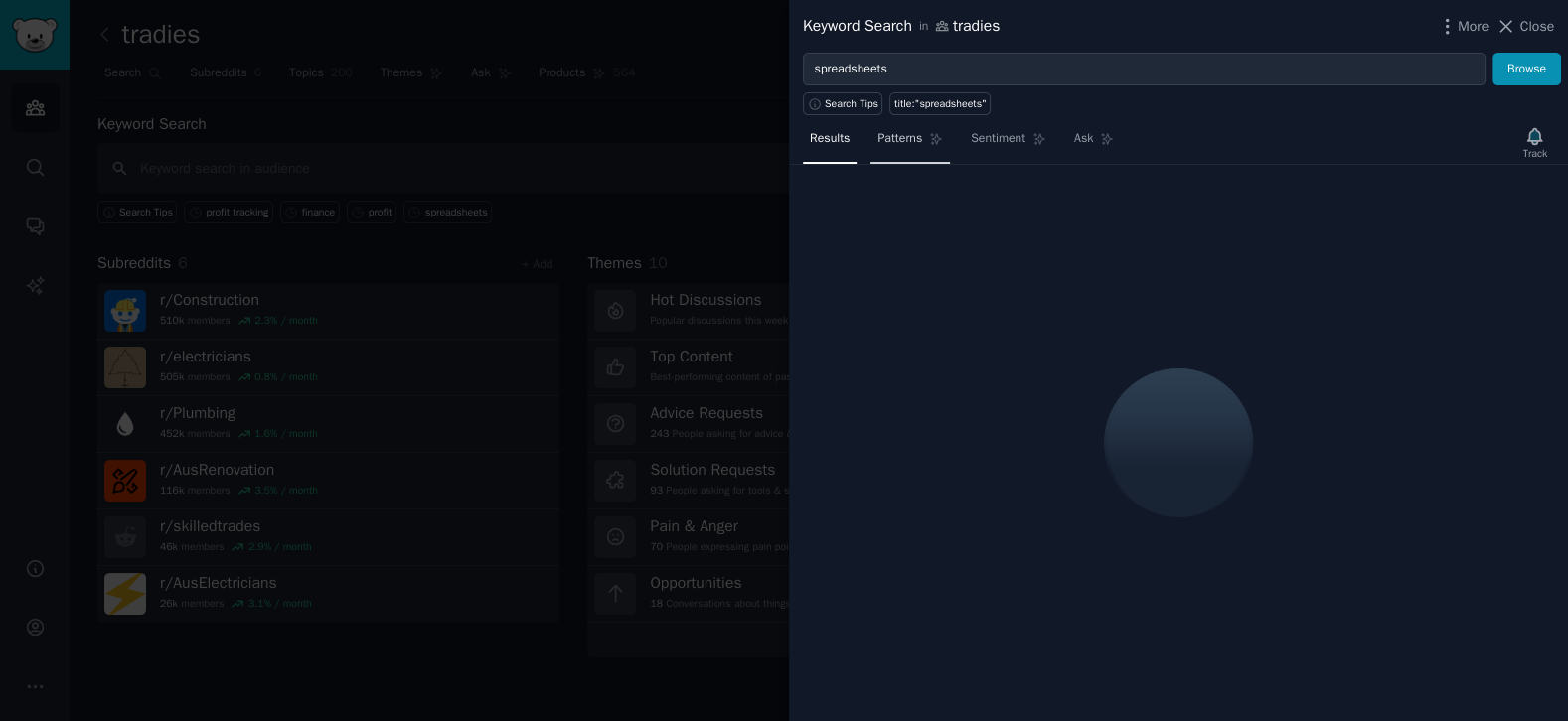 click on "Patterns" at bounding box center (899, 139) 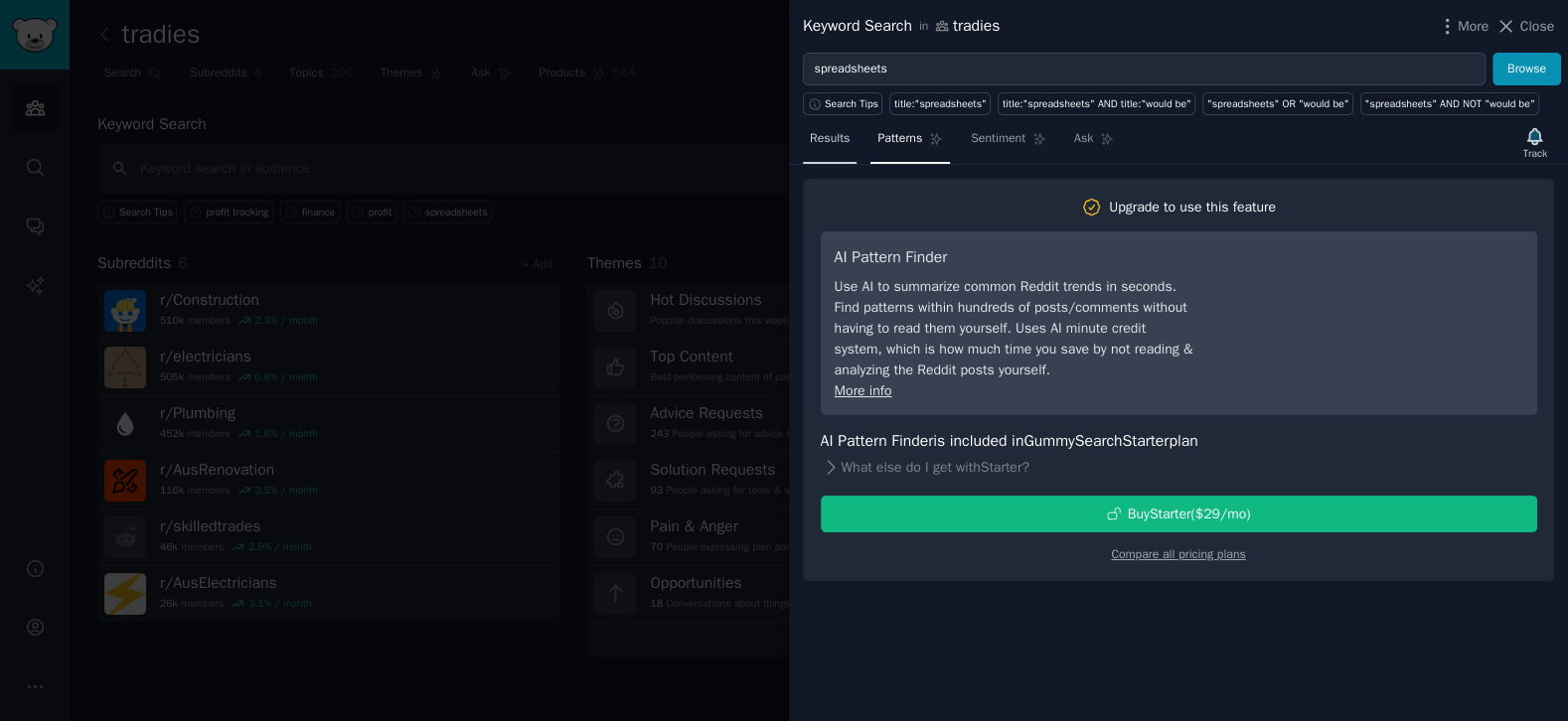 click on ""spreadsheets" AND NOT "would be"" at bounding box center (1450, 103) 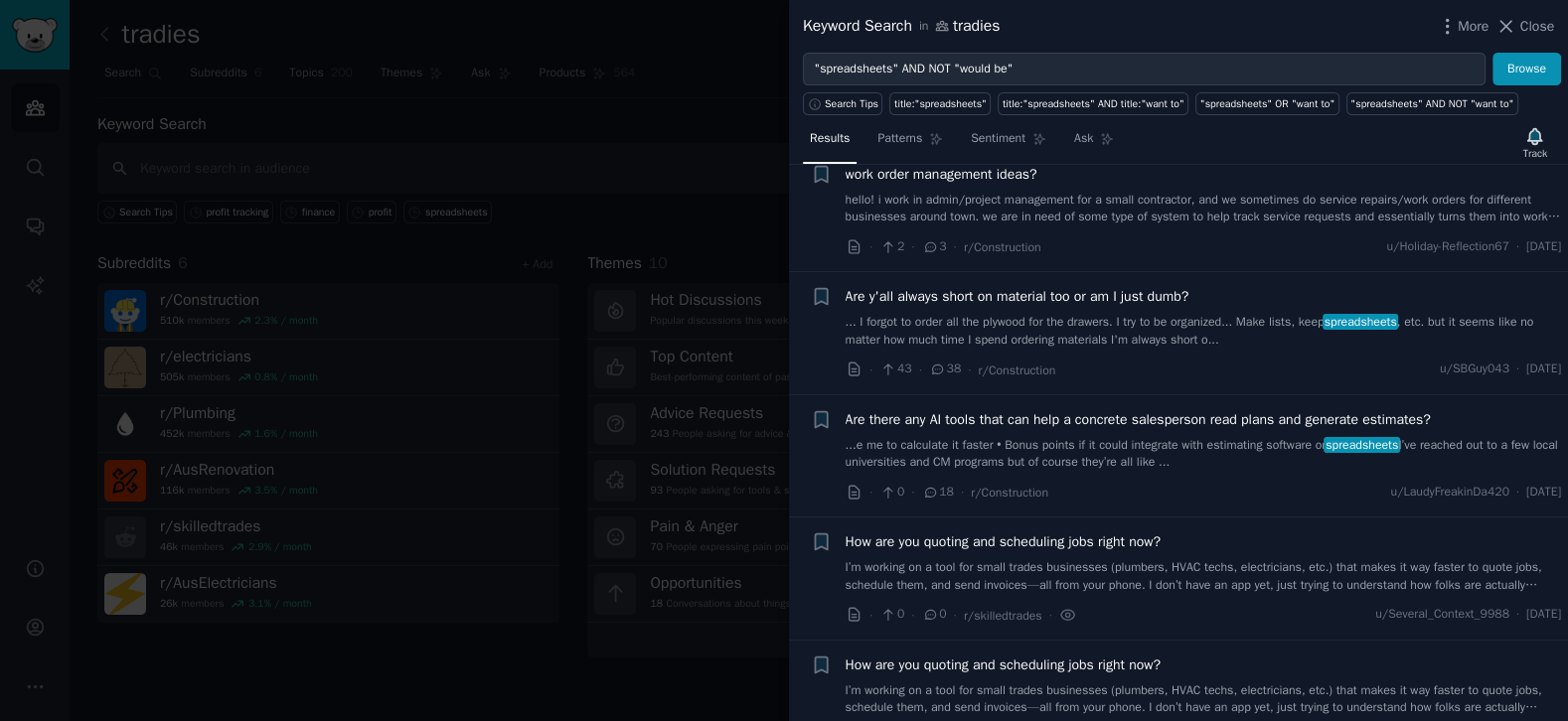 scroll, scrollTop: 112, scrollLeft: 0, axis: vertical 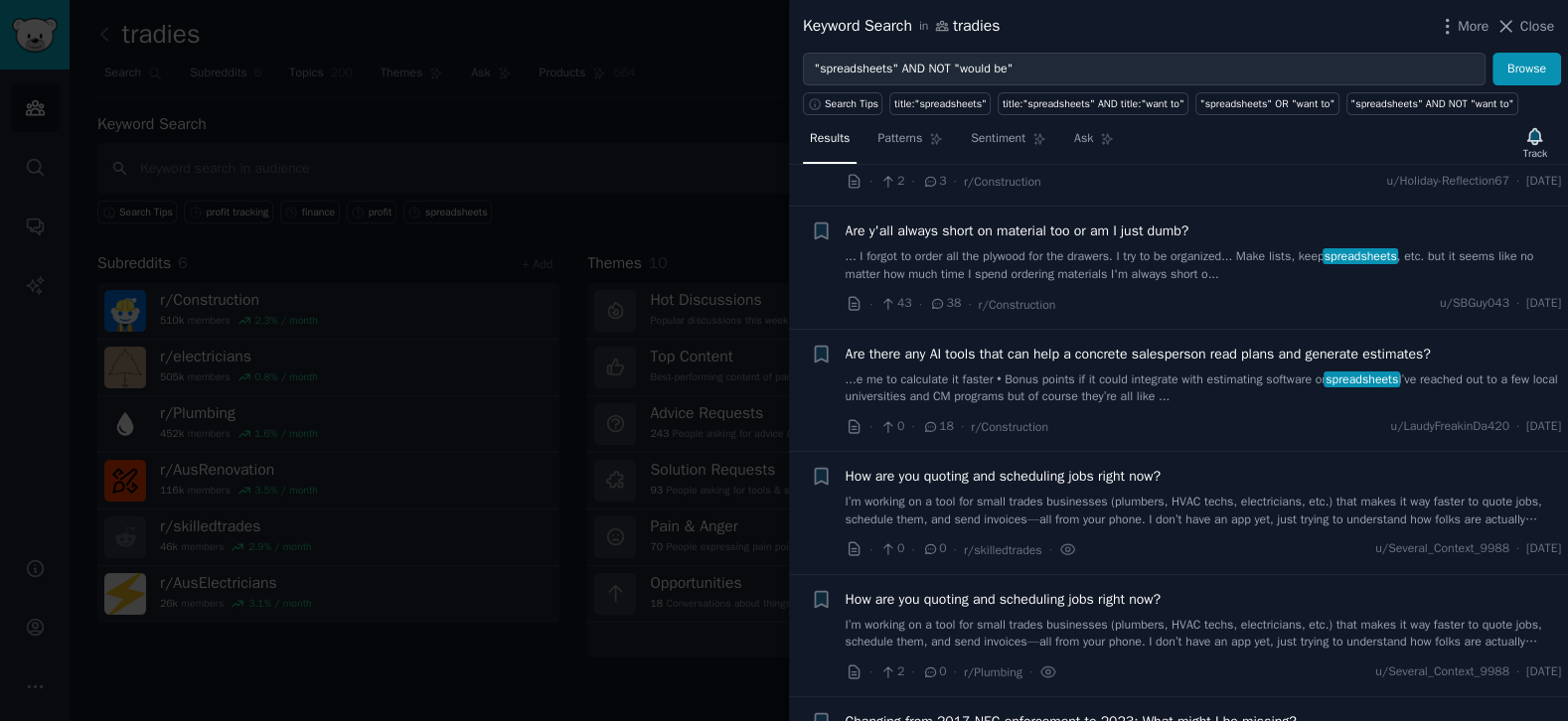 click on "I’m working on a tool for small trades businesses (plumbers, HVAC techs, electricians, etc.) that makes it way faster to quote jobs, schedule them, and send invoices—all from your phone.
I don’t have an app yet, just trying to understand how folks are actually handling this [DATE]. If you run your own crew (or solo), I’d really appreciate hearing how you:
* Quote jobs (Do you use an app? Spreadsheet? Just wing it?)
* Handle scheduling with your team or customers
* Send and track invoices (or chase down payments)
What’s the most annoying part of the admin side of your work?
Happy to DM or call if that’s easier. Any insight helps.
Thanks in advance—trying to build something that doesn’t suck." at bounding box center (1203, 510) 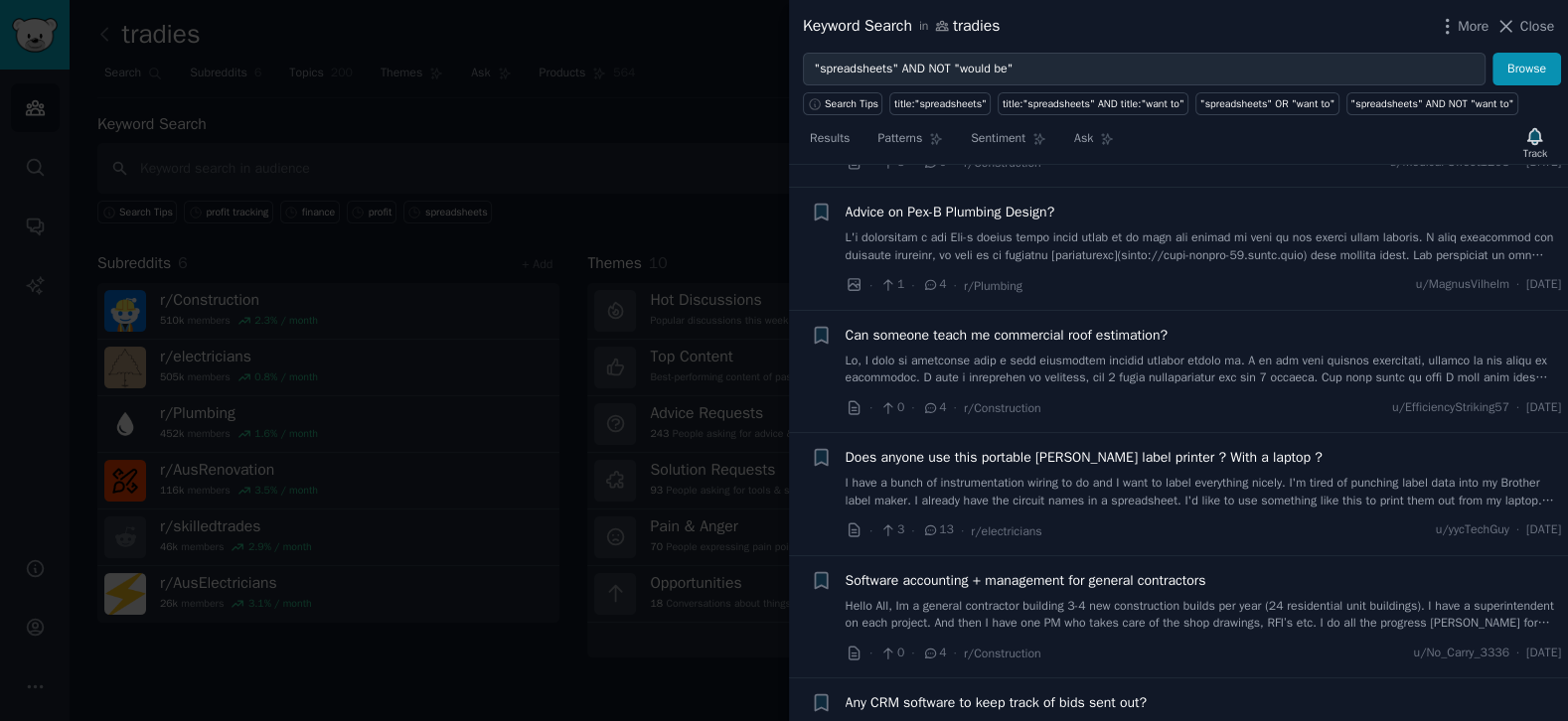 scroll, scrollTop: 5440, scrollLeft: 0, axis: vertical 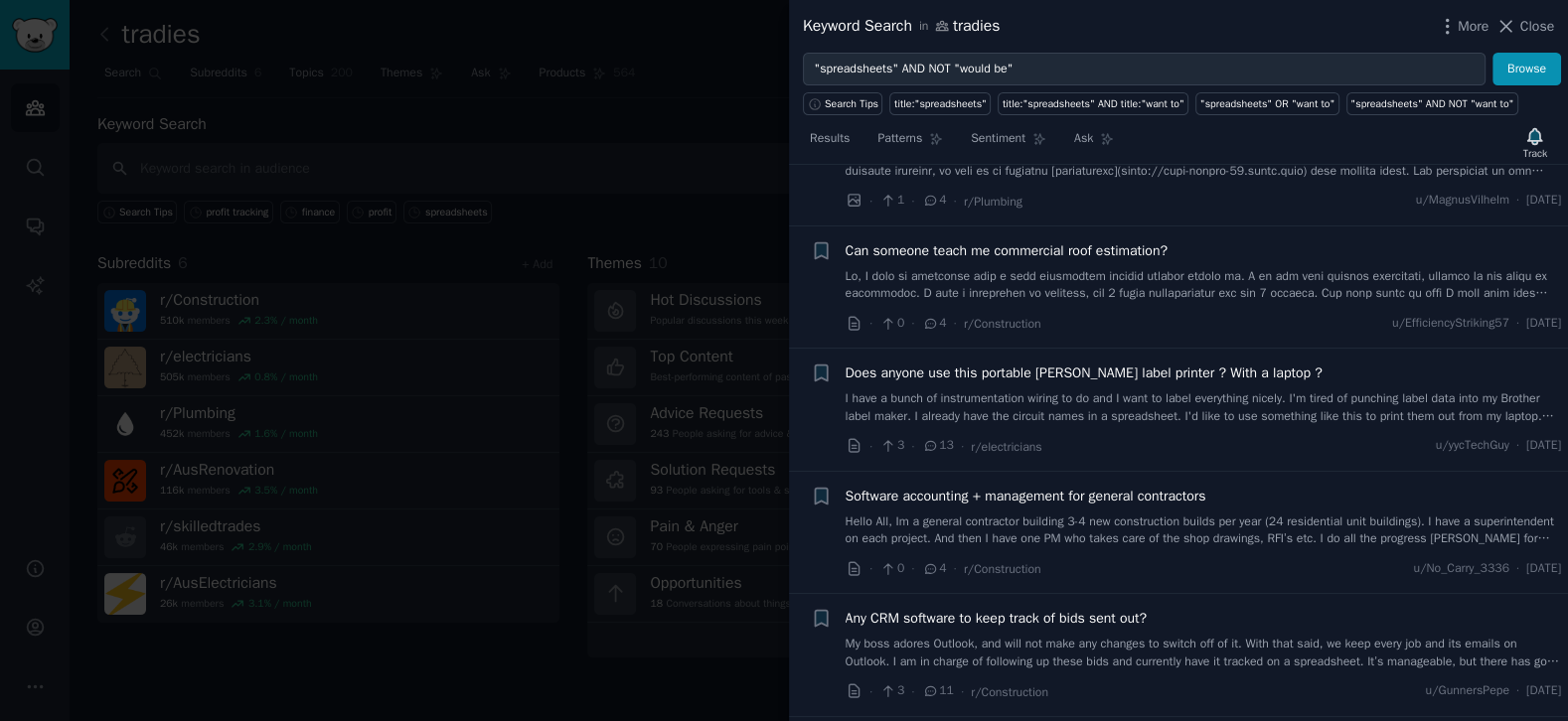 click on "Hello All, Im a general contractor building 3-4 new construction builds per year (24 residential unit buildings).
I have a superintendent on each project. And then I have one PM who takes care of the shop drawings, RFI’s etc. I do all the progress [PERSON_NAME] for each project. Everything I do is on excel. My book keeper enters the expenses on quickbooks and I take them and make my spreadsheet for progress [PERSON_NAME].
Im looking for a software which would allow my supers/PM to make purchase orders and also a software which links with quickbooks which would allow me to compare my original budget versus as spent. Also looking for a software which can do progress [PERSON_NAME] which considers holdbacks.
Appreciate any feedback." at bounding box center [1203, 530] 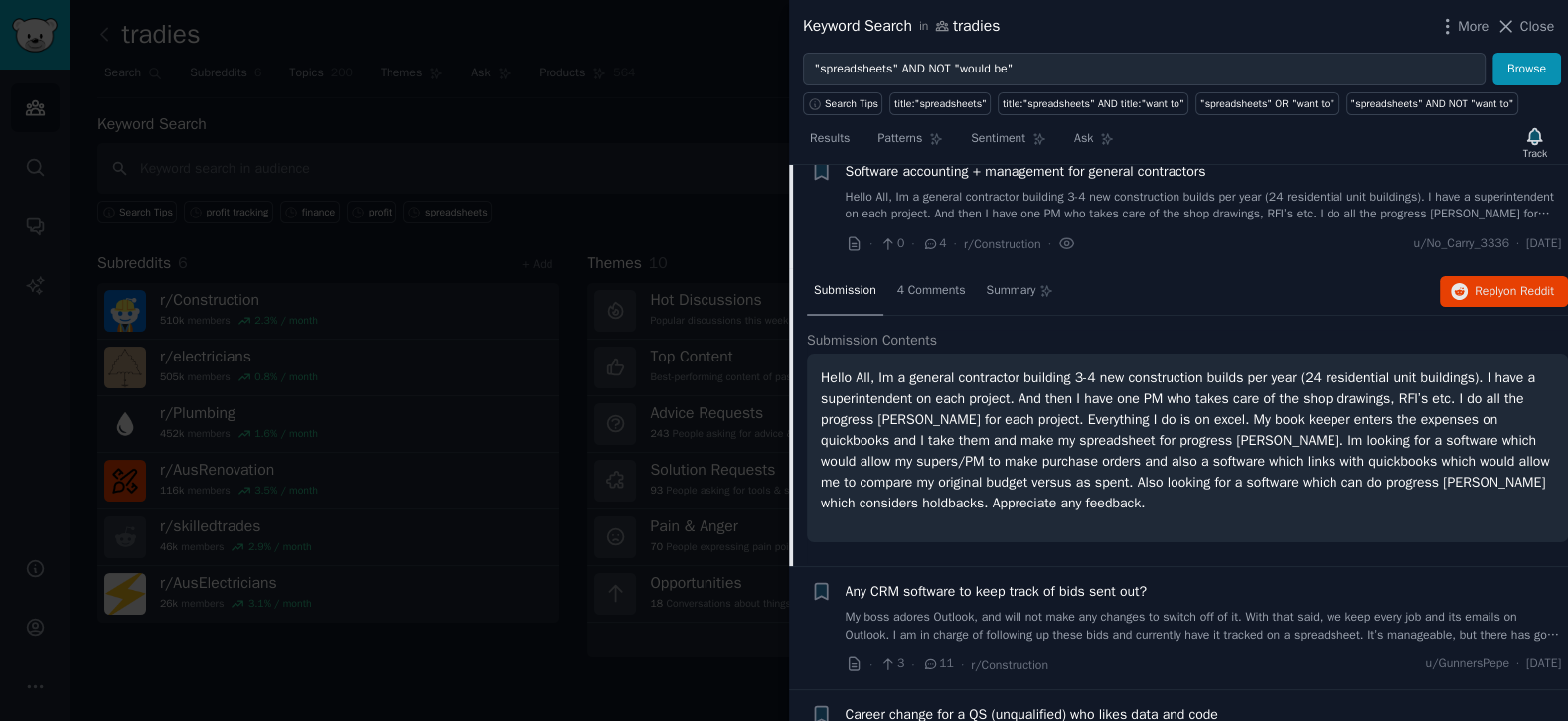 scroll, scrollTop: 5332, scrollLeft: 0, axis: vertical 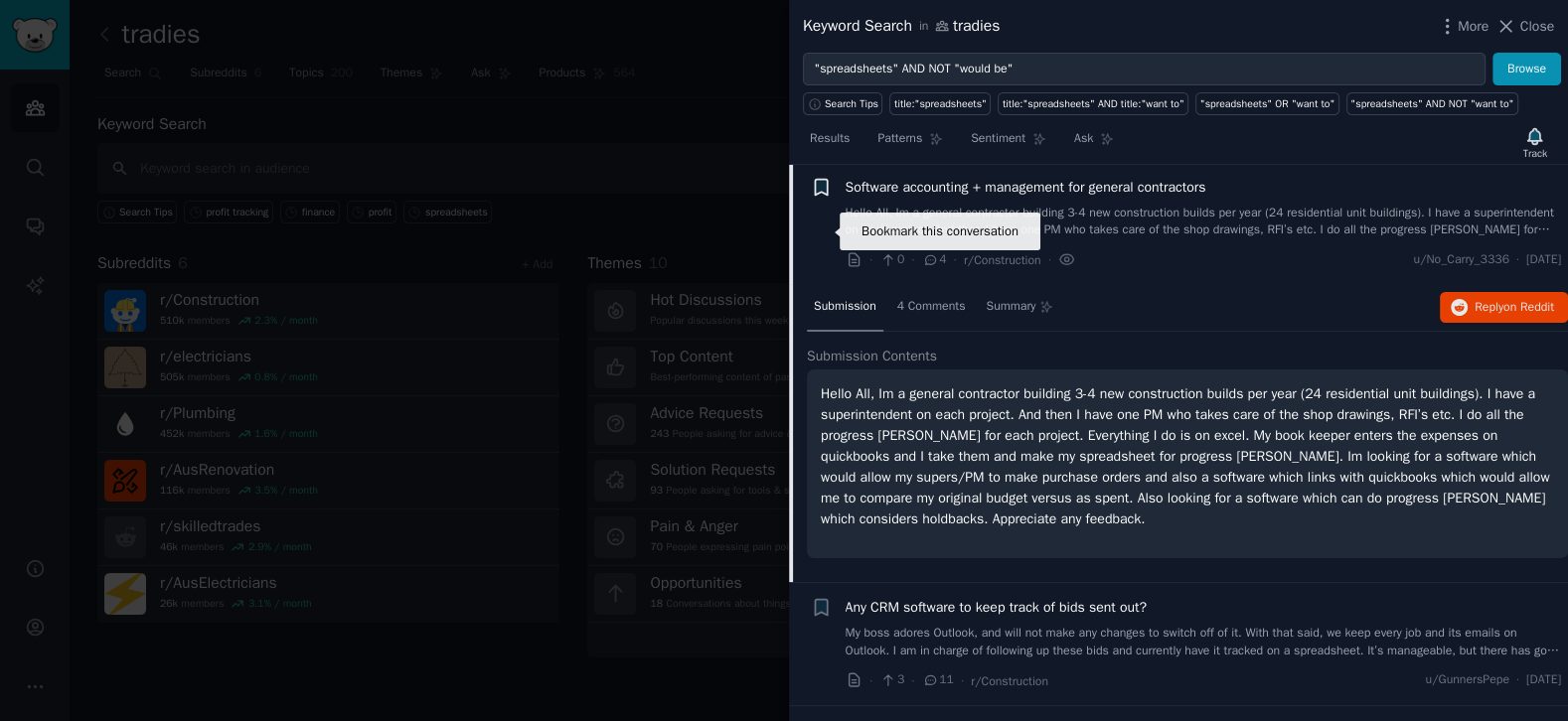 click 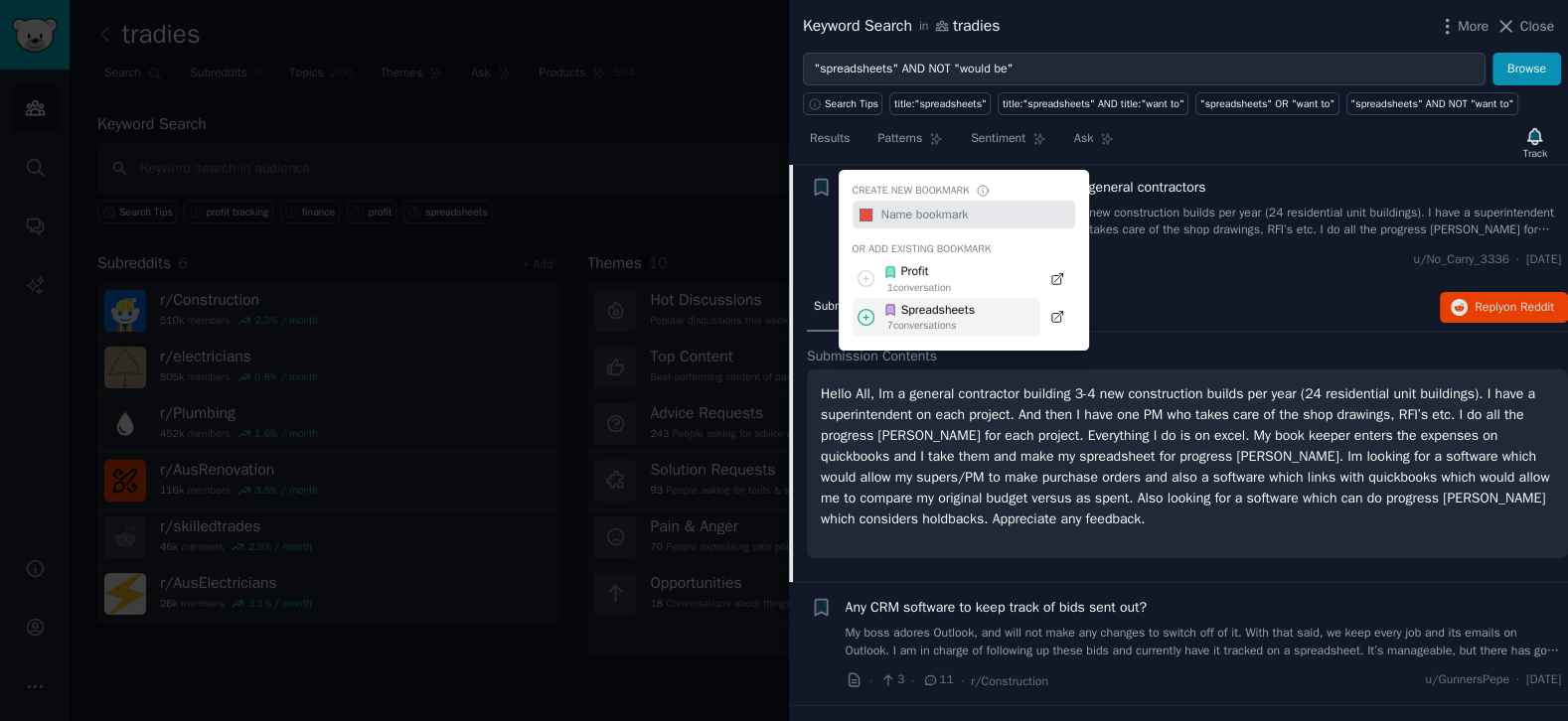 click on "Spreadsheets" at bounding box center (929, 311) 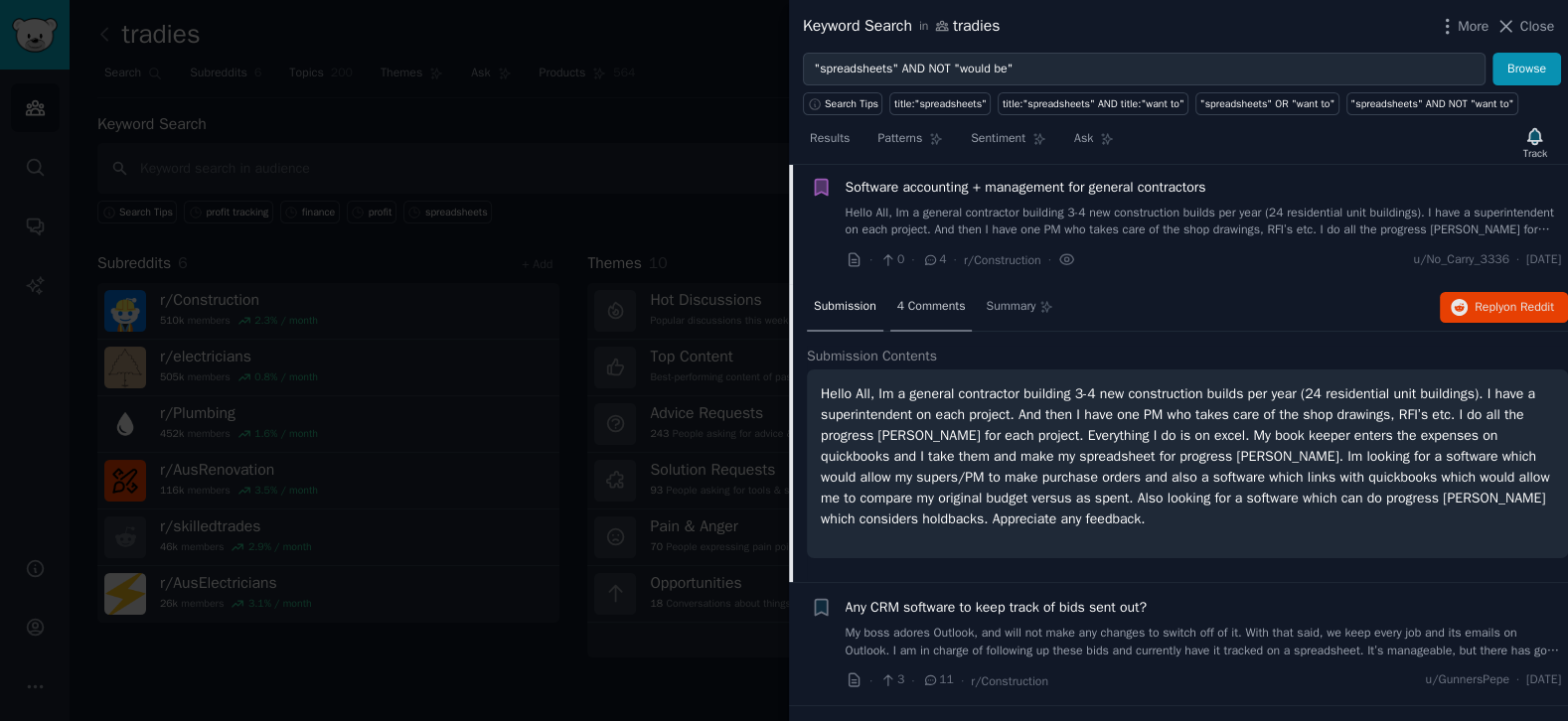 click on "4 Comments" at bounding box center [931, 307] 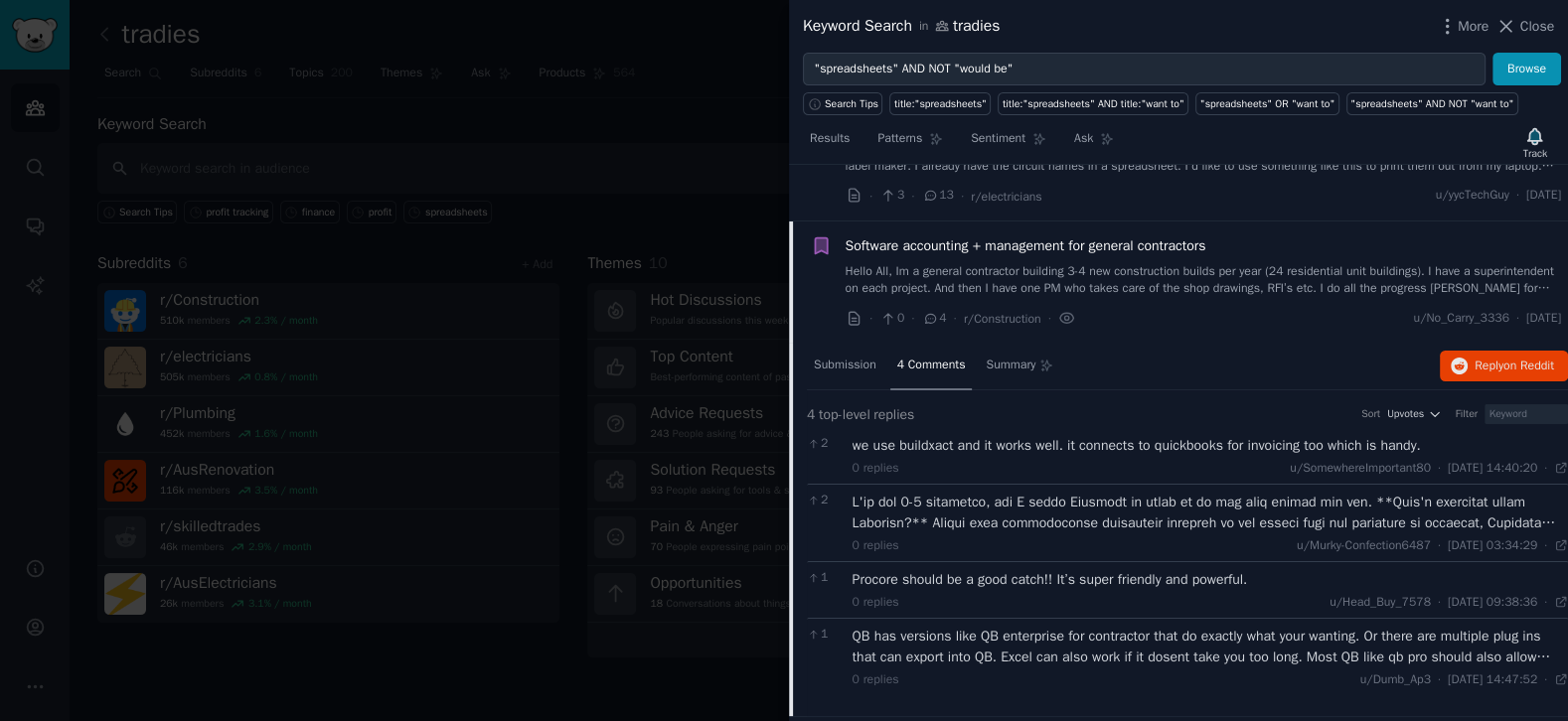 scroll, scrollTop: 5389, scrollLeft: 0, axis: vertical 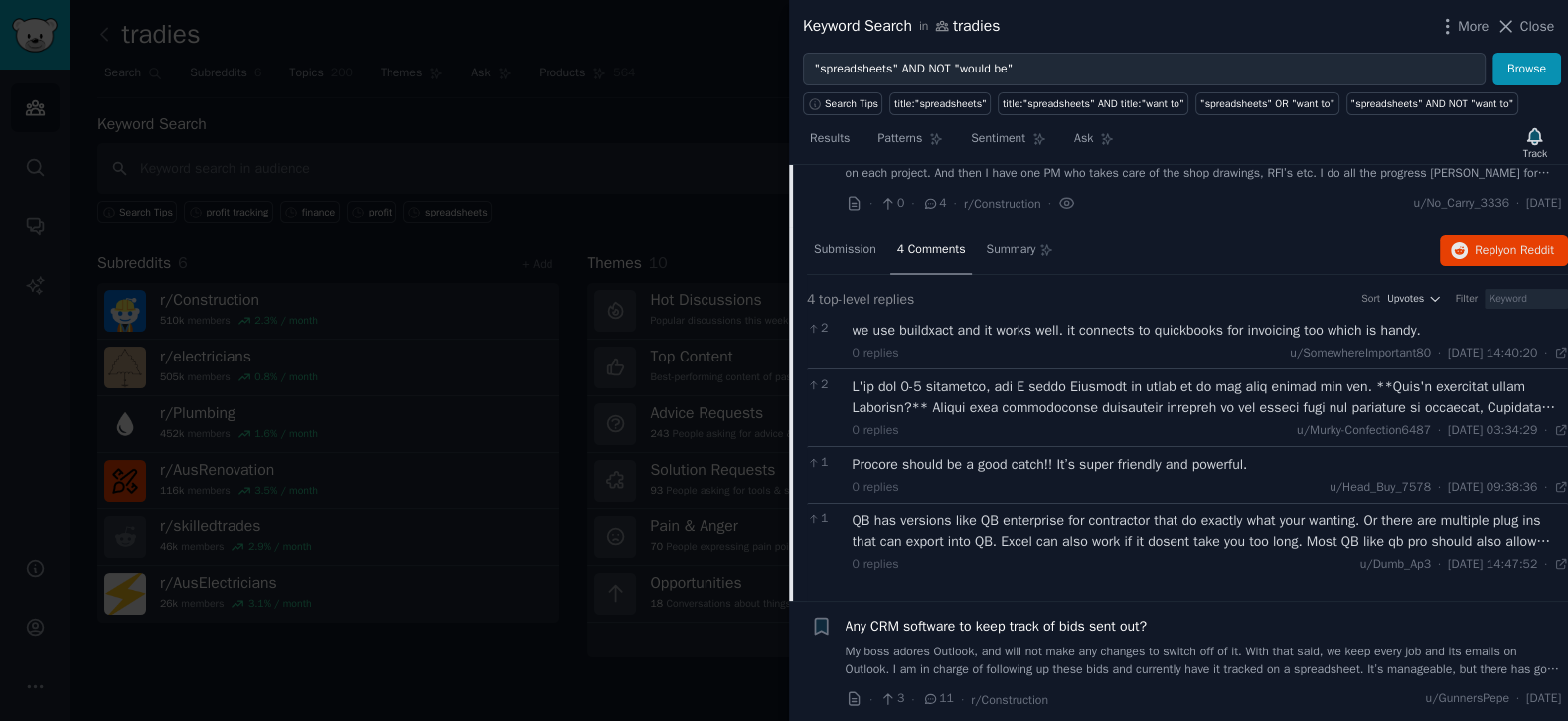 click at bounding box center [1210, 397] 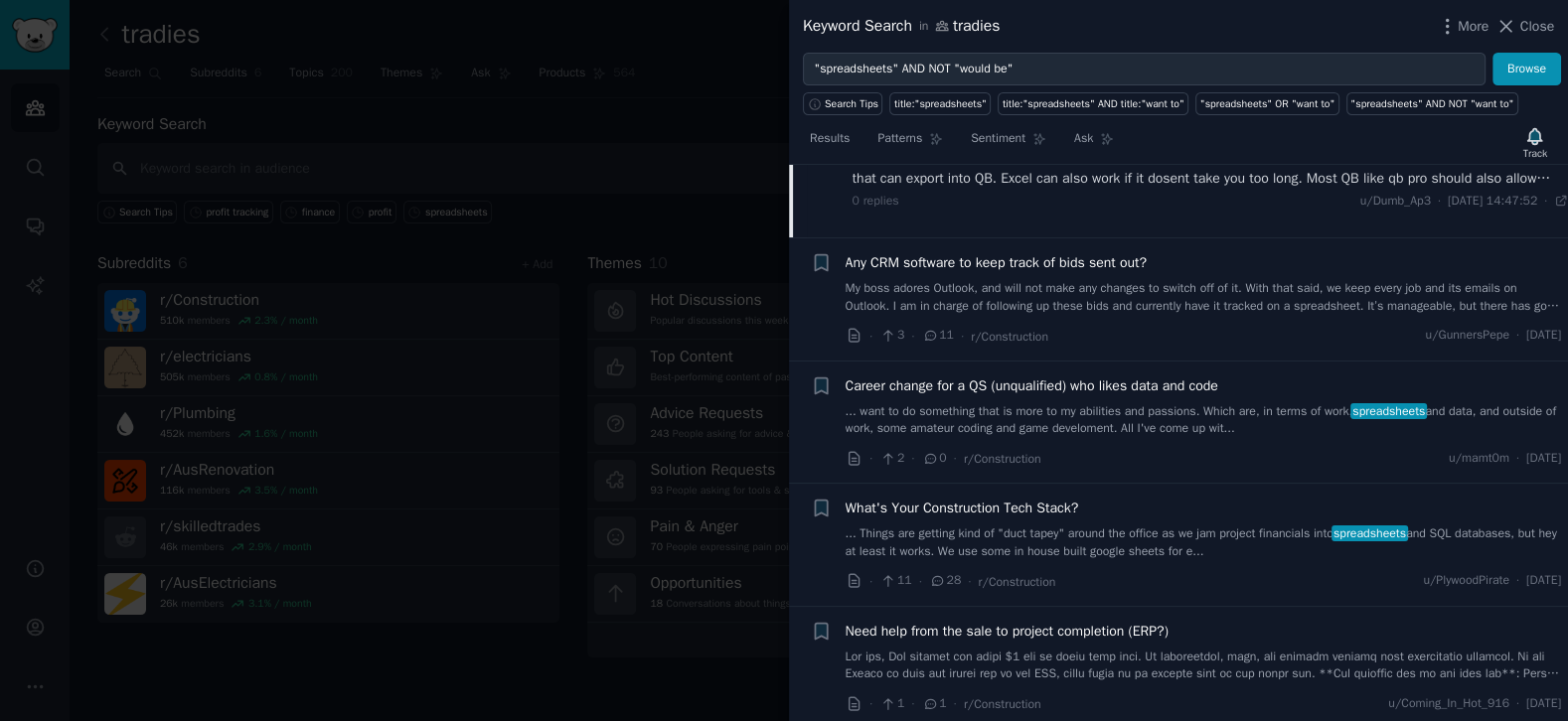scroll, scrollTop: 6115, scrollLeft: 0, axis: vertical 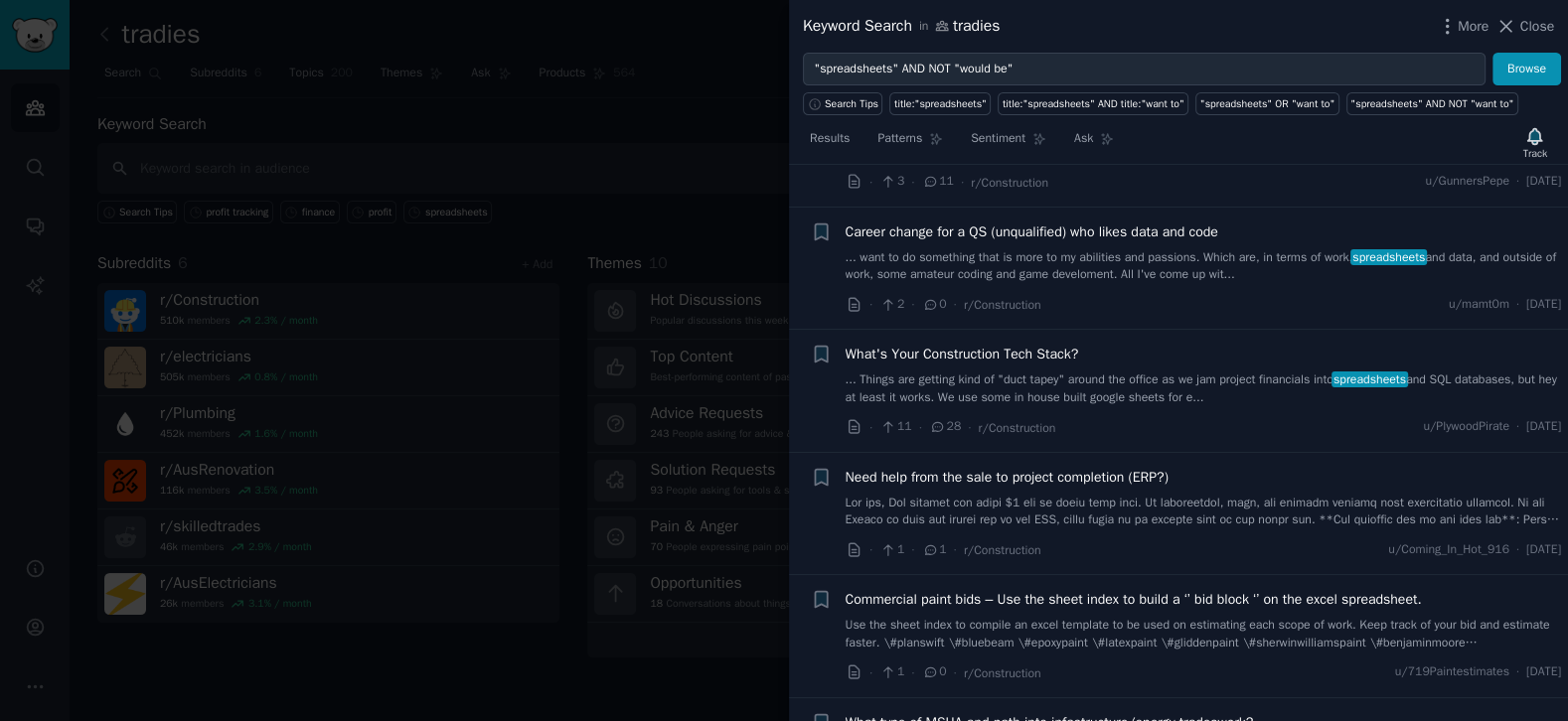 click on "...
Things are getting kind of "duct tapey" around the office as we jam project financials into  spreadsheets  and SQL databases, but hey at least it works.
We use some in house built google sheets for e..." at bounding box center (1203, 388) 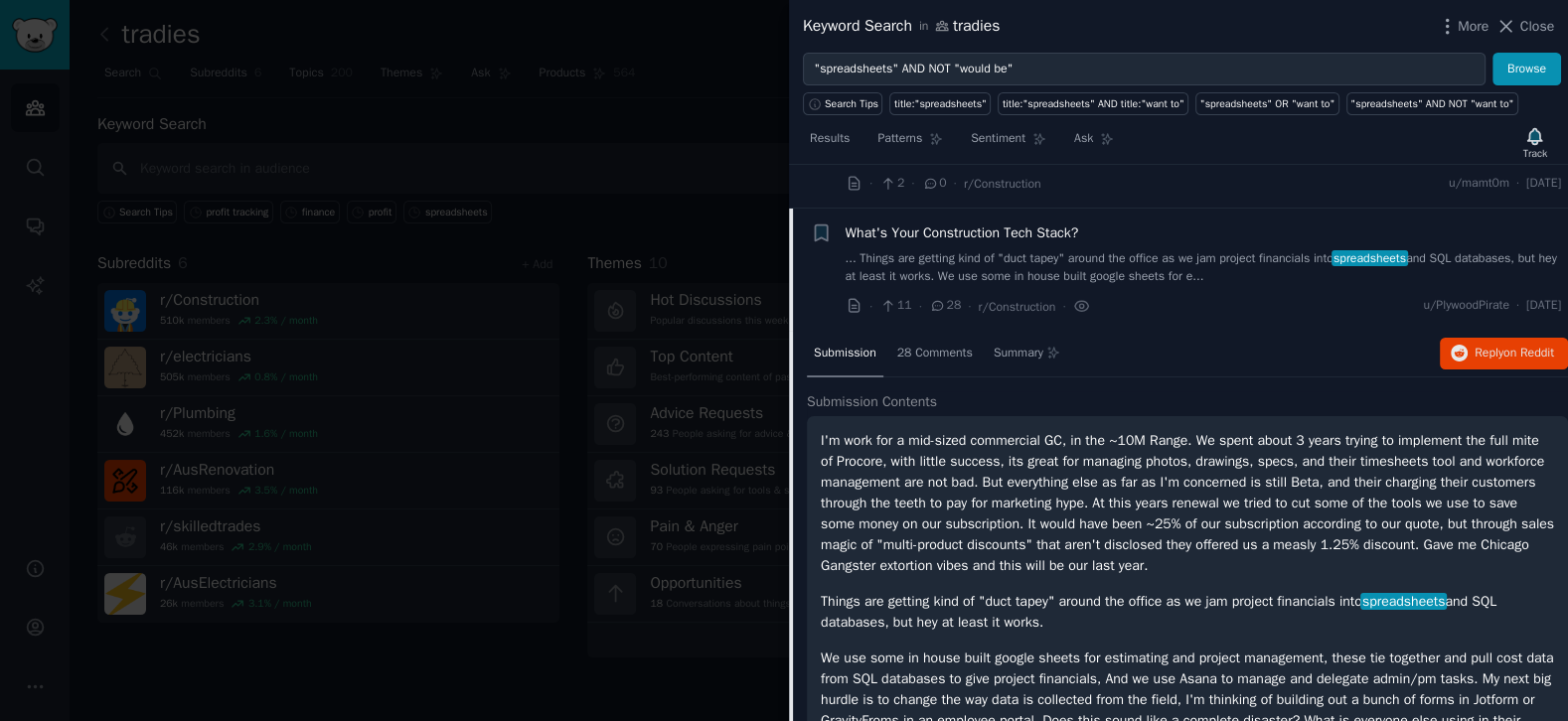 scroll, scrollTop: 5652, scrollLeft: 0, axis: vertical 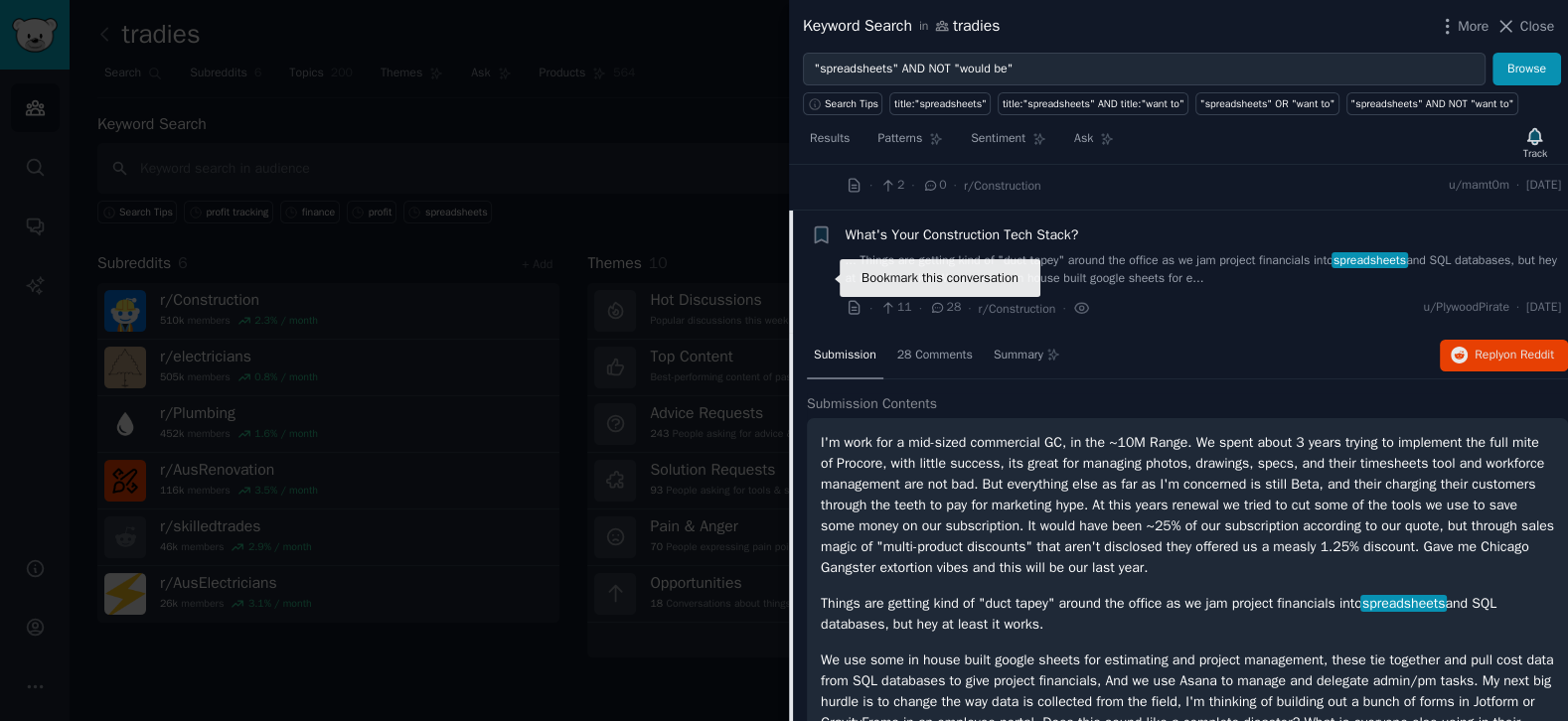 click on "Bookmark this conversation + What's Your Construction Tech Stack? ...
Things are getting kind of "duct tapey" around the office as we jam project financials into  spreadsheets  and SQL databases, but hey at least it works.
We use some in house built google sheets for e... · 11 · 28 · r/Construction · u/PlywoodPirate · Sun 04/02/2024" at bounding box center (1178, 271) 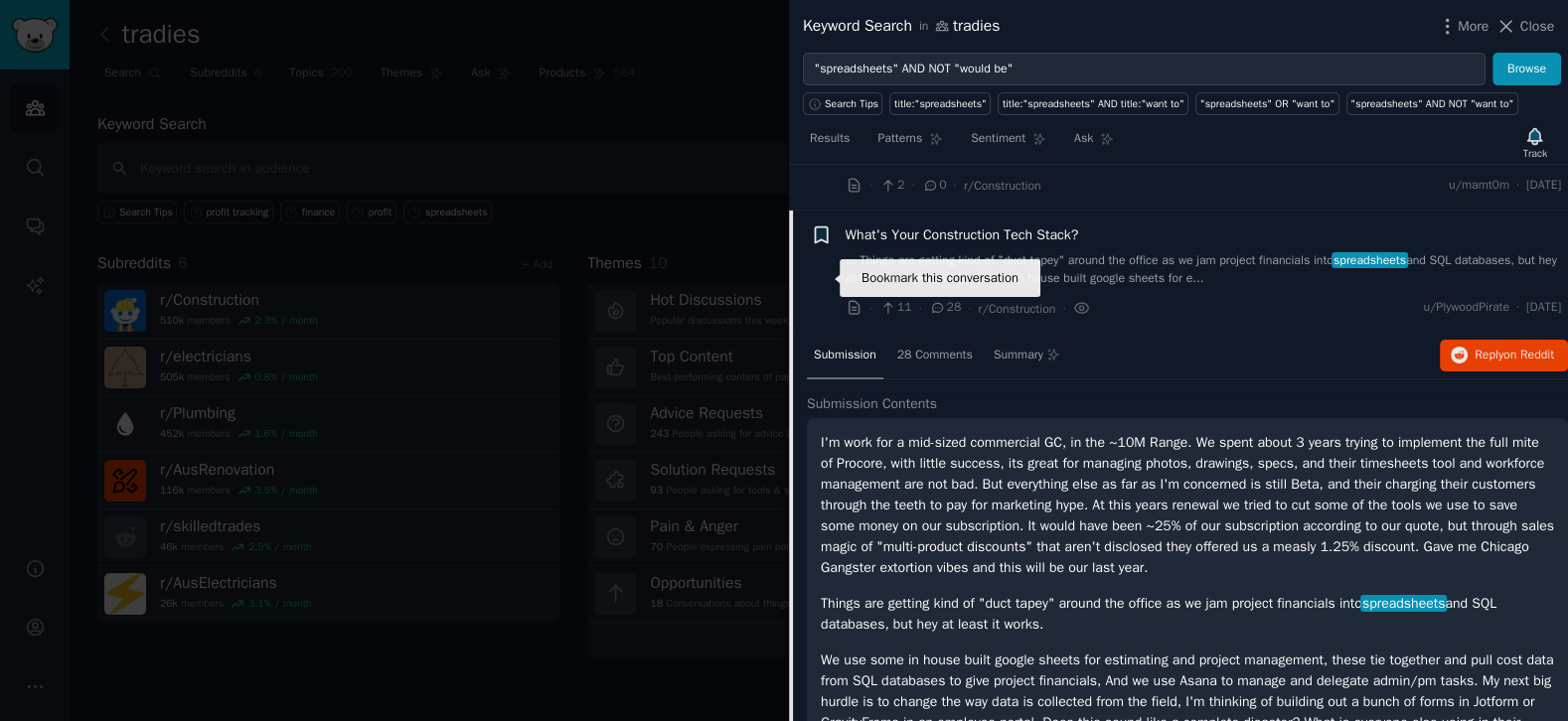 click 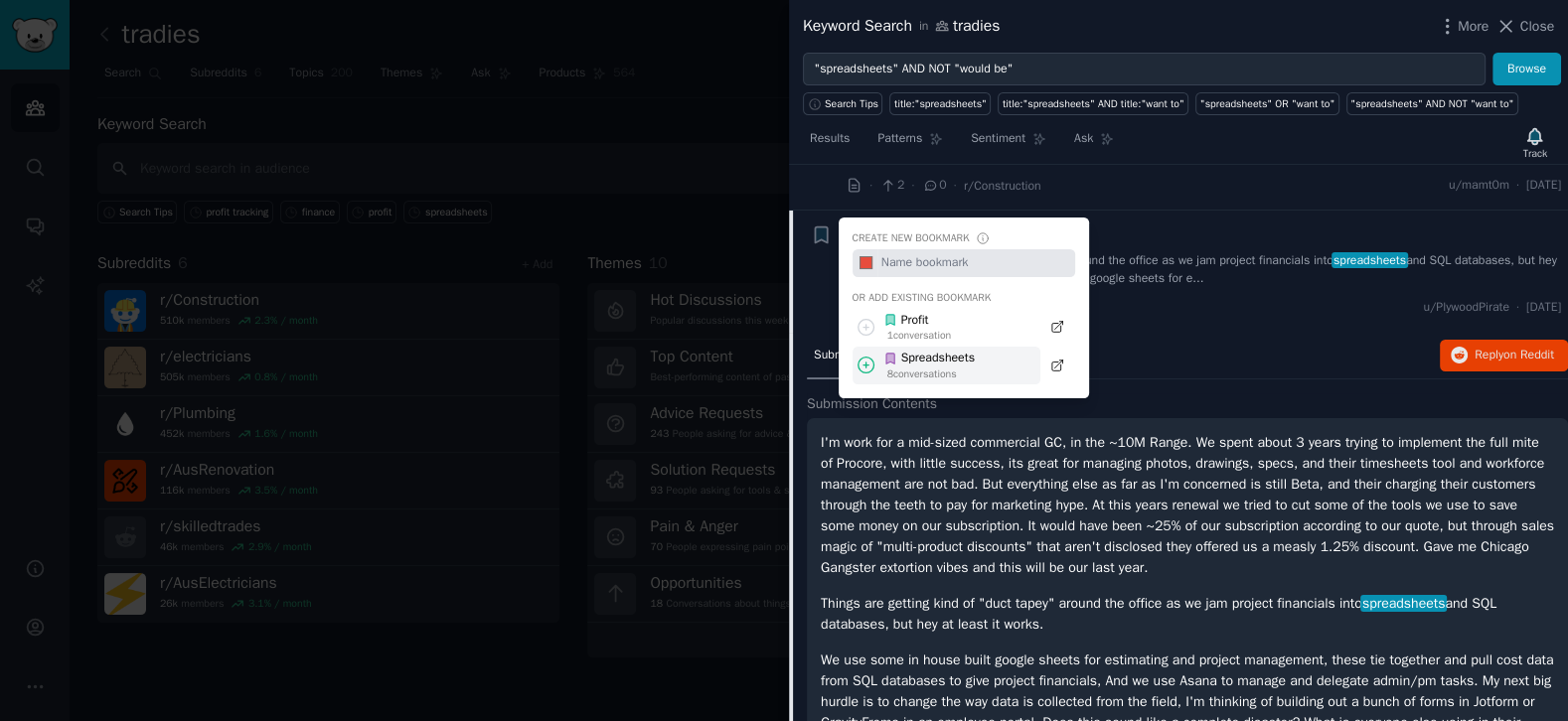 click on "Spreadsheets" at bounding box center [929, 359] 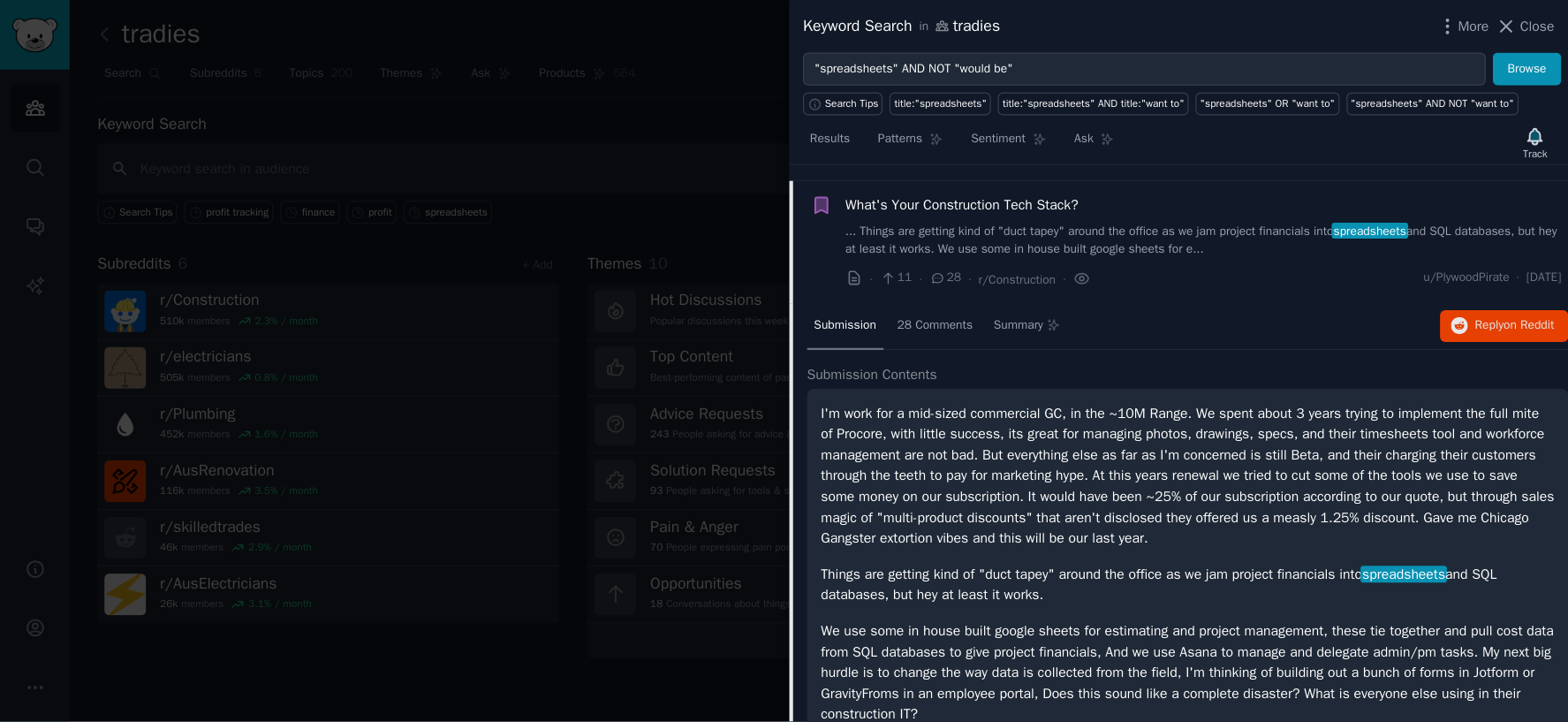 scroll, scrollTop: 5069, scrollLeft: 0, axis: vertical 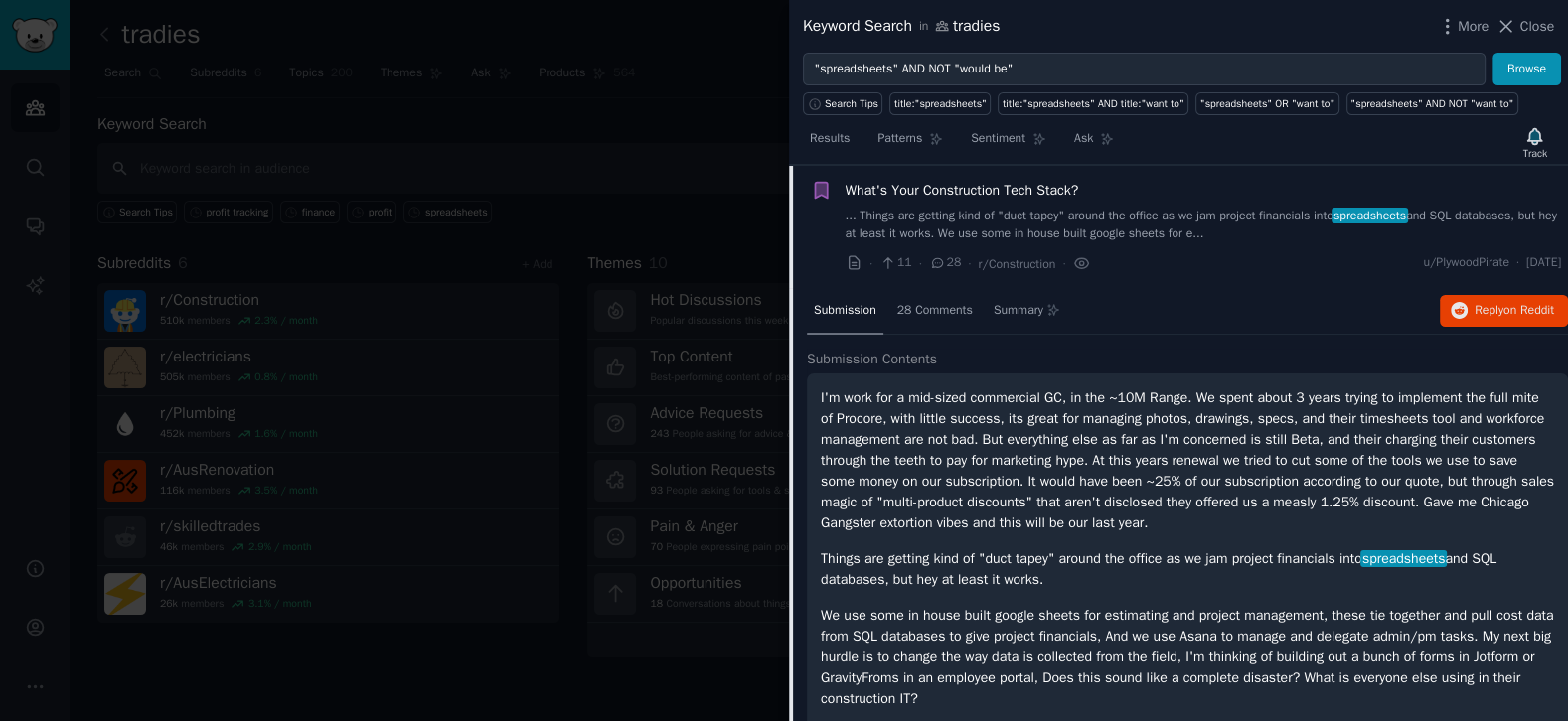 type 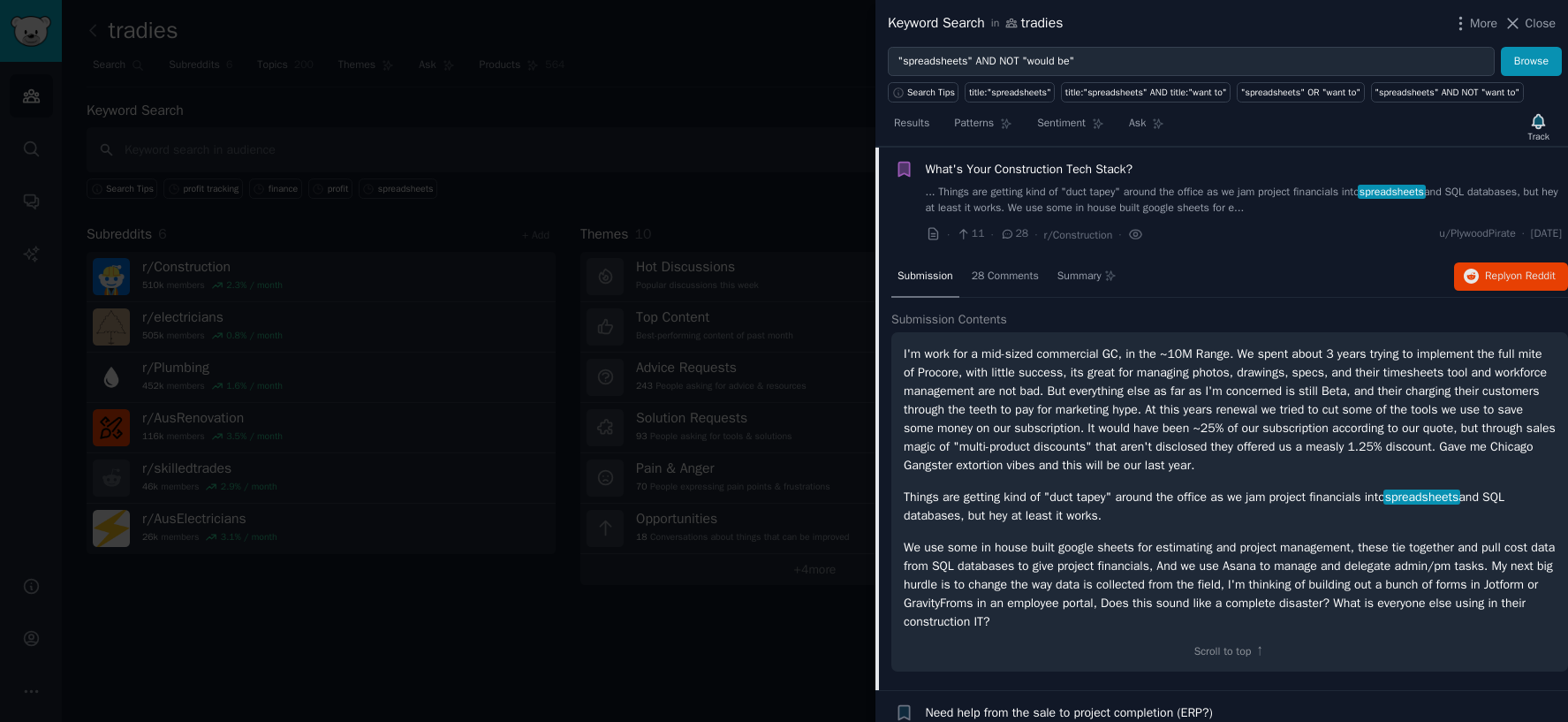 scroll, scrollTop: 5069, scrollLeft: 0, axis: vertical 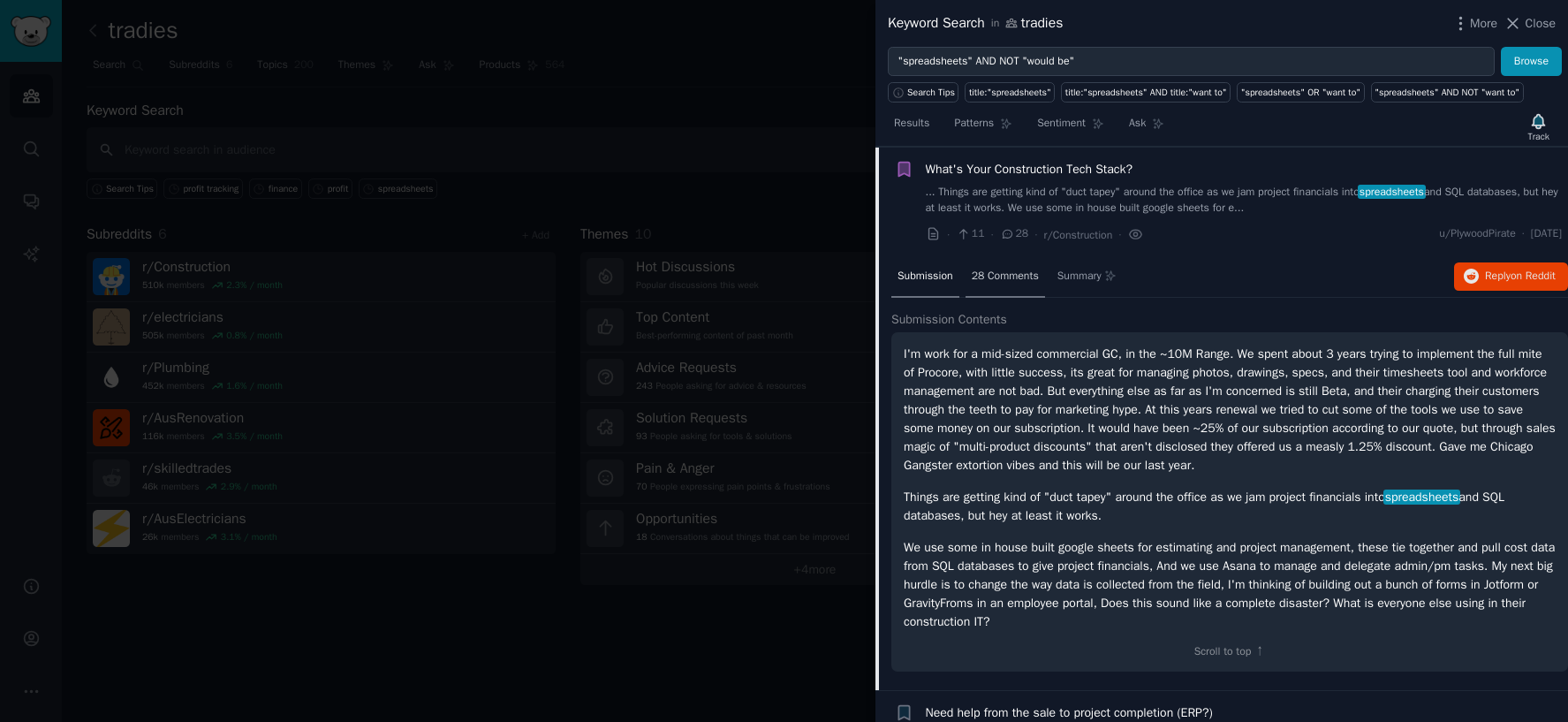 click on "28 Comments" at bounding box center [1005, 277] 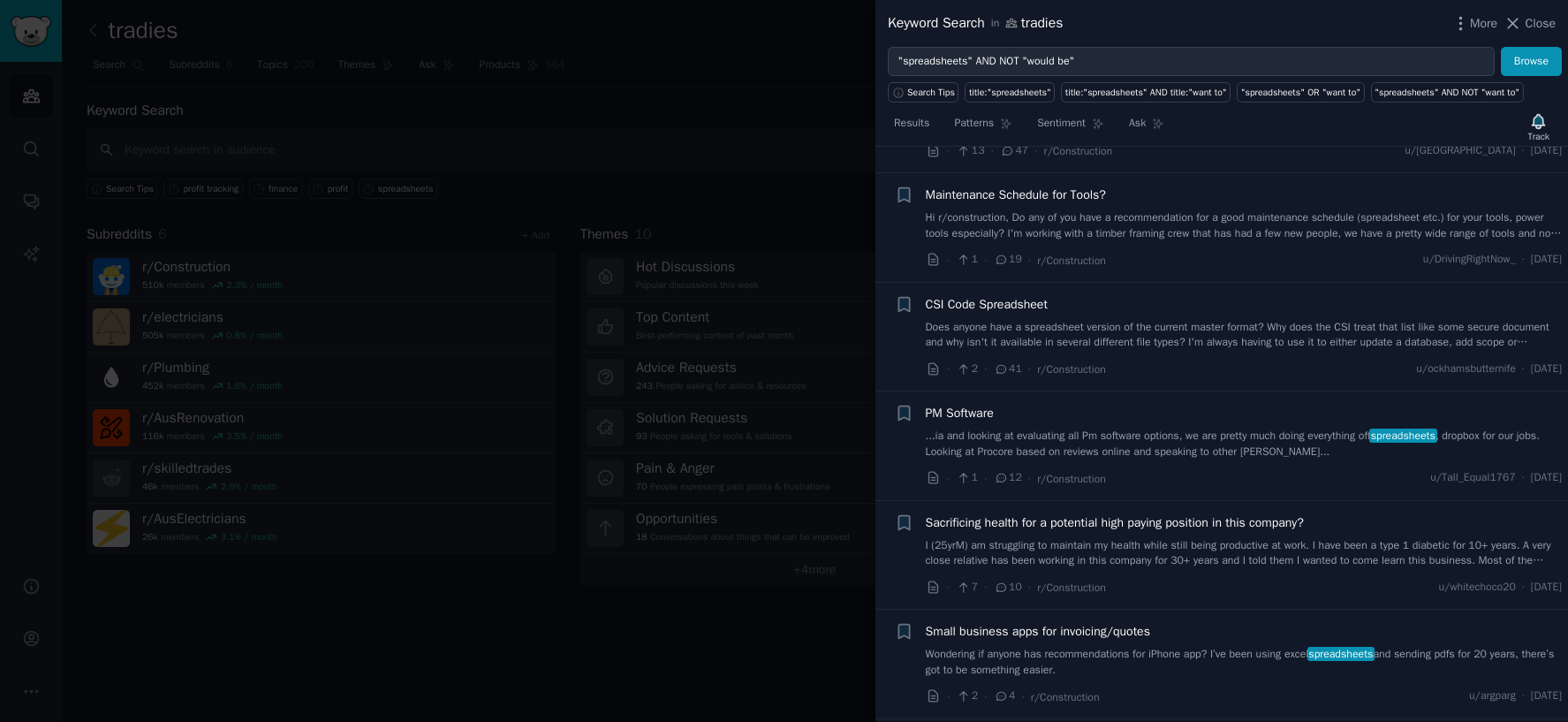 scroll, scrollTop: 6823, scrollLeft: 0, axis: vertical 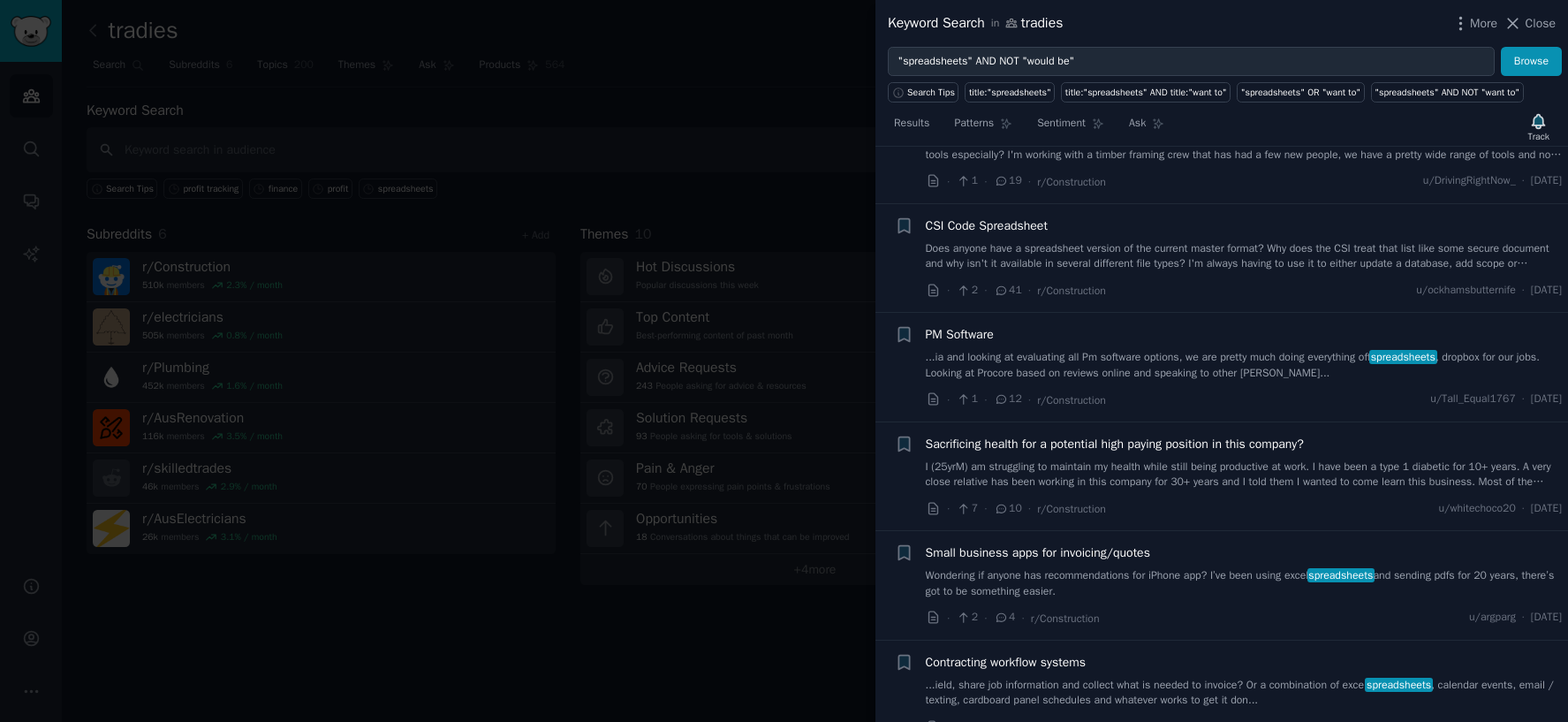 click on "...ia and looking at evaluating all Pm software options, we are pretty much doing everything off  spreadsheets , dropbox for our jobs.
Looking at Procore based on reviews online and speaking to other bui..." at bounding box center [1244, 365] 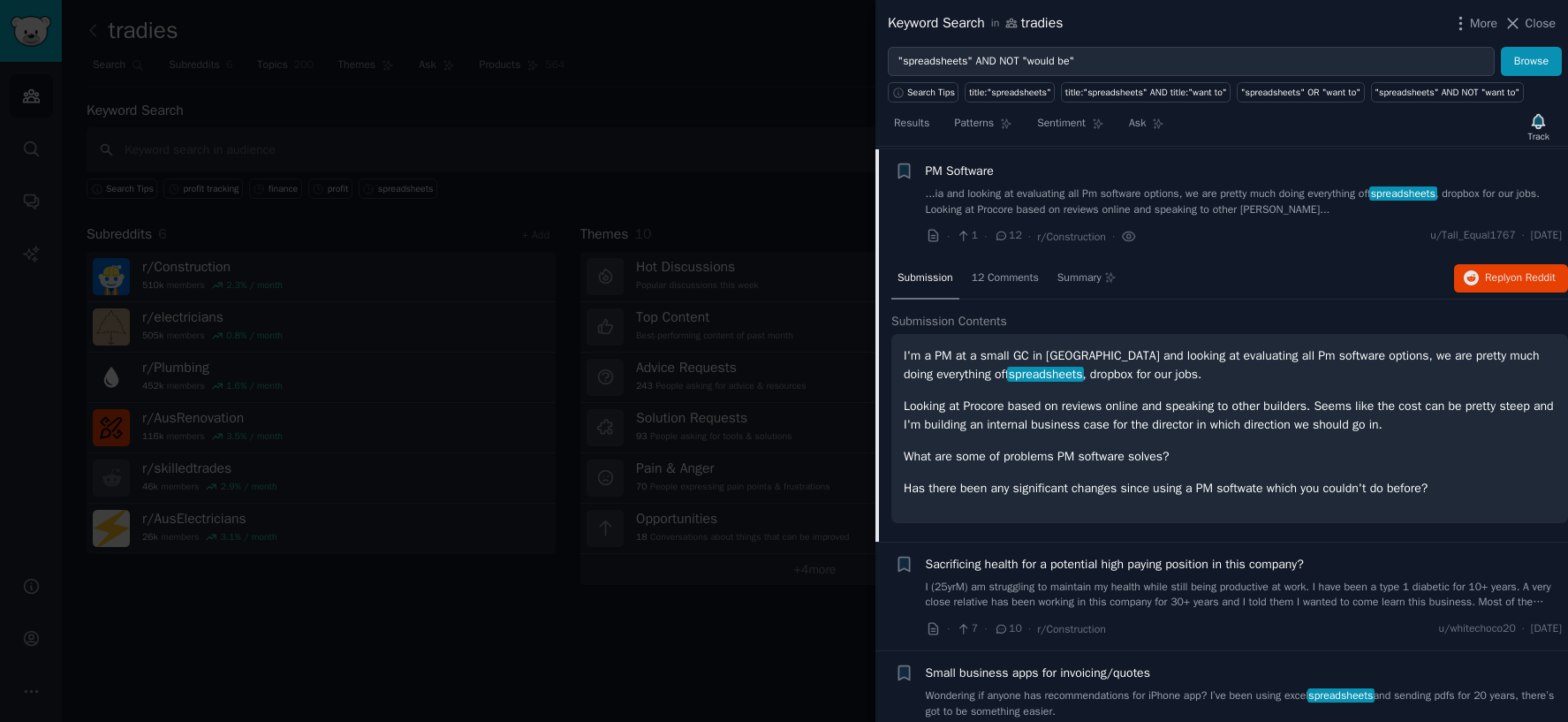 scroll, scrollTop: 6175, scrollLeft: 0, axis: vertical 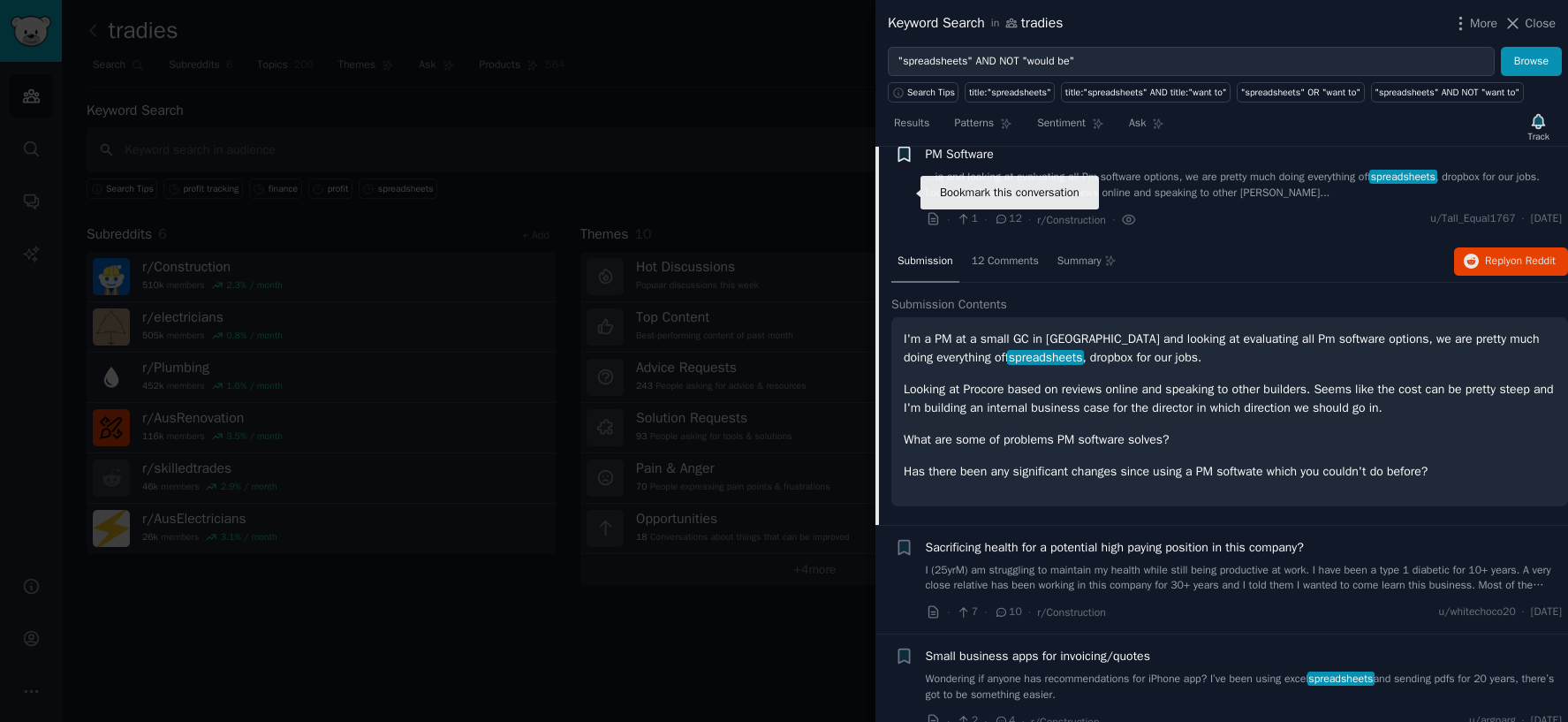 click 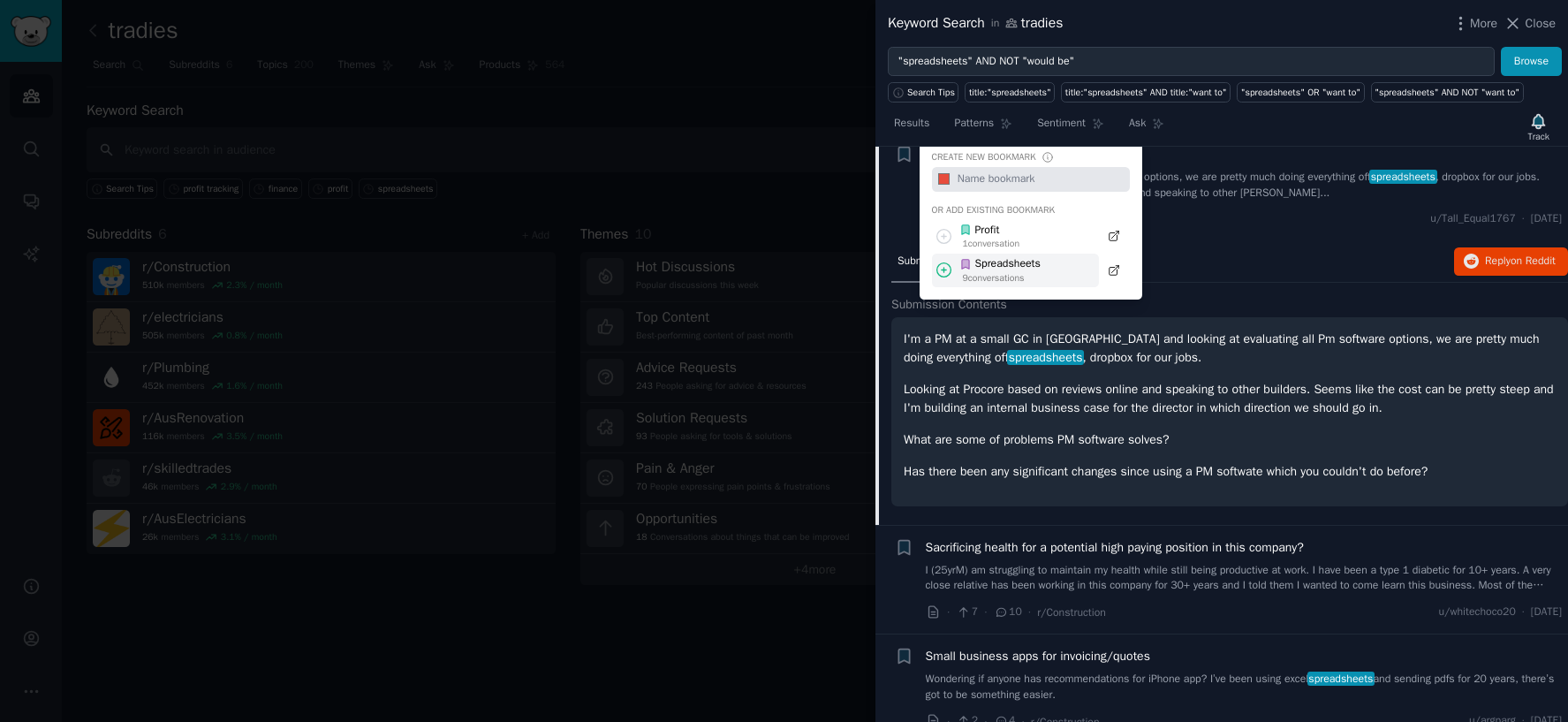 click on "9  conversation s" at bounding box center [1002, 278] 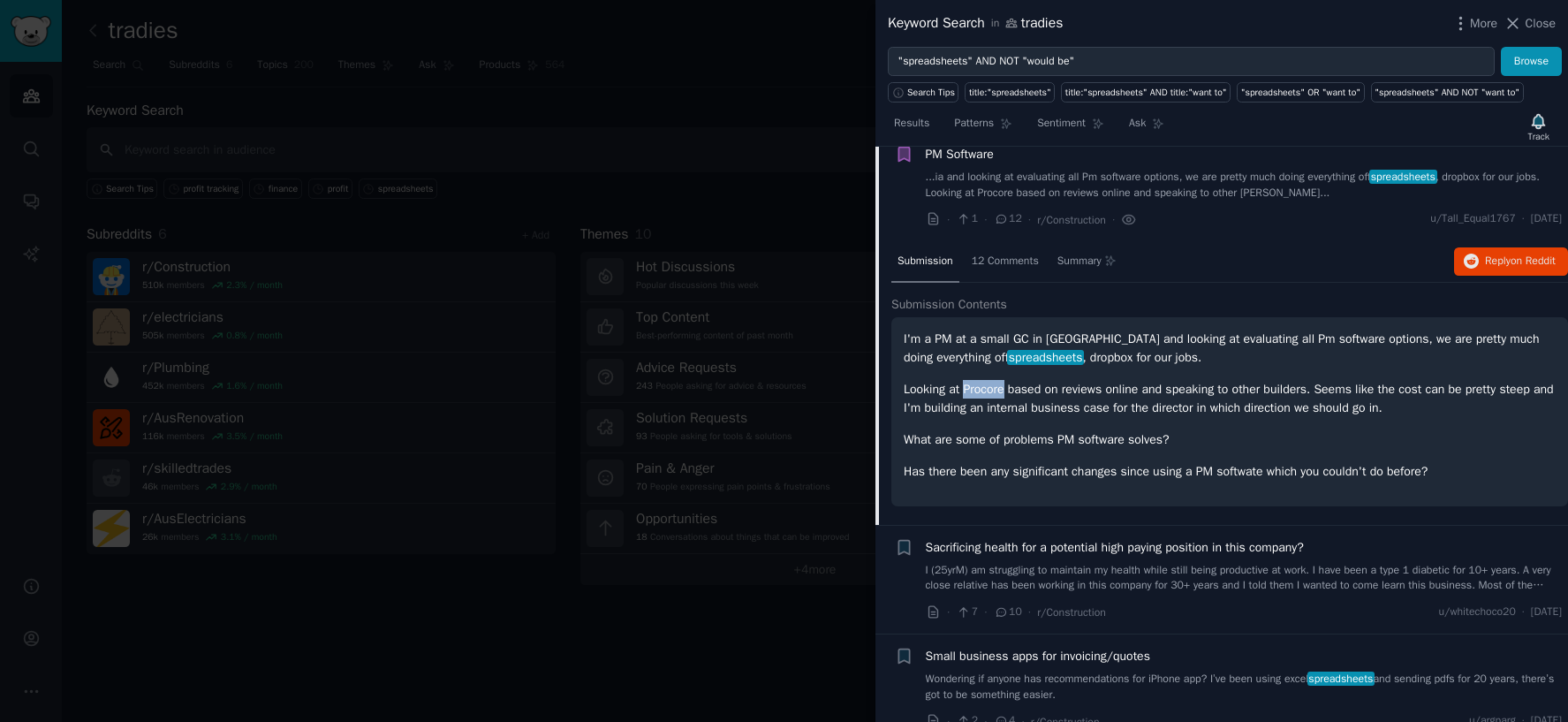 drag, startPoint x: 1011, startPoint y: 425, endPoint x: 967, endPoint y: 425, distance: 44 